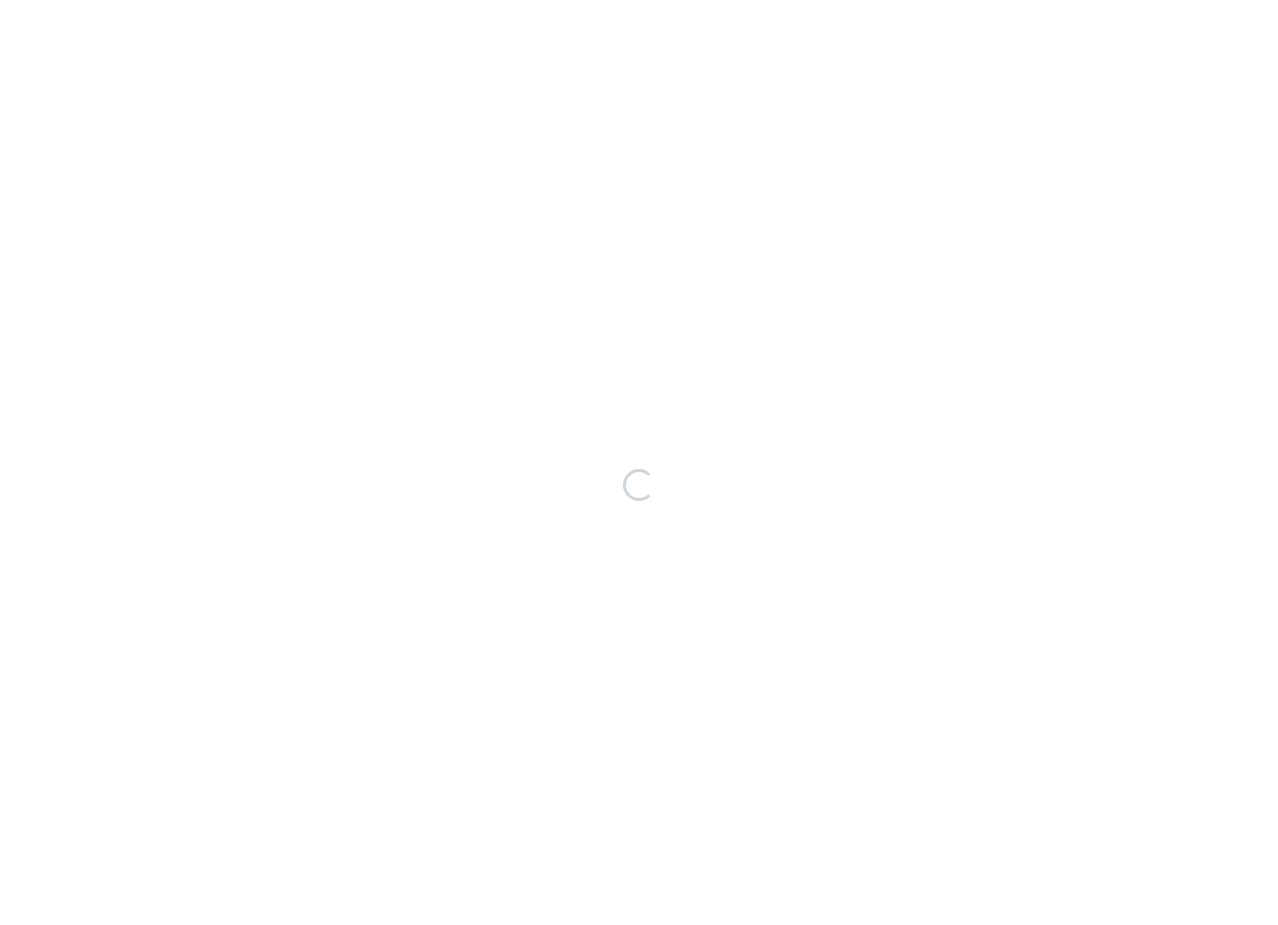scroll, scrollTop: 0, scrollLeft: 0, axis: both 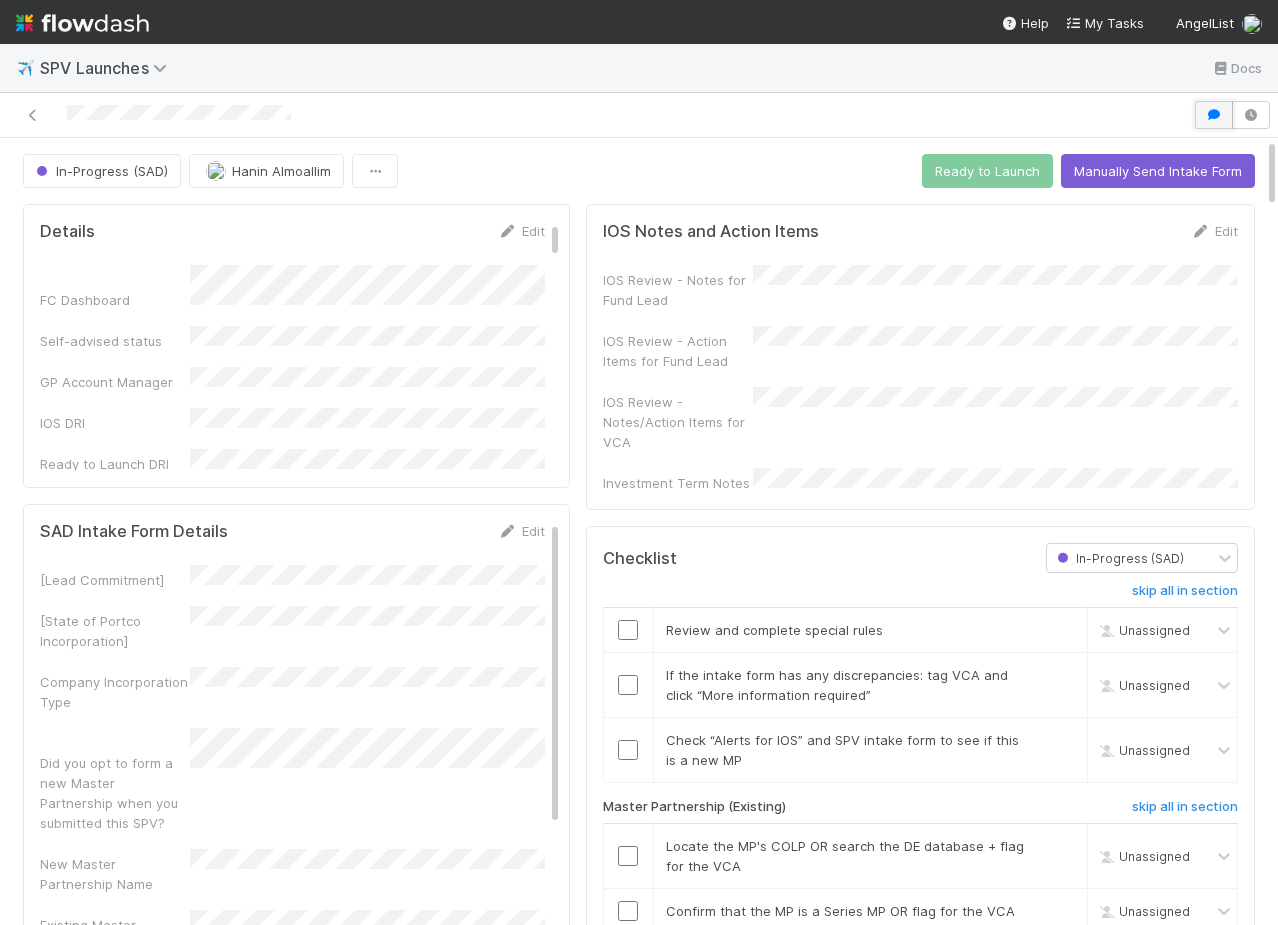 click at bounding box center [1214, 115] 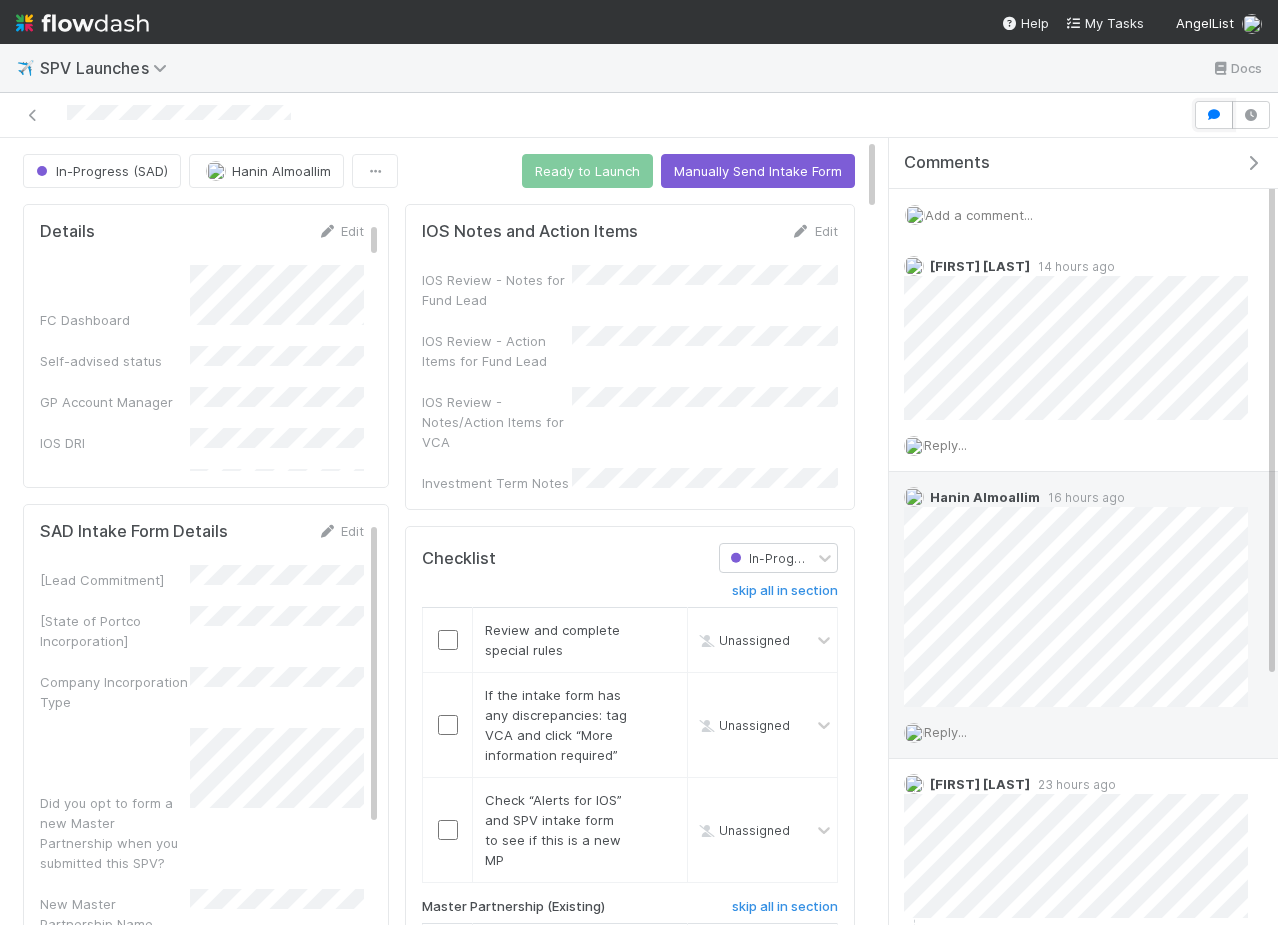 scroll, scrollTop: 416, scrollLeft: 0, axis: vertical 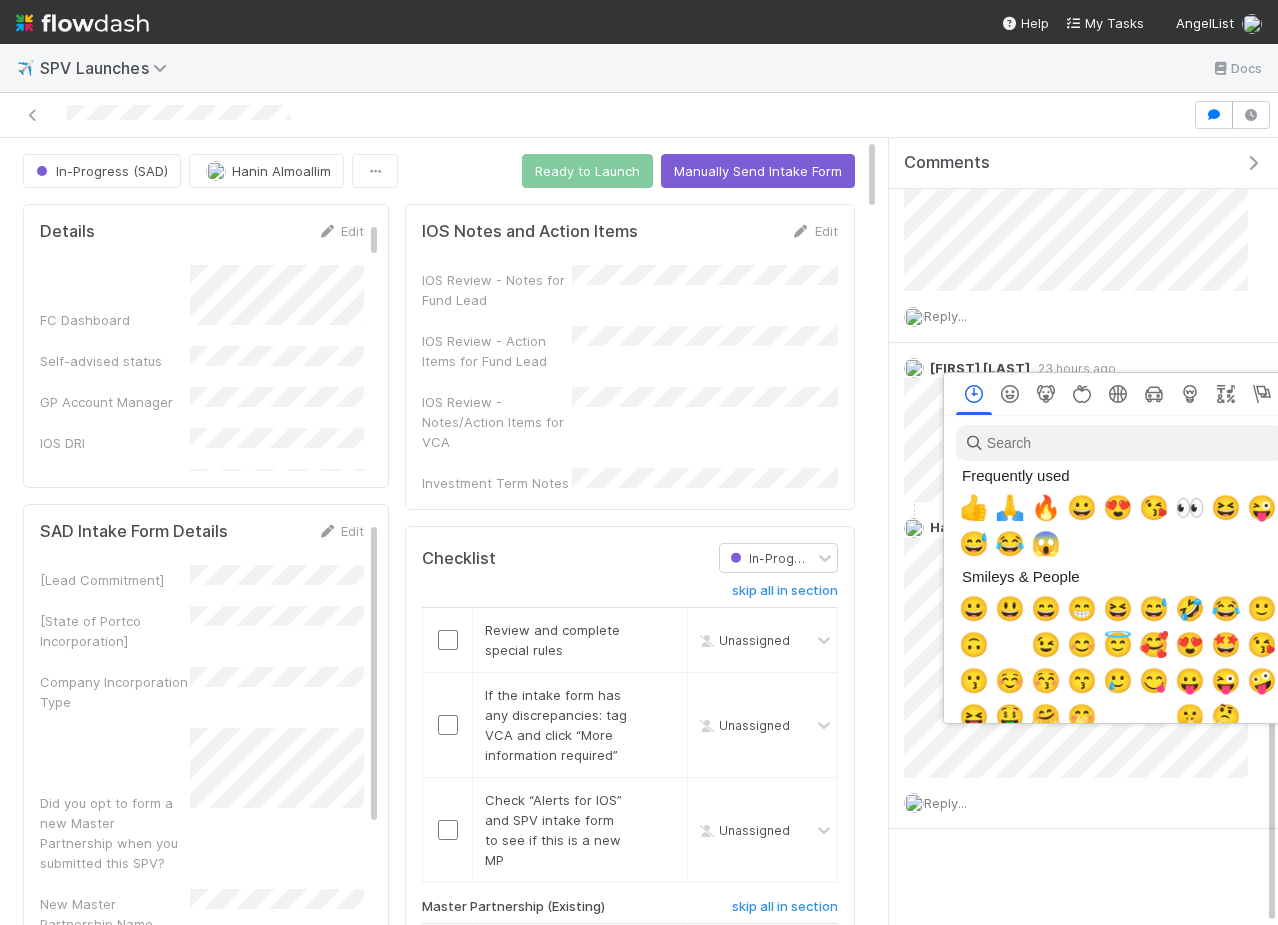 click at bounding box center (639, 462) 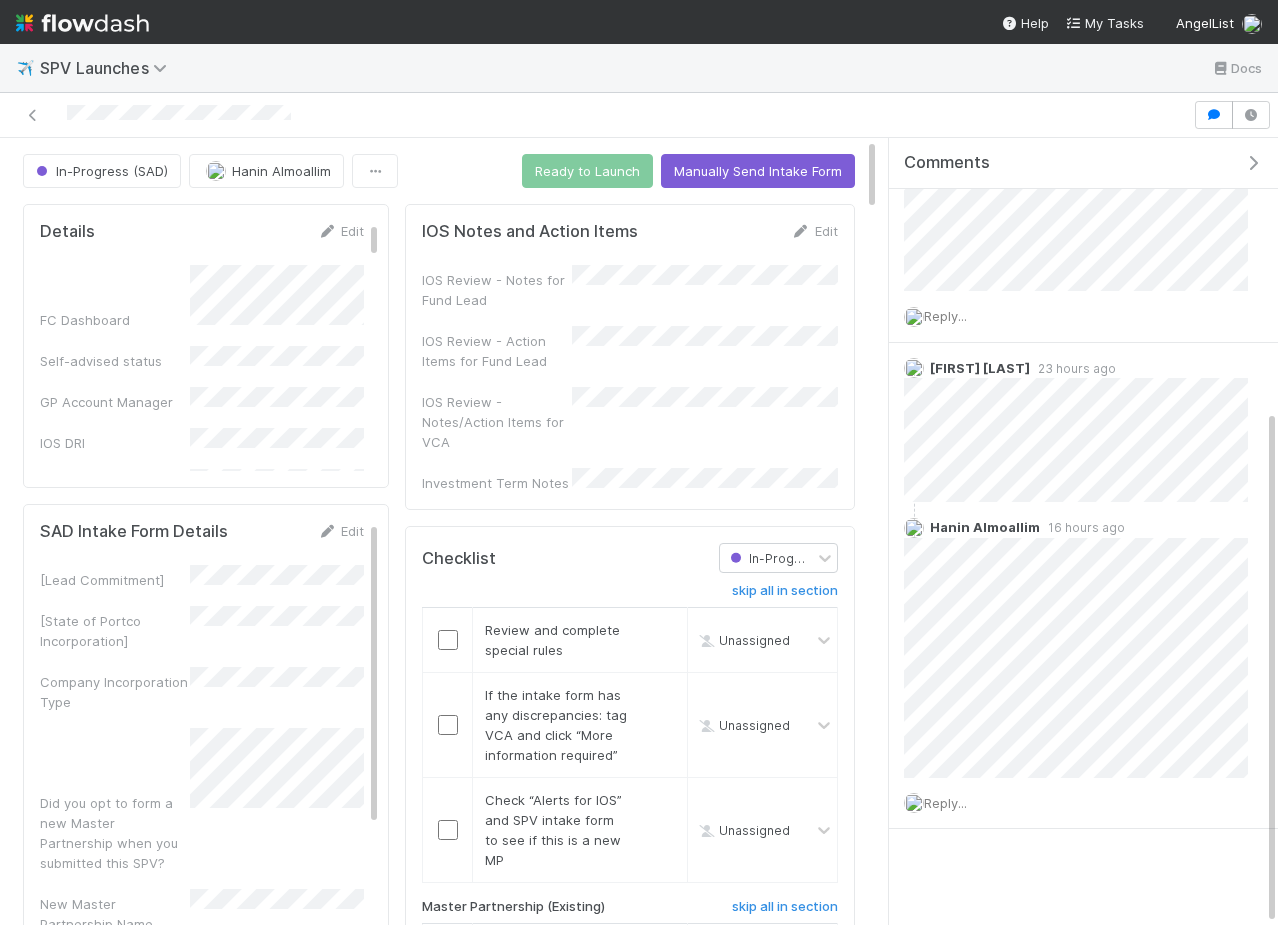 scroll, scrollTop: 0, scrollLeft: 0, axis: both 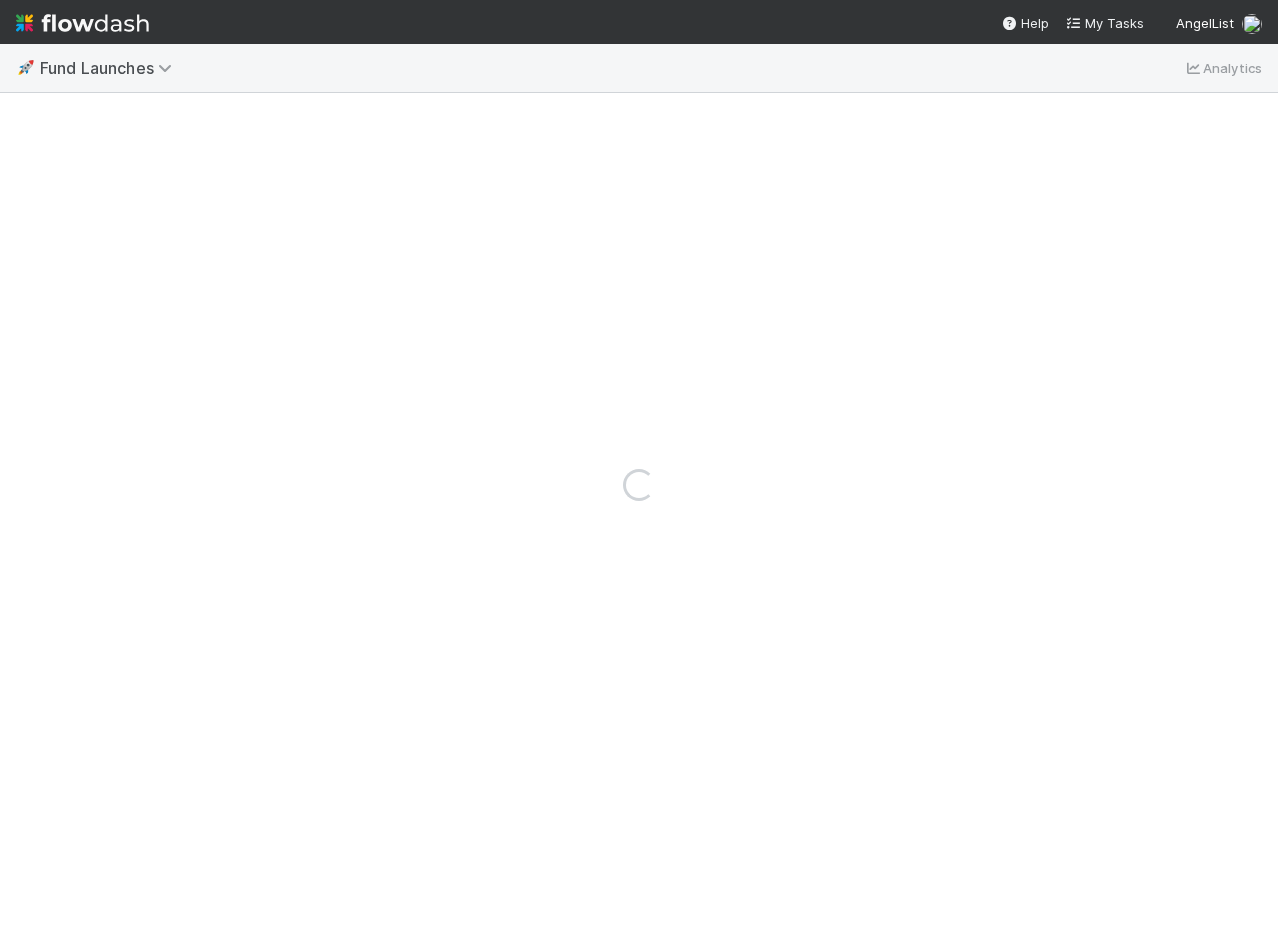 click on "Loading..." at bounding box center (639, 484) 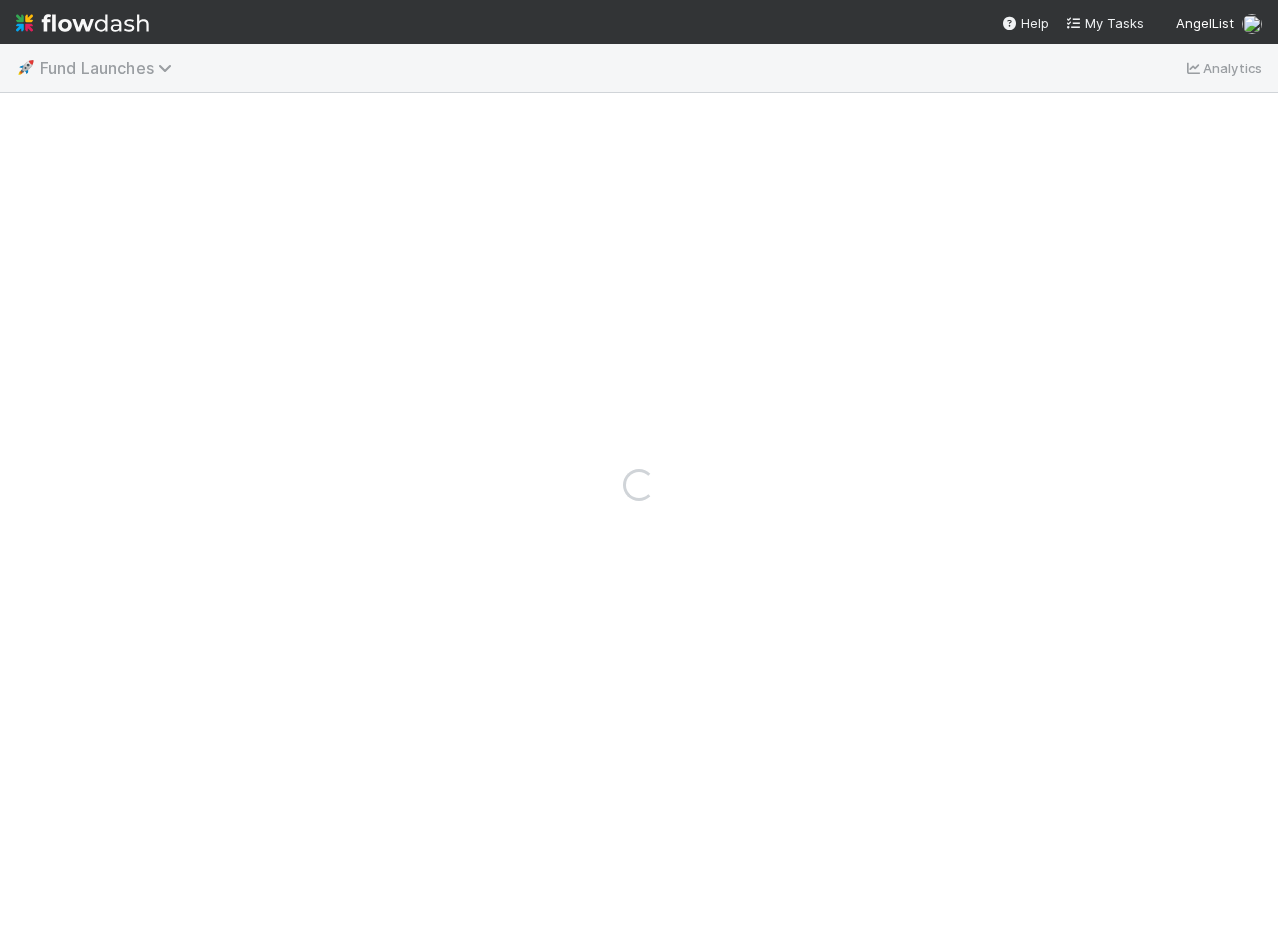 click on "Fund Launches" at bounding box center (111, 68) 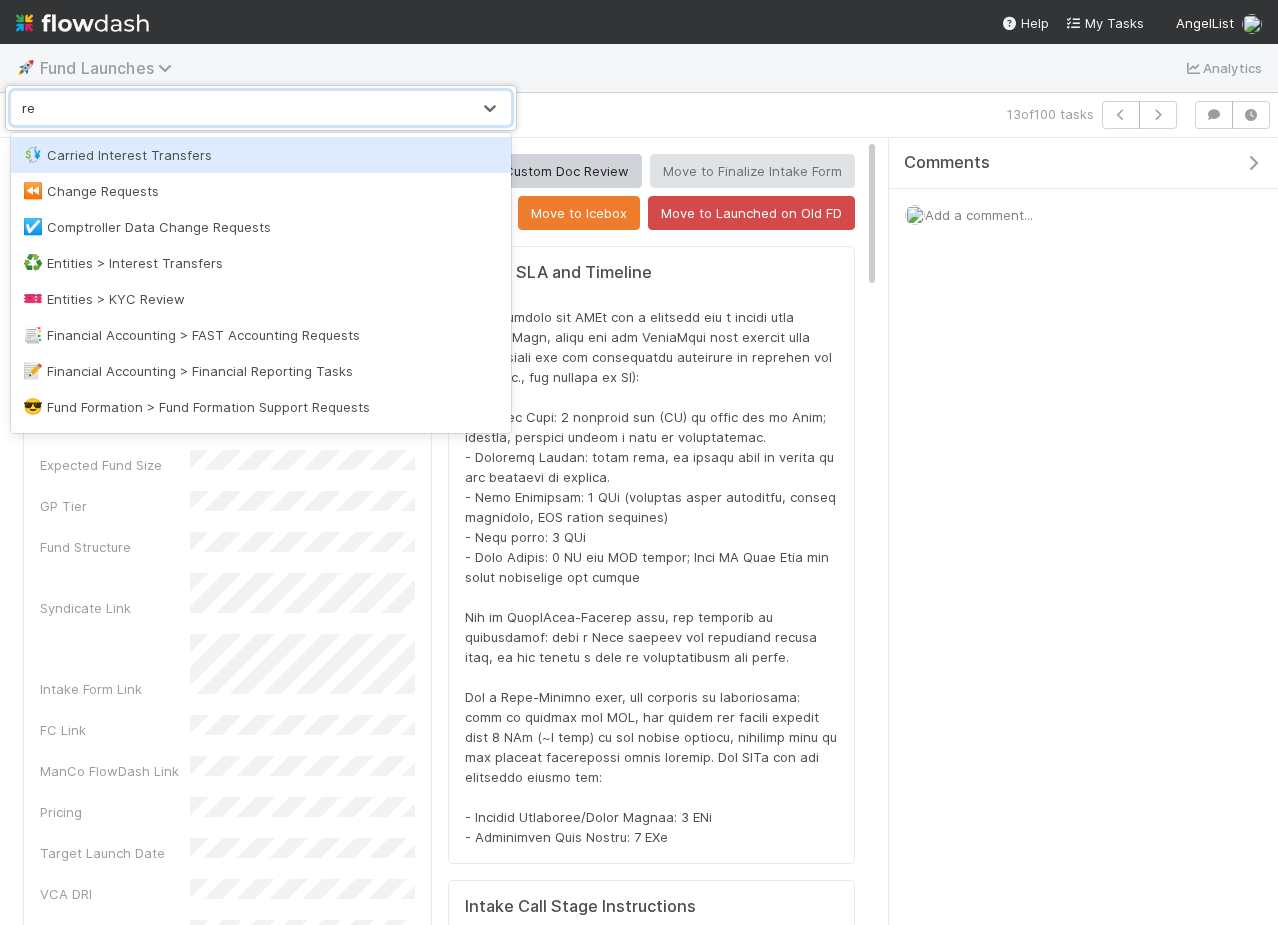 type on "rep" 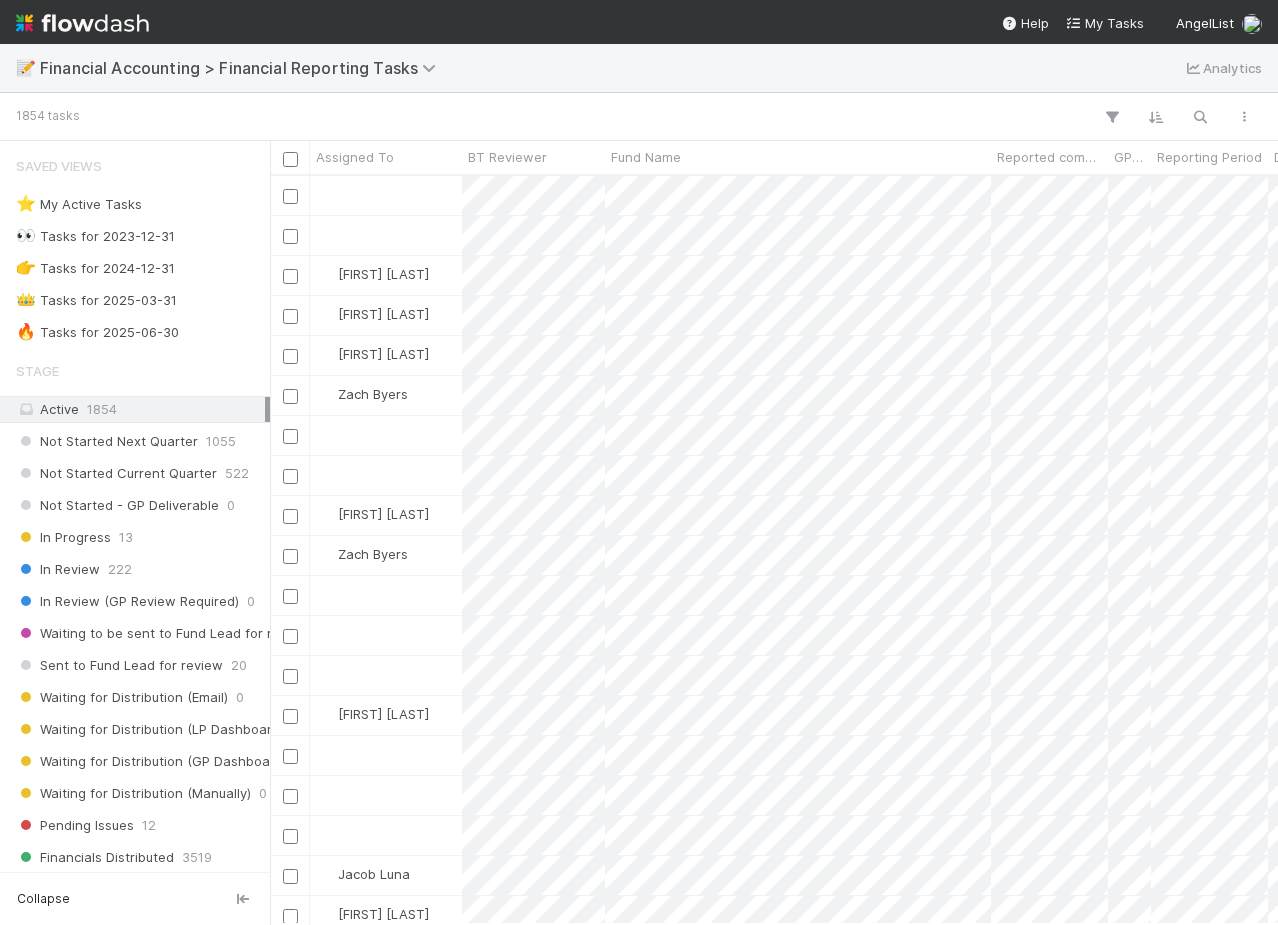 scroll, scrollTop: 0, scrollLeft: 1, axis: horizontal 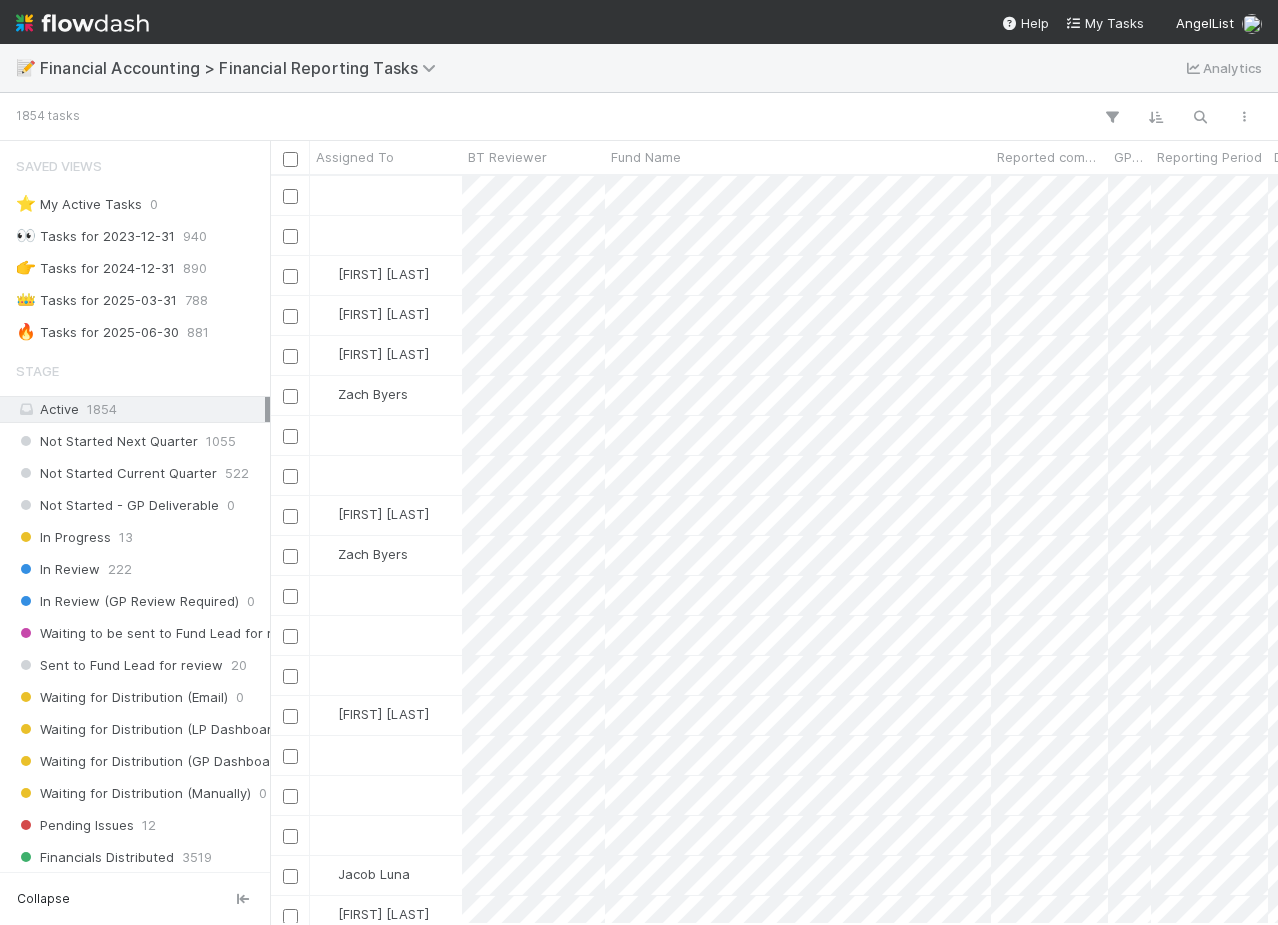 click on "📝 Financial Accounting > Financial Reporting Tasks Analytics" at bounding box center [639, 68] 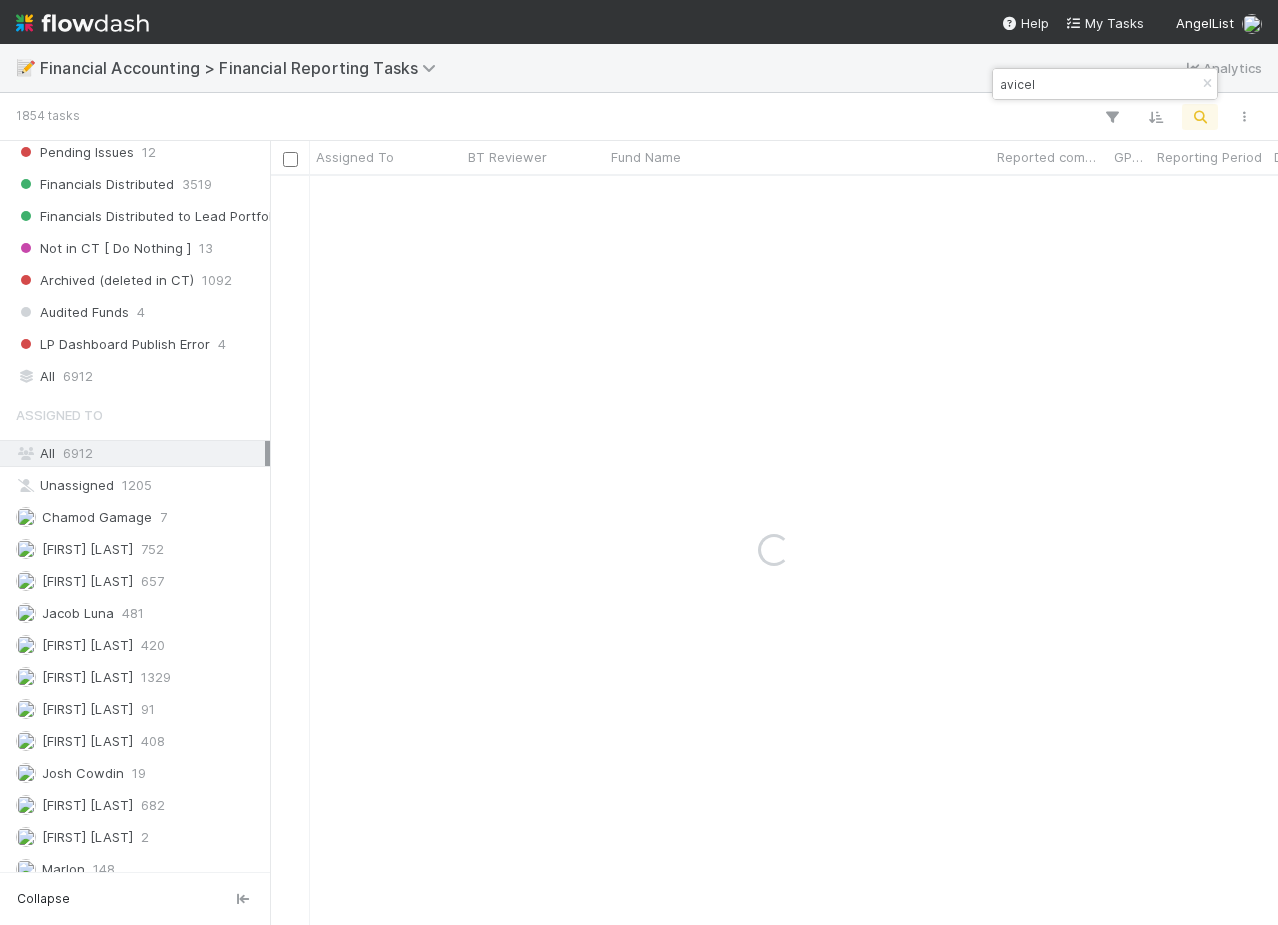 scroll, scrollTop: 785, scrollLeft: 0, axis: vertical 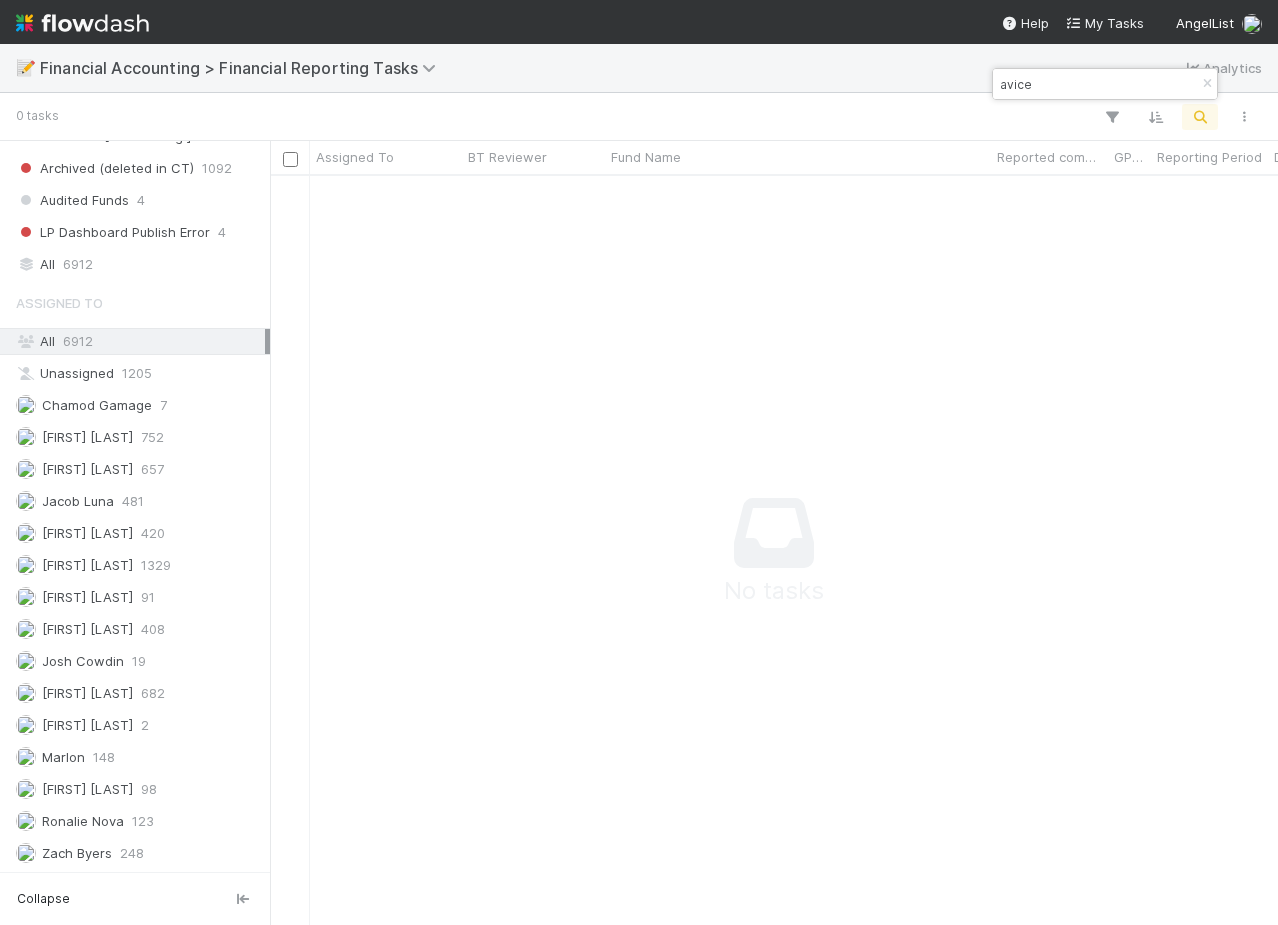 type on "avic" 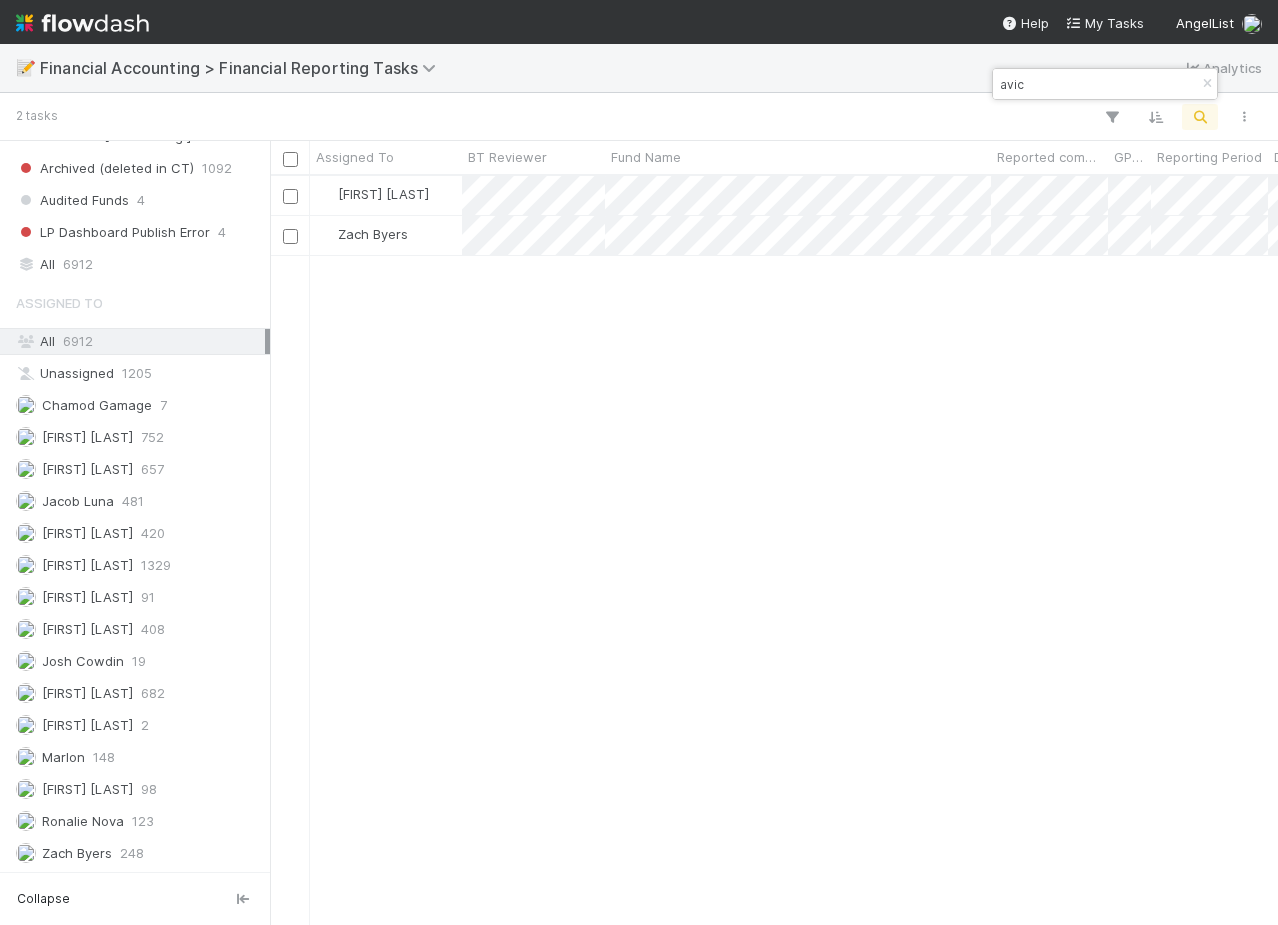 scroll, scrollTop: 0, scrollLeft: 1, axis: horizontal 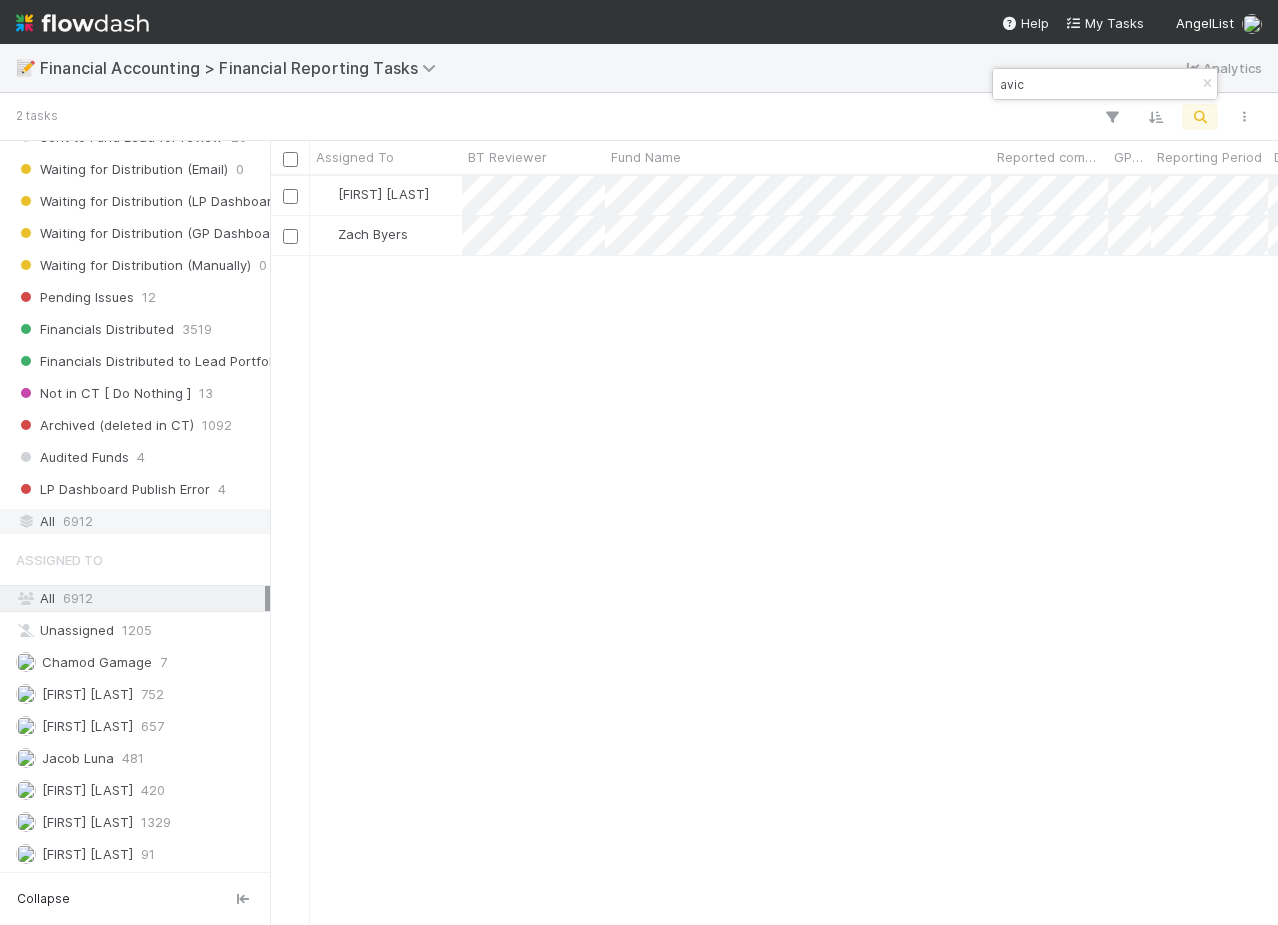 click on "All 6912" at bounding box center (140, 521) 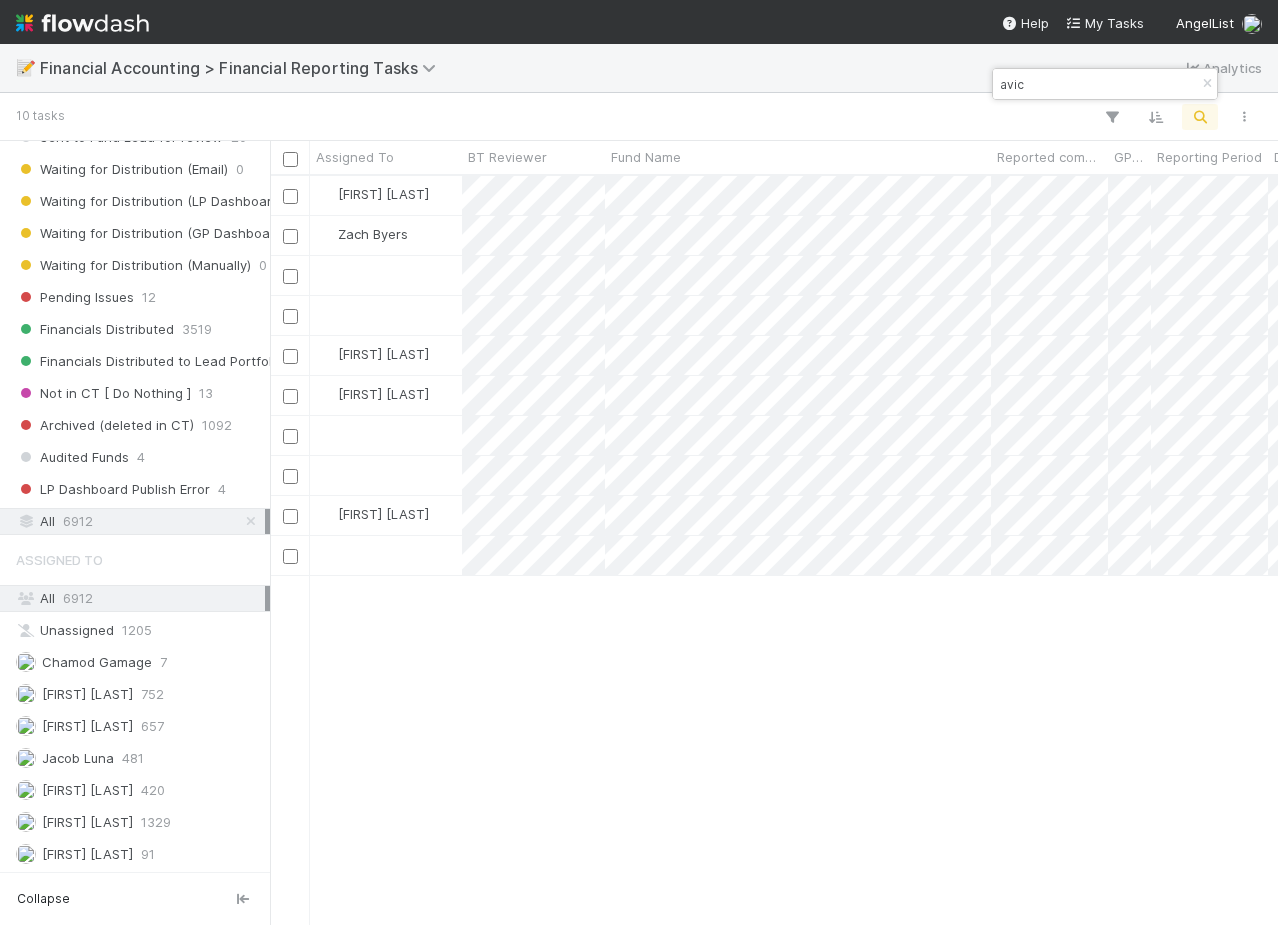 scroll, scrollTop: 0, scrollLeft: 1, axis: horizontal 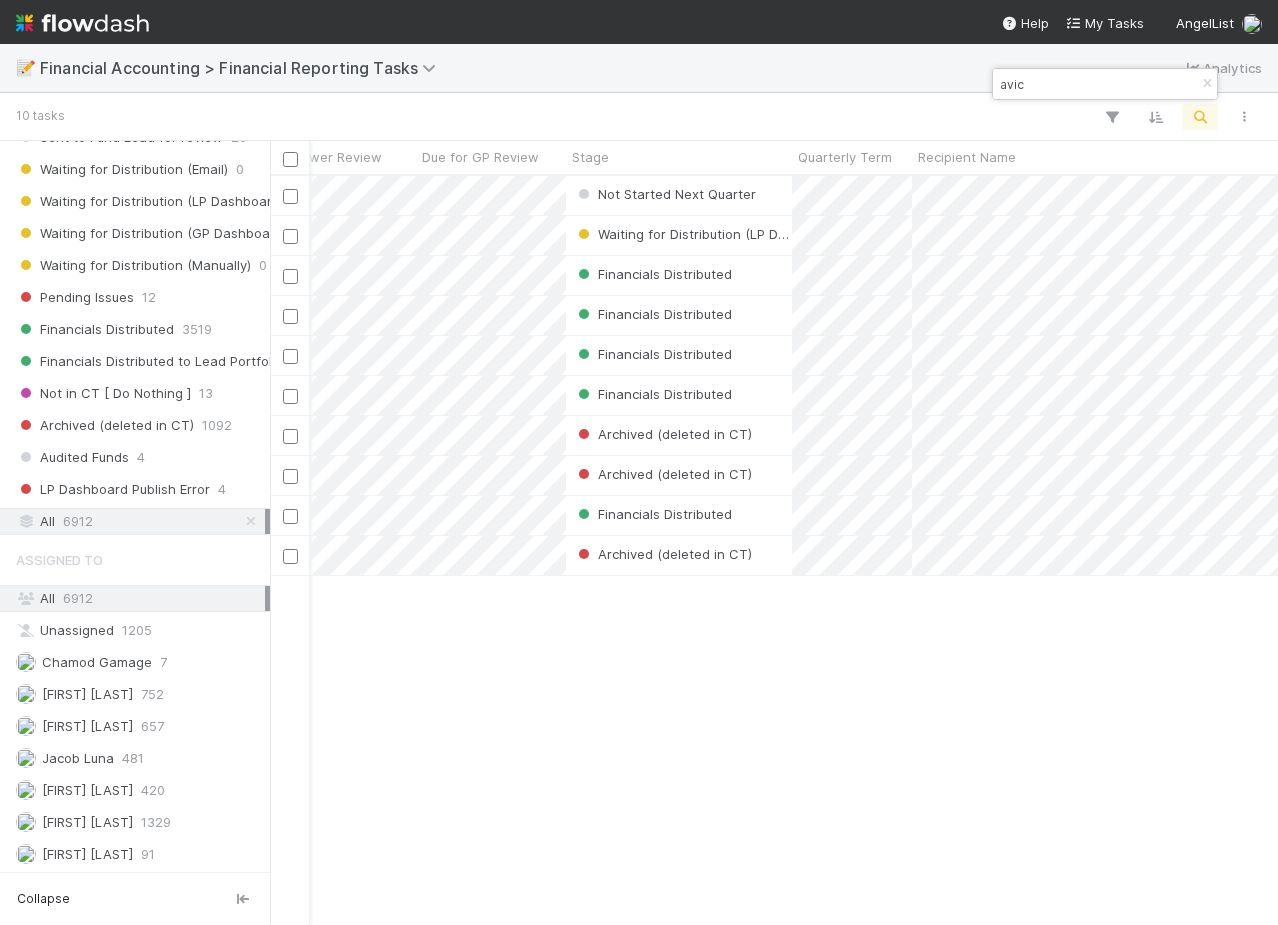 click on "avic" at bounding box center (1096, 84) 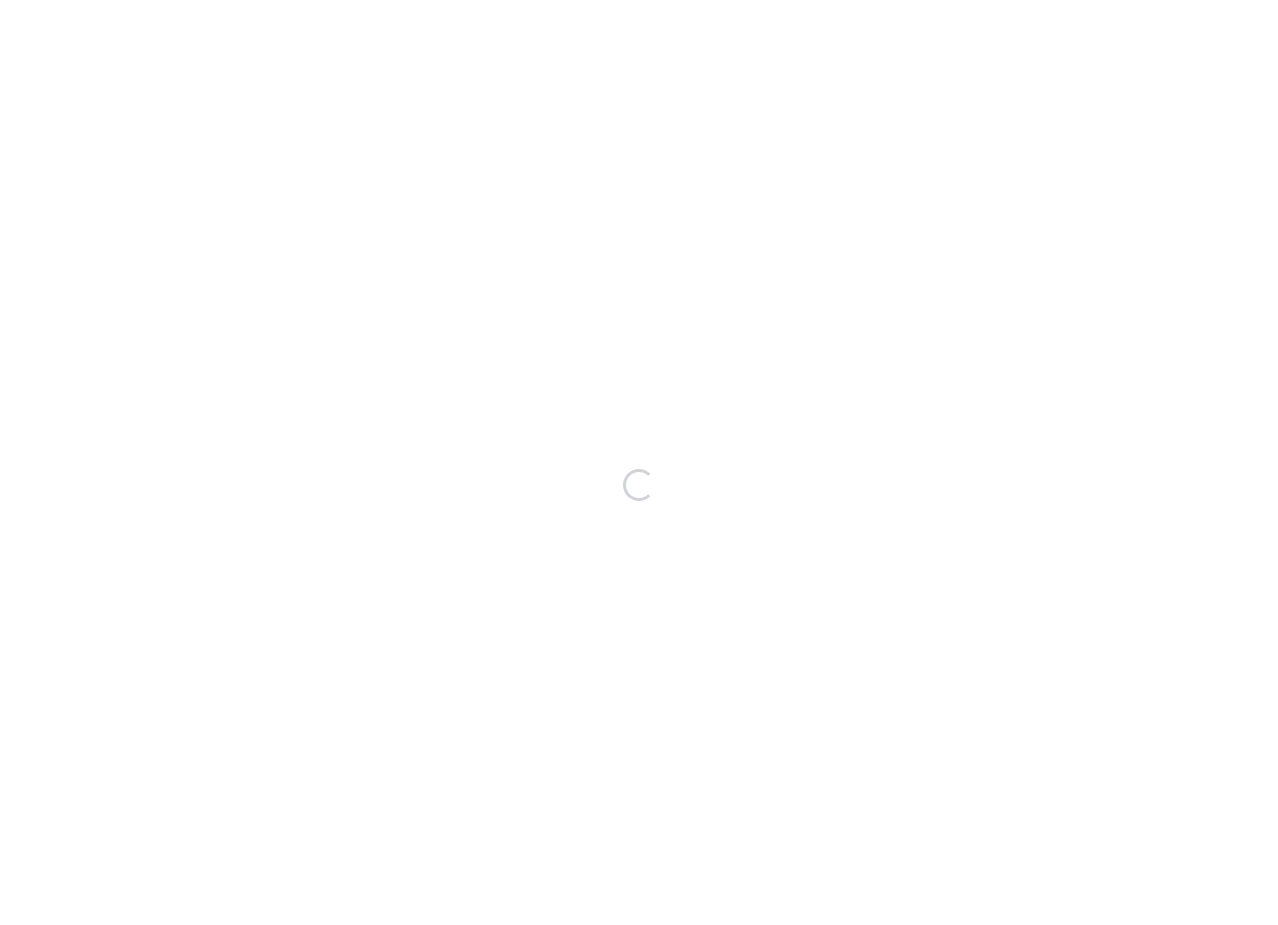 scroll, scrollTop: 0, scrollLeft: 0, axis: both 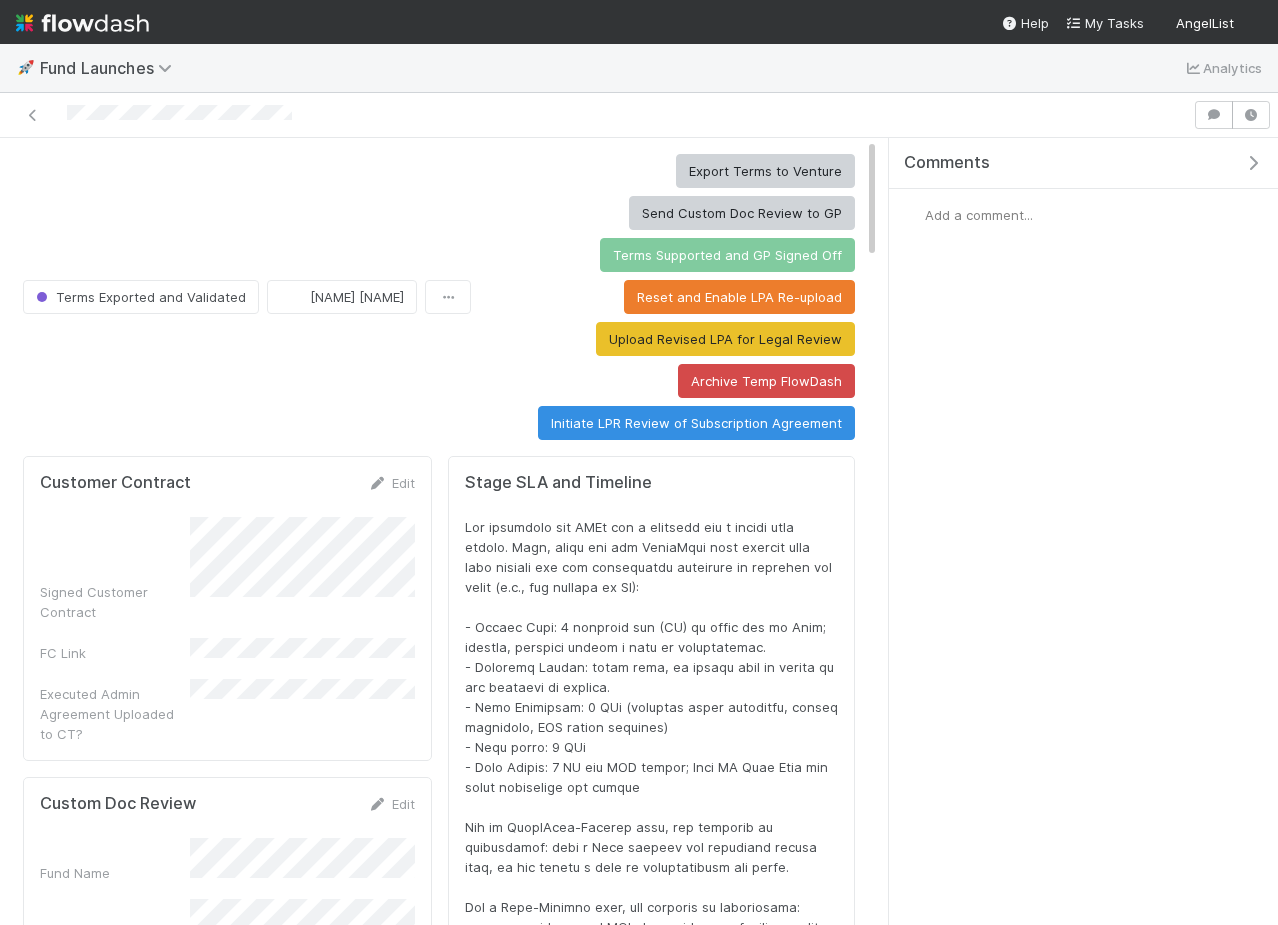 click at bounding box center (1253, 163) 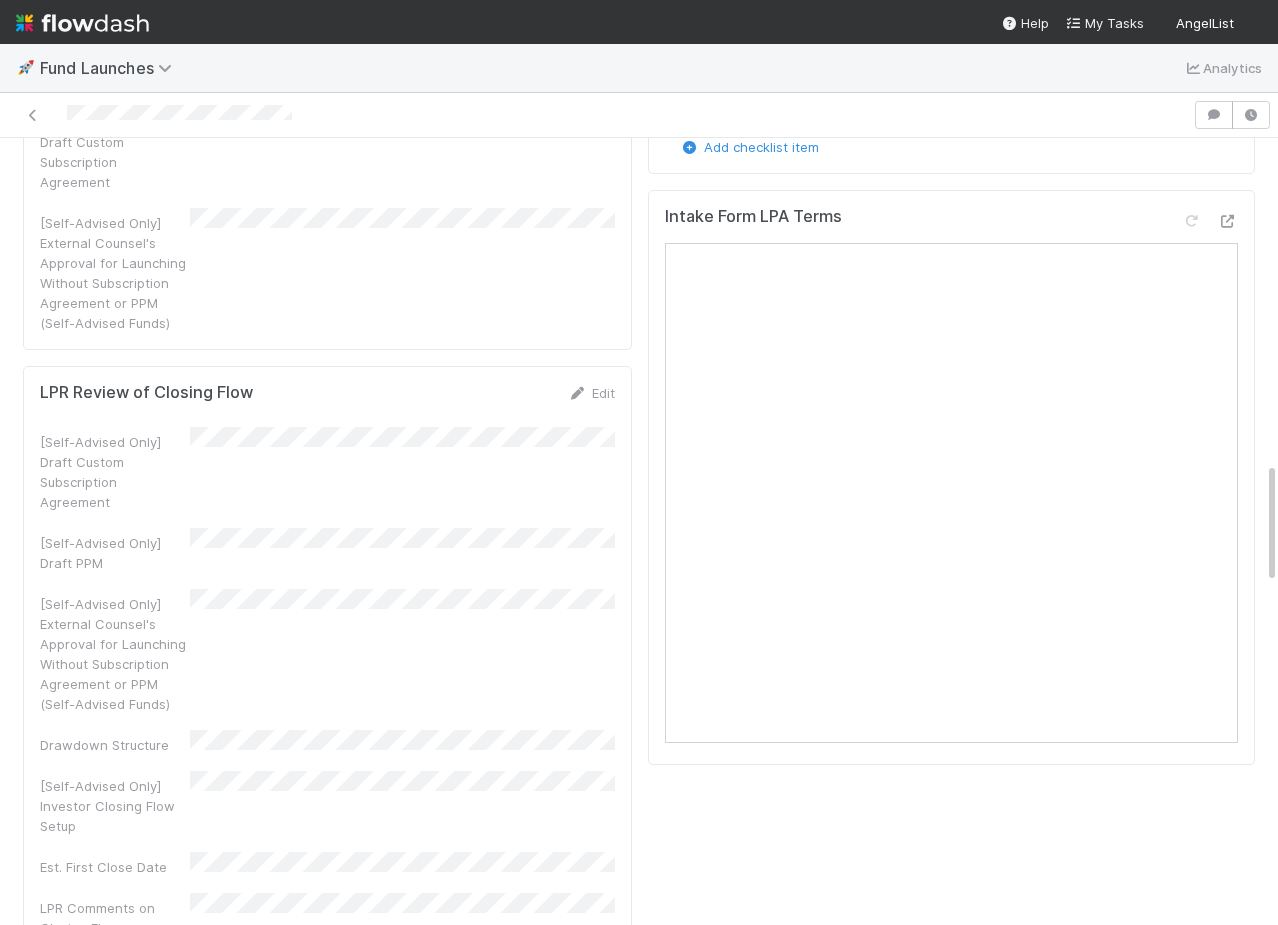 scroll, scrollTop: 2274, scrollLeft: 0, axis: vertical 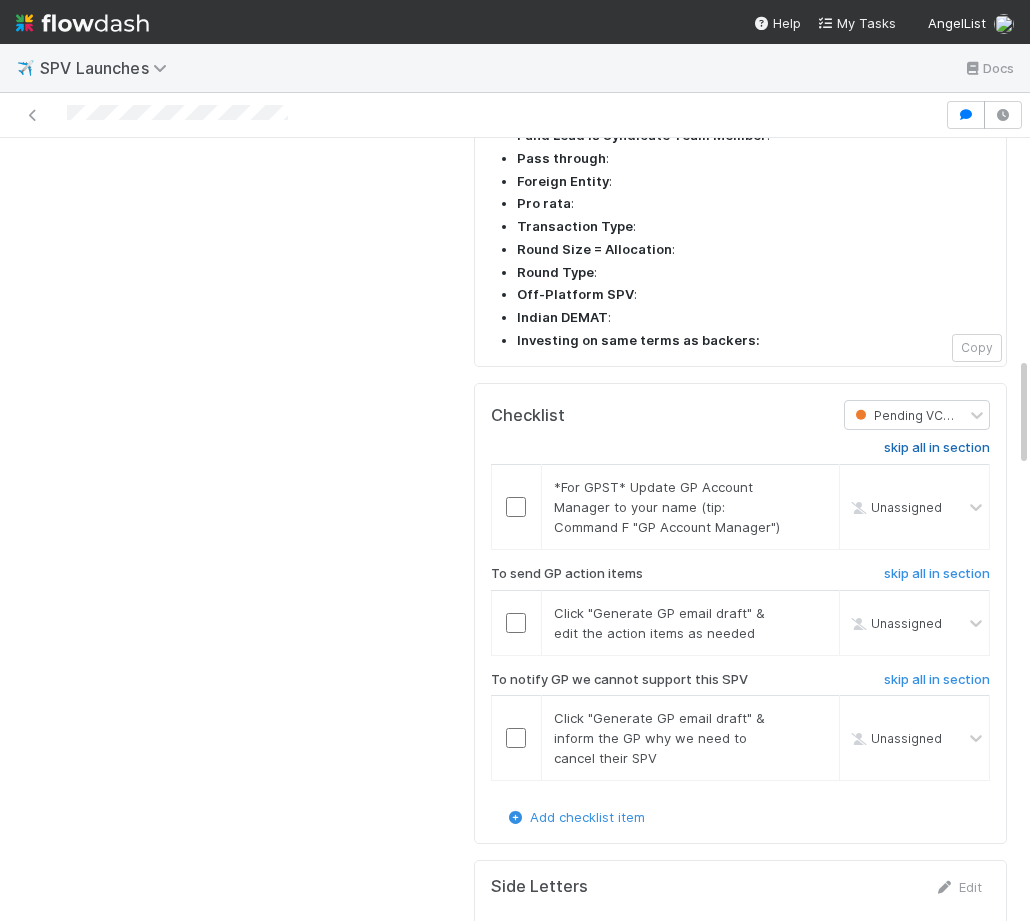 click on "skip all in section" at bounding box center [937, 448] 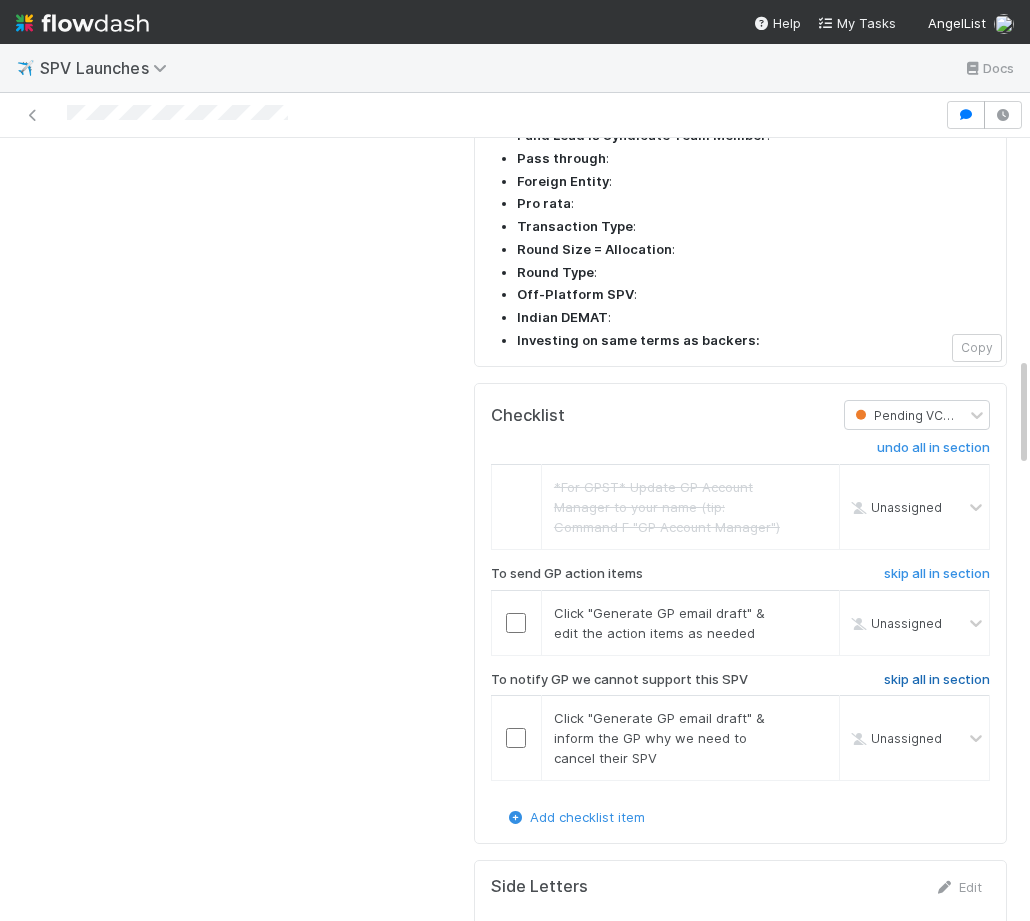 click on "skip all in section" at bounding box center [937, 680] 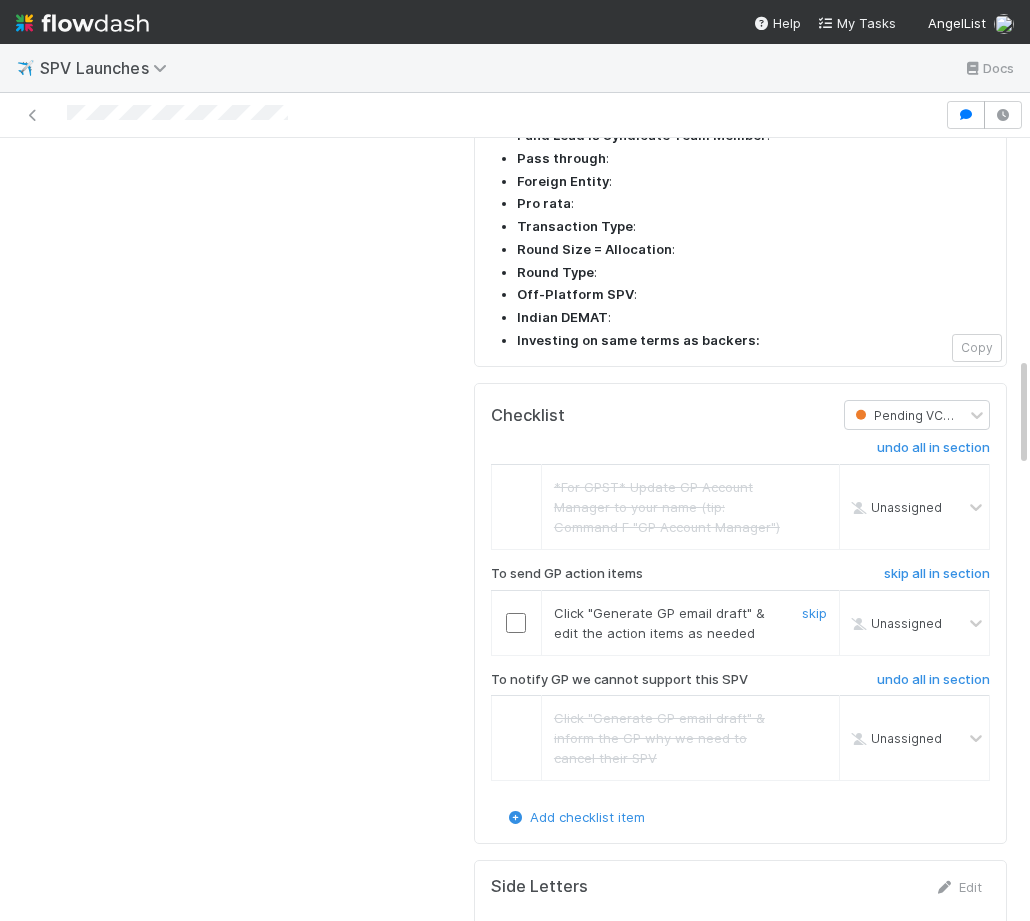click at bounding box center (516, 623) 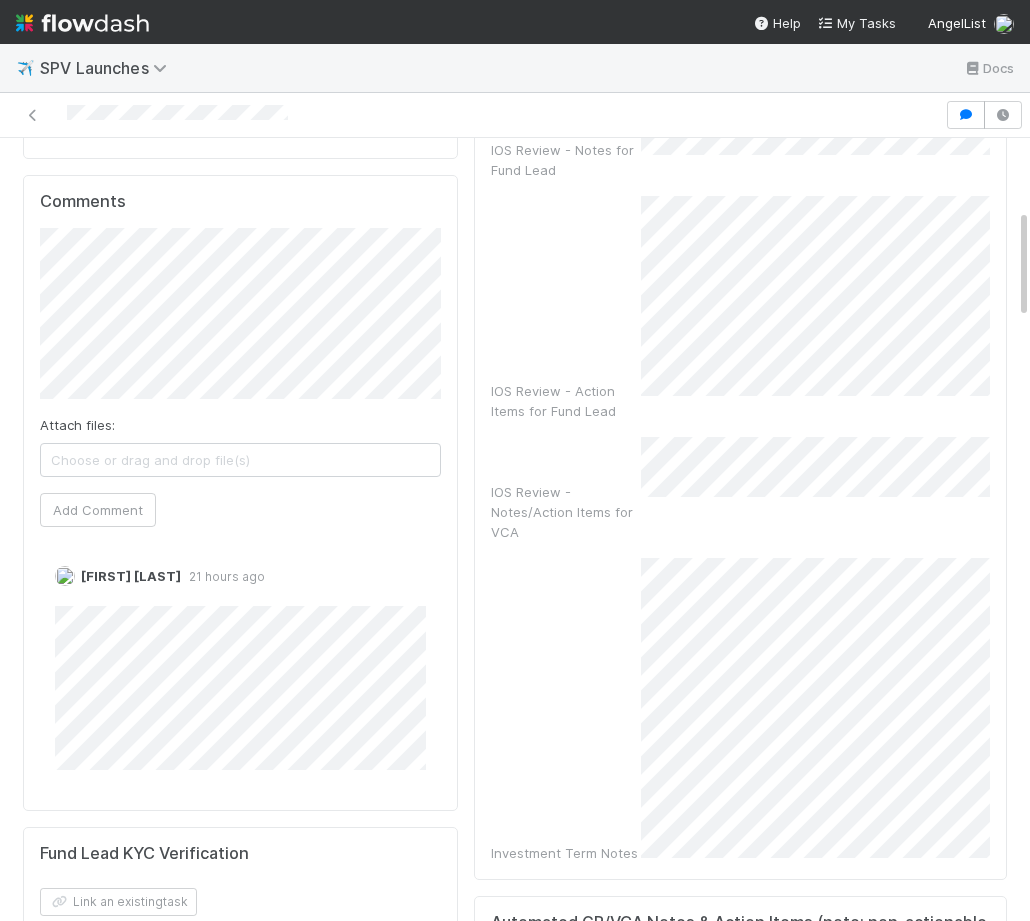 scroll, scrollTop: 0, scrollLeft: 0, axis: both 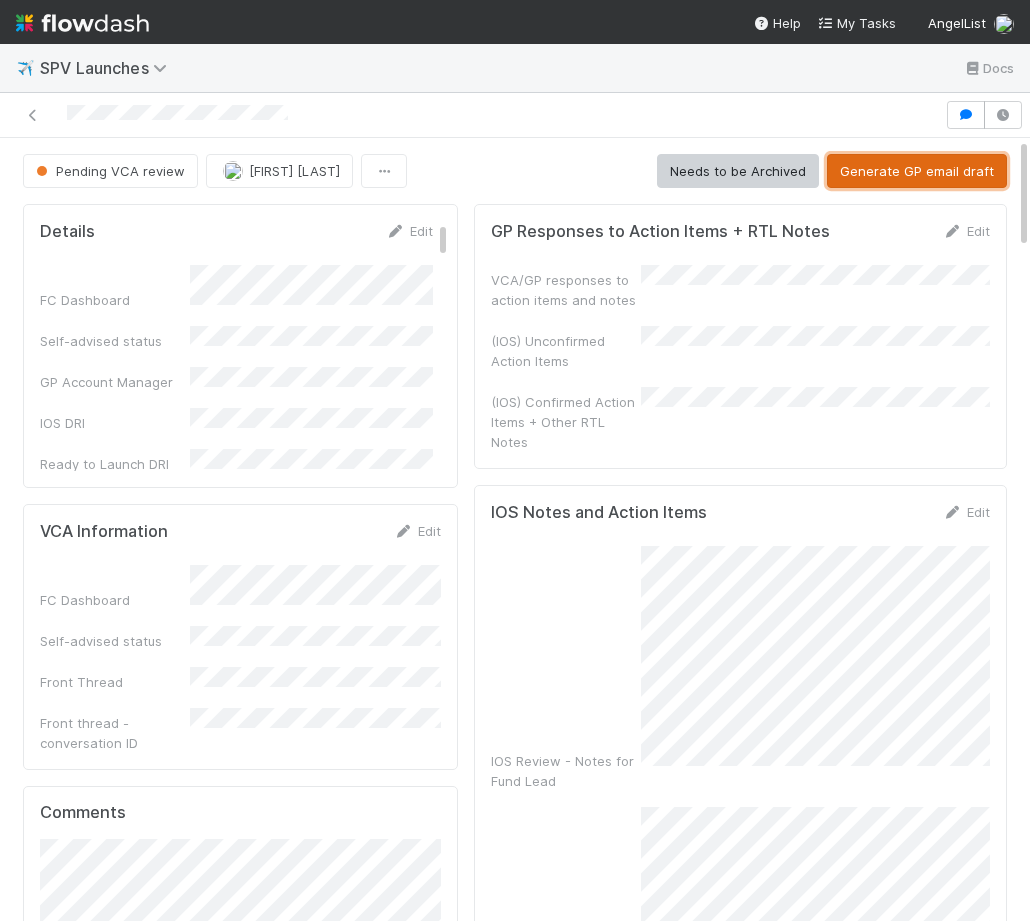 click on "Generate GP email draft" at bounding box center (917, 171) 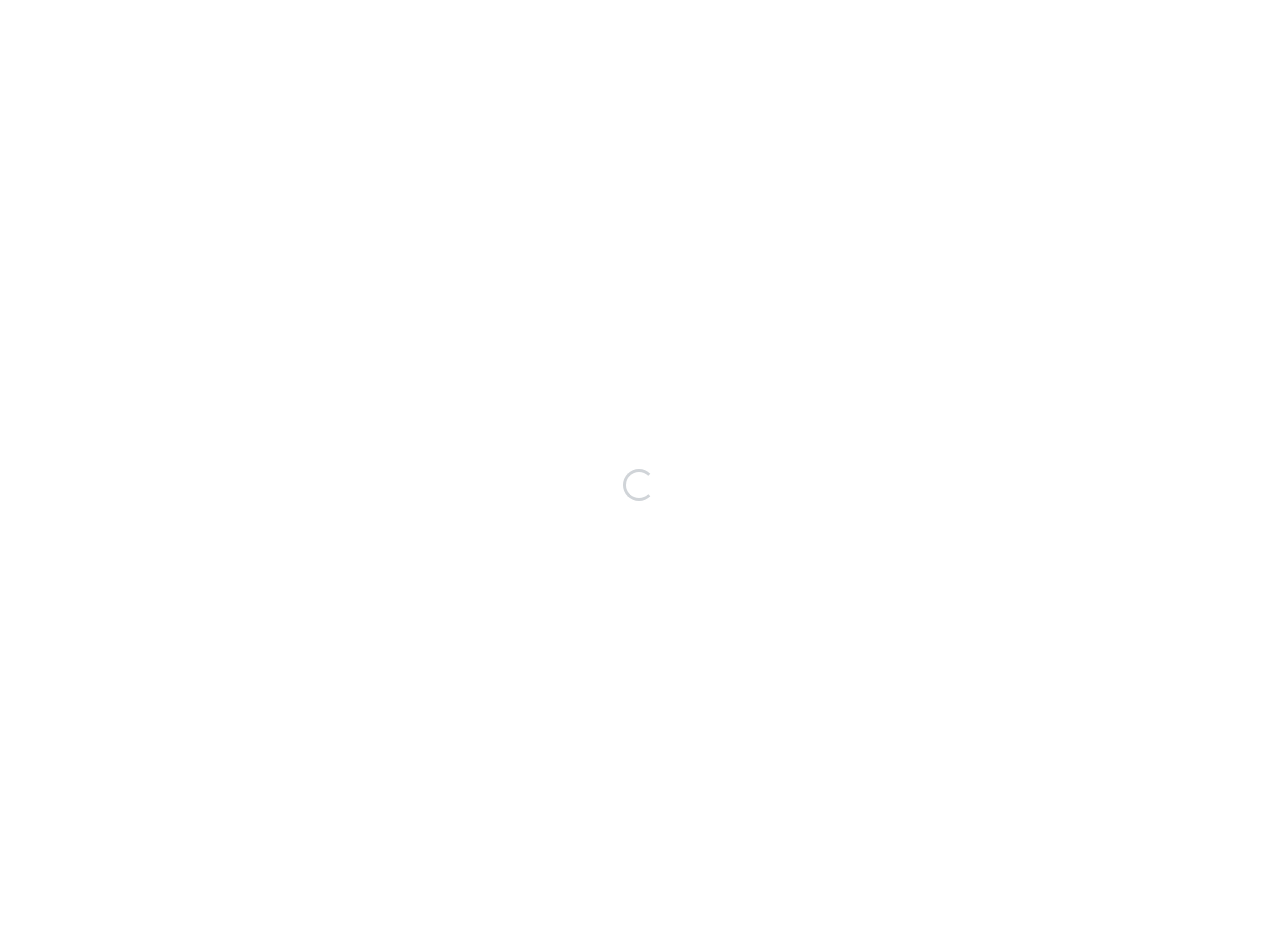 scroll, scrollTop: 0, scrollLeft: 0, axis: both 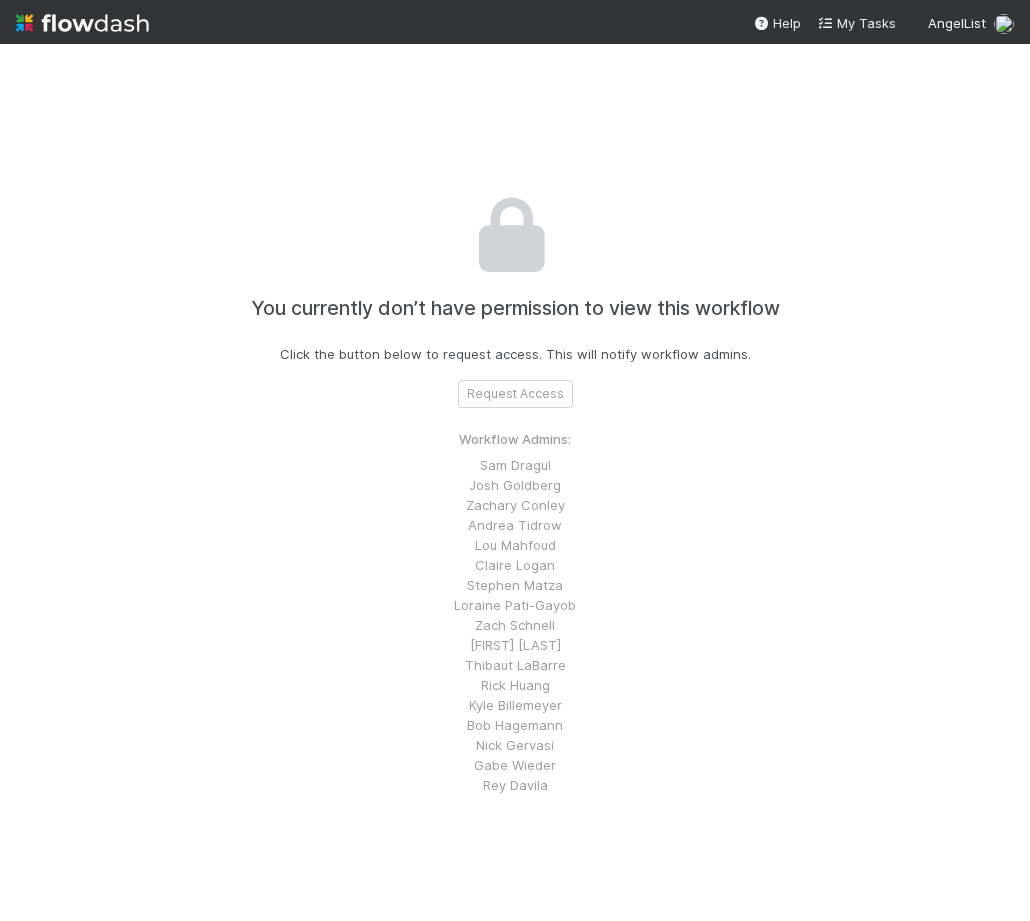 click on "You currently don’t have permission to view this workflow Click the button below to request access. This will notify workflow admins. Request Access Workflow Admins: Sam Dragul Josh Goldberg Zachary Conley Andrea Tidrow Lou Mahfoud Claire Logan Stephen Matza Loraine Pati-Gayob Zach Schnell Laura Lambert Thibaut LaBarre Rick Huang Kyle Billemeyer Bob Hagemann Nick Gervasi Gabe Wieder  Rey Davila" at bounding box center [515, 482] 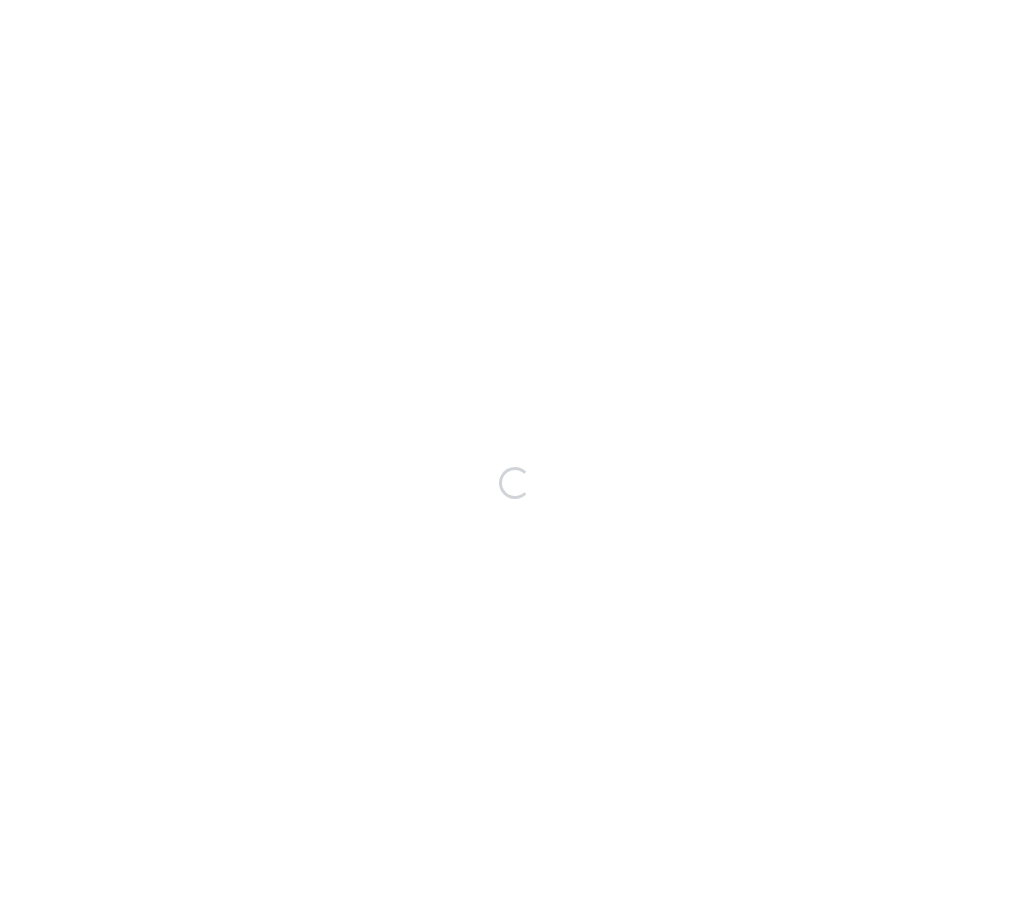 scroll, scrollTop: 0, scrollLeft: 0, axis: both 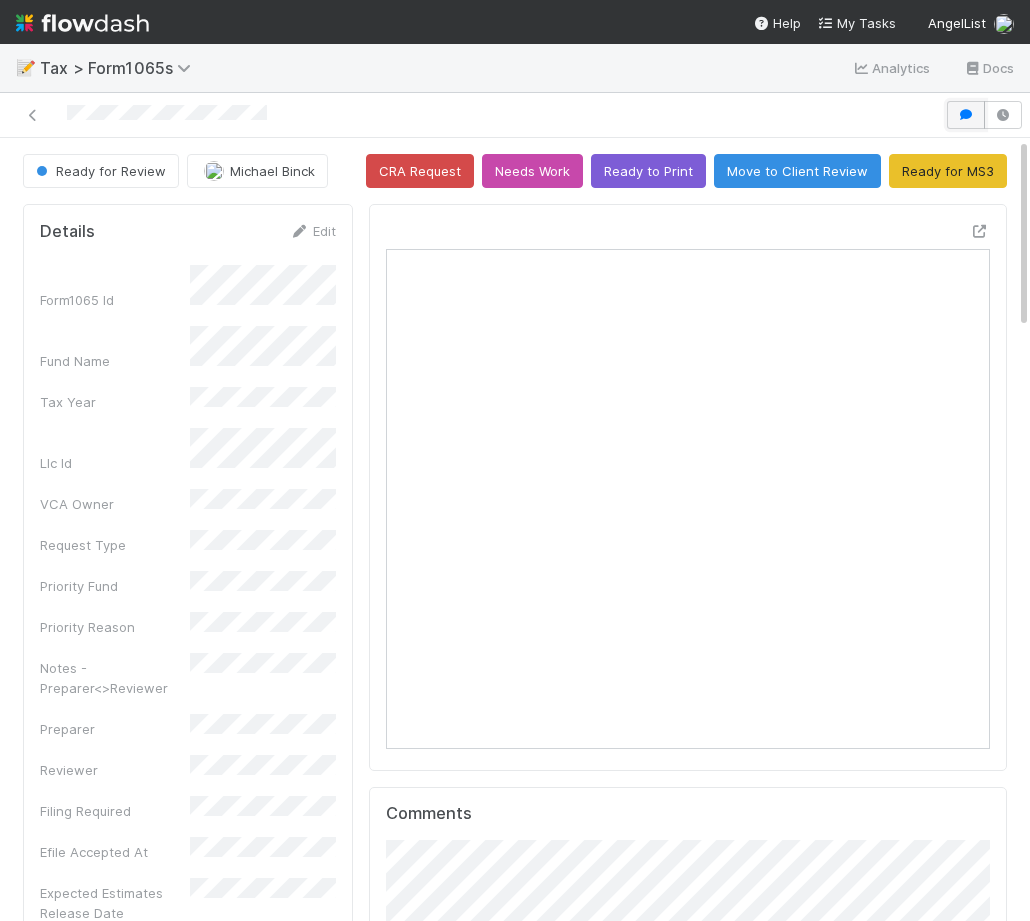click at bounding box center [966, 115] 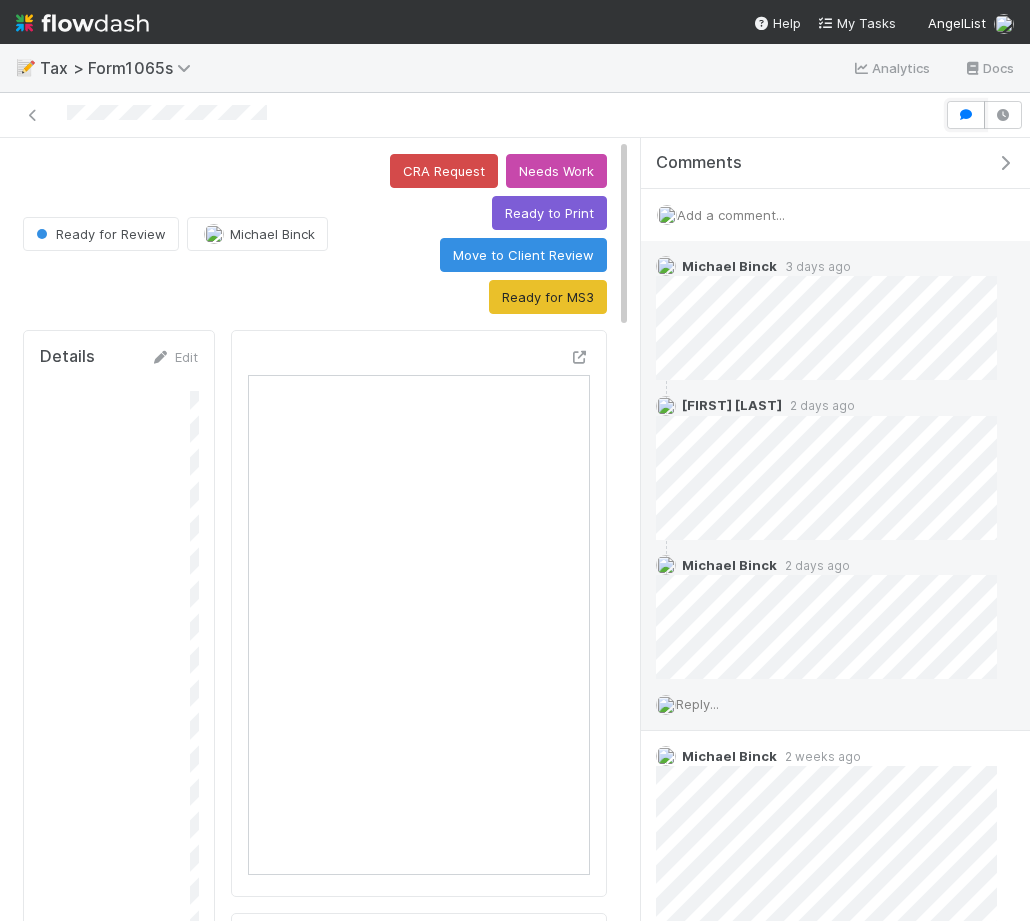 scroll, scrollTop: 406, scrollLeft: 158, axis: both 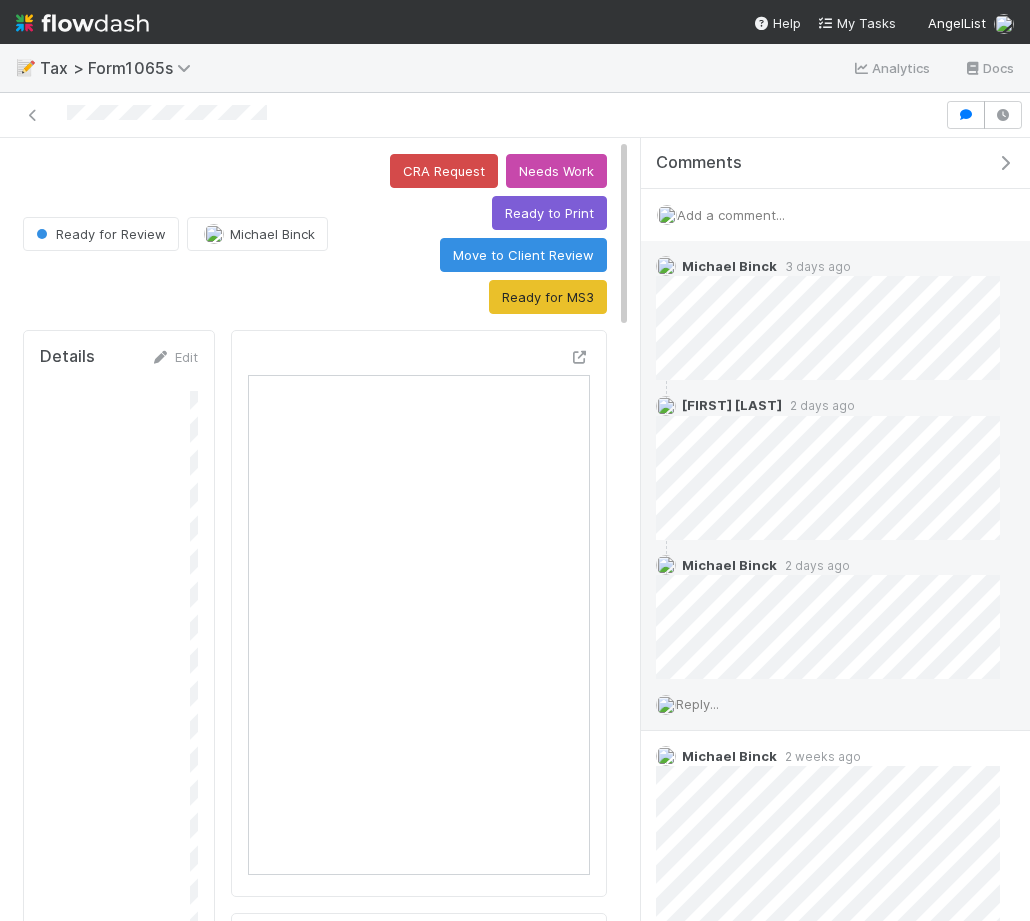 click on "Reply..." at bounding box center [697, 704] 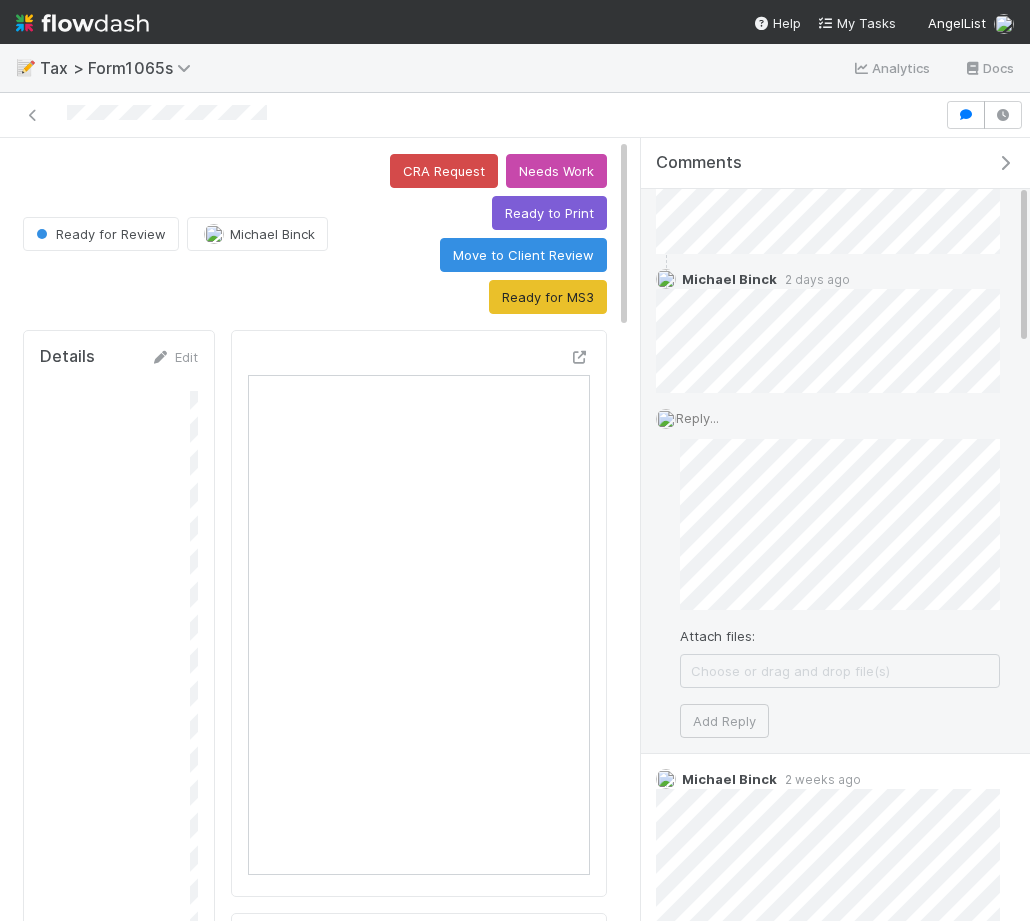 scroll, scrollTop: 294, scrollLeft: 0, axis: vertical 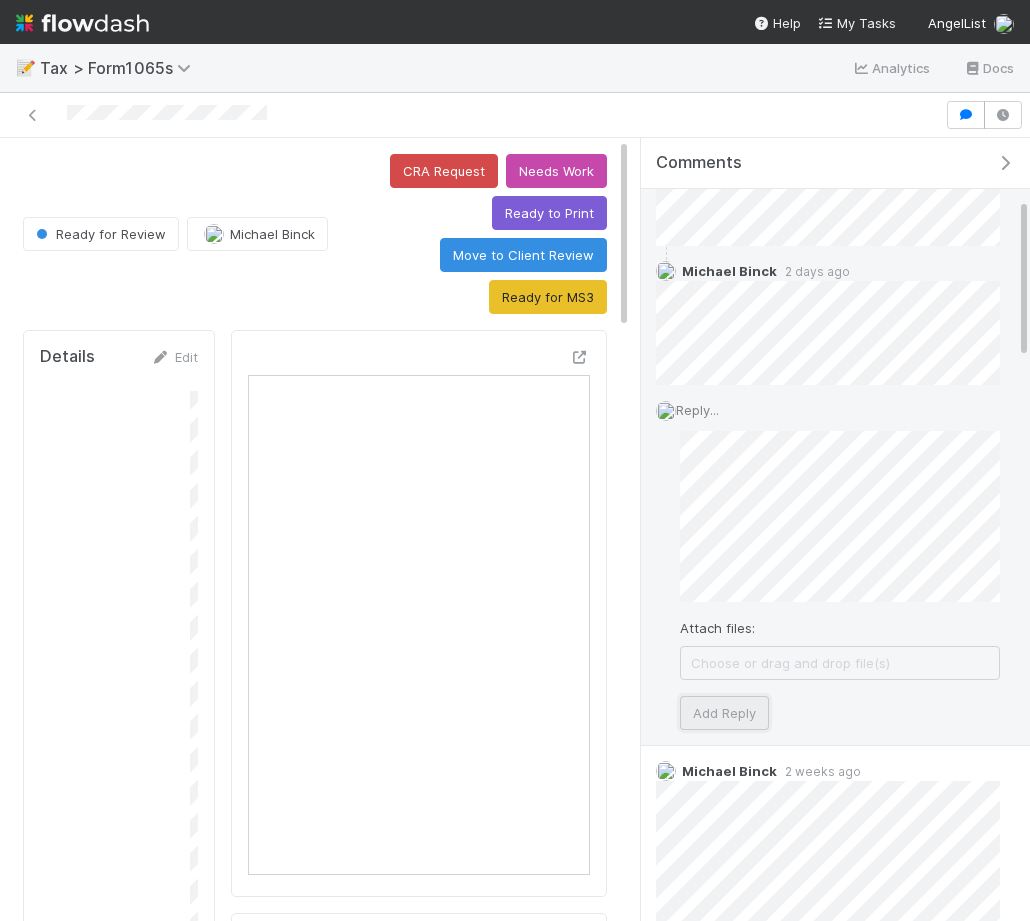 click on "Add Reply" at bounding box center [724, 713] 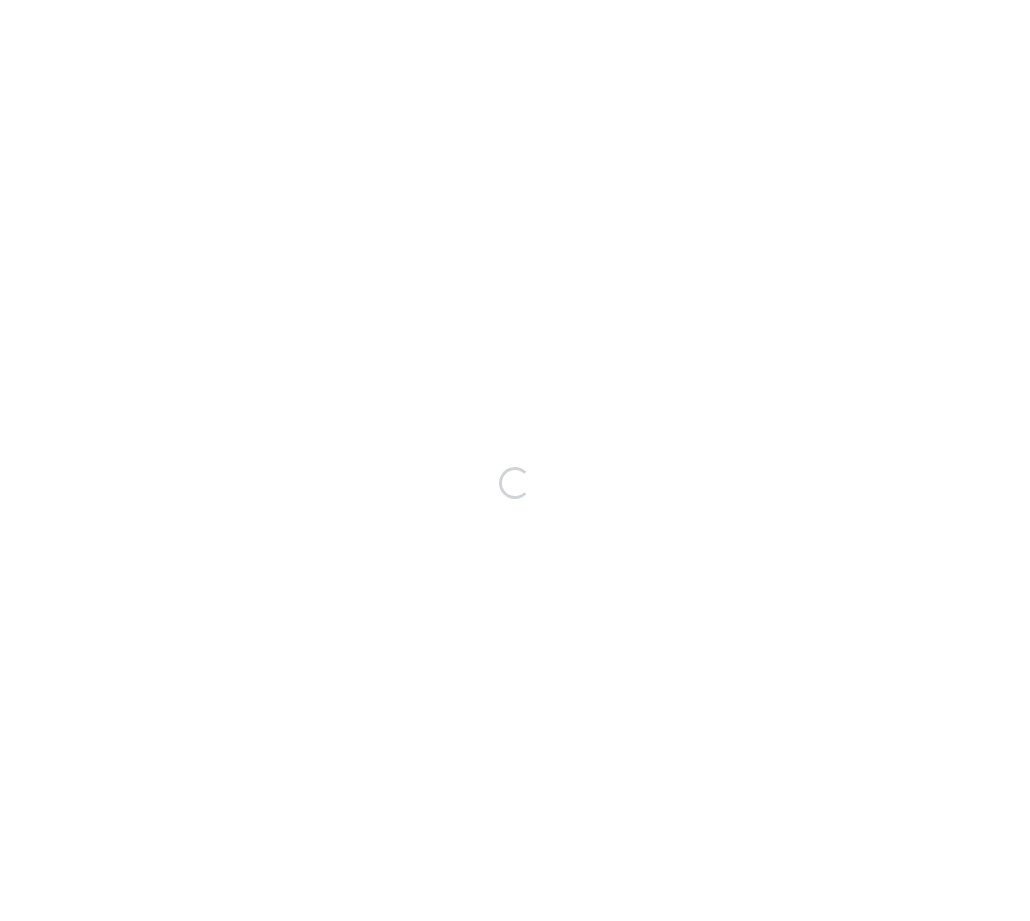 scroll, scrollTop: 0, scrollLeft: 0, axis: both 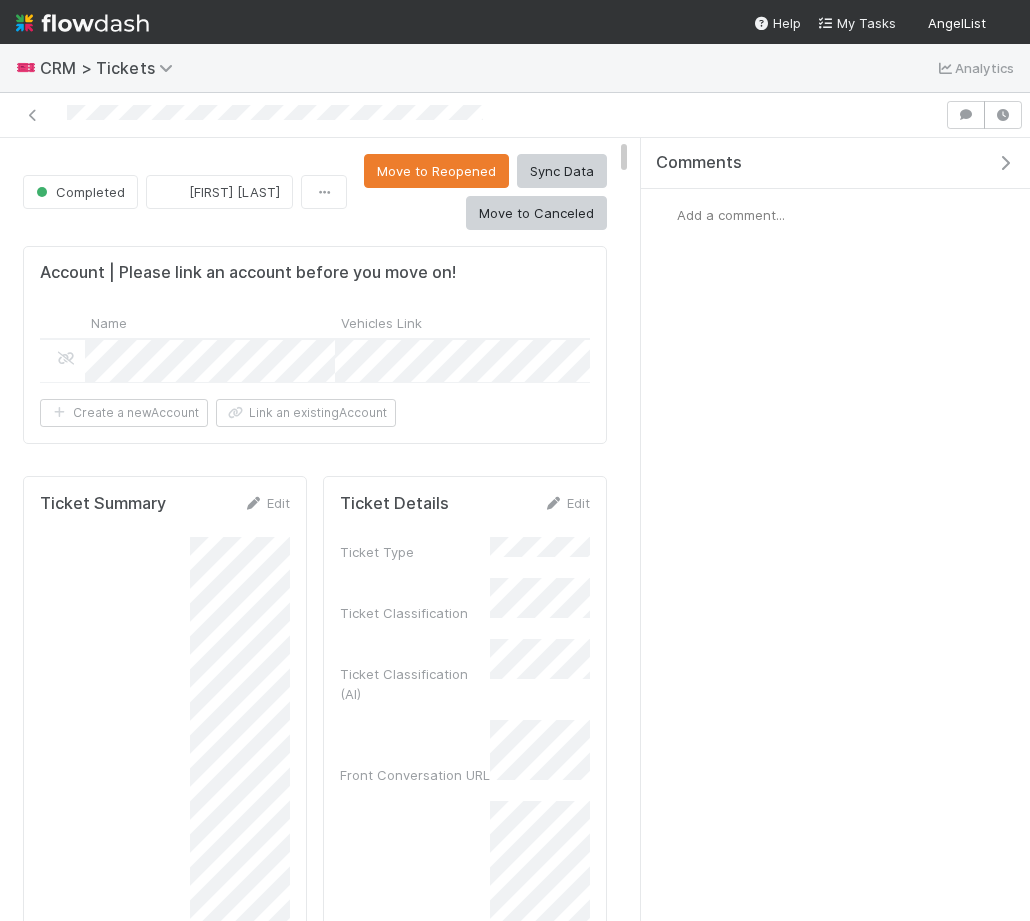 click on "Account | Please link an account before you move on!    Name Vehicles Link Assigned To GP Relations Team Secondary Coverage Email Customer Name Customer Email 7 day delay Venture Coverage Synced 20250402 Opt-out trigger Semantic tiering - markdown Semantic tiering - JSON Account health summary - JSON Last QBR summary Account health summary - markdown Account health metrics - Metabase Account health history Incident status Rollover Trigger SPV Launch Trigger Admin Expense Update Trigger CRT Intake Form Trigger Leia Slosberg Create a new  Account Link an existing  Account Ticket Summary Edit Summary  [Optional] Link Products   Create a new  Product Link an existing  Product Submit any Feedback related to this Ticket Edit Ticket Feedback  Debugging Edit User Input Parsed?  Front Conversation Initiator  Front Conversation First Sender  Front Conversation Last Sender  Front Conversation Body  Ticket ID  Related Ticket Summaries - Recent  Action Item Assignee Synced?  [/act] Action Item Assignee Email  Edit Name" at bounding box center [315, 28704] 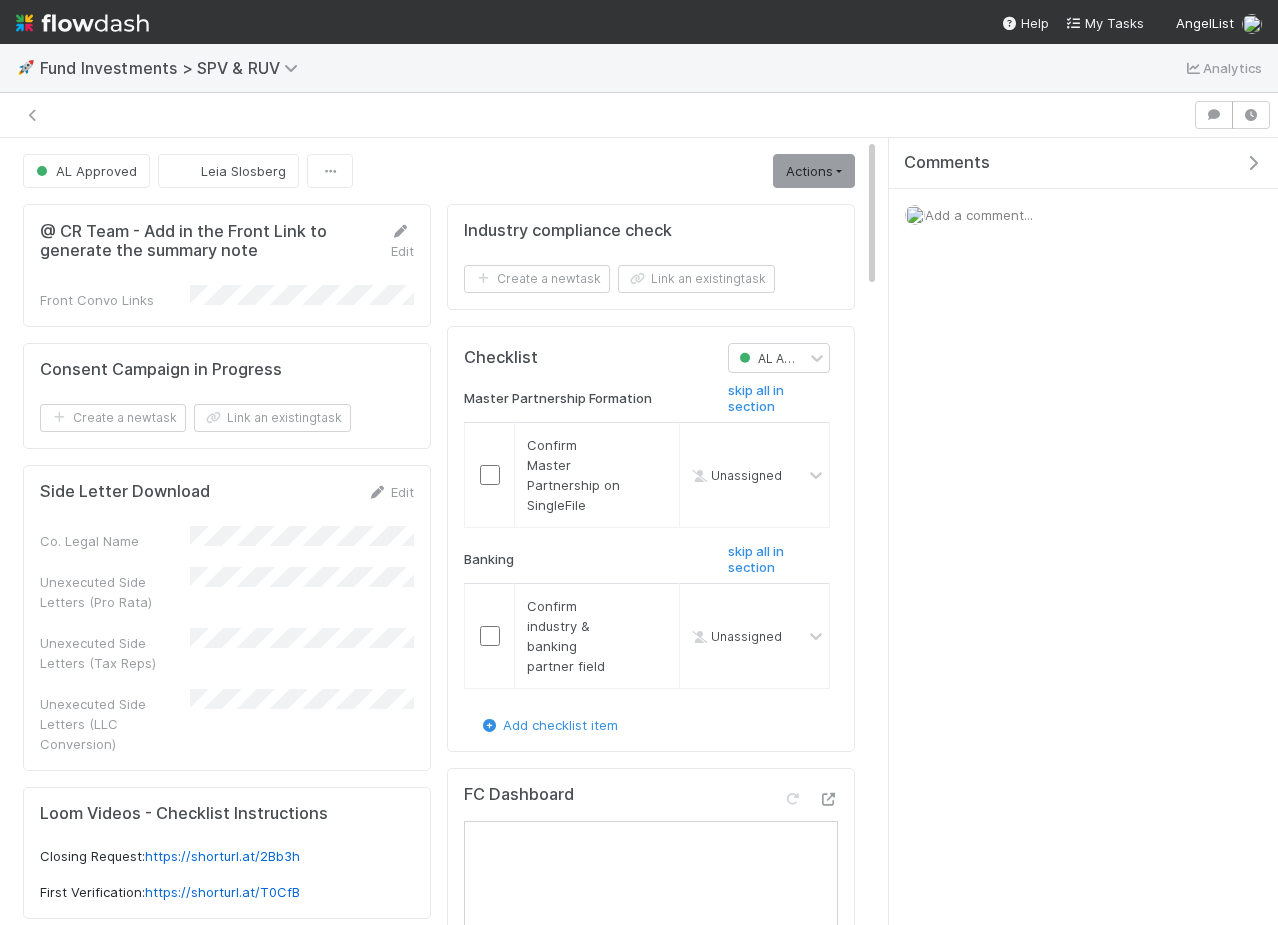 scroll, scrollTop: 0, scrollLeft: 0, axis: both 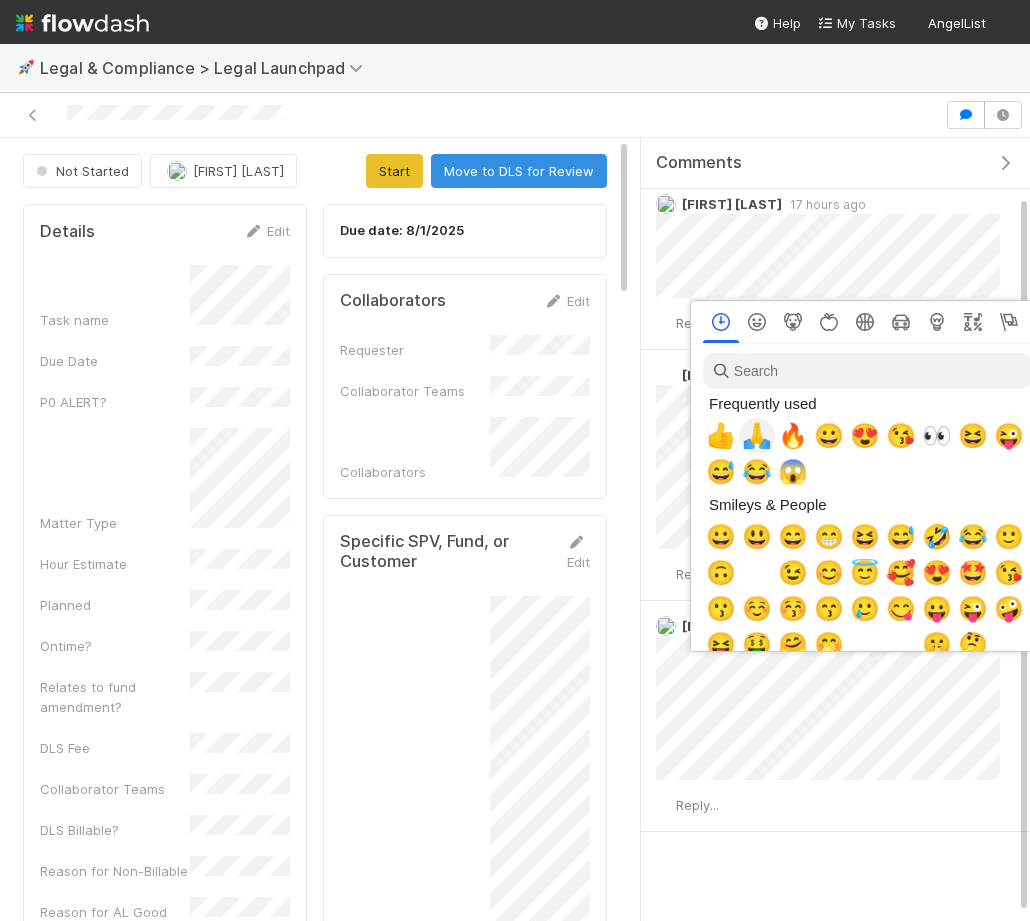 click on "🙏" at bounding box center (757, 436) 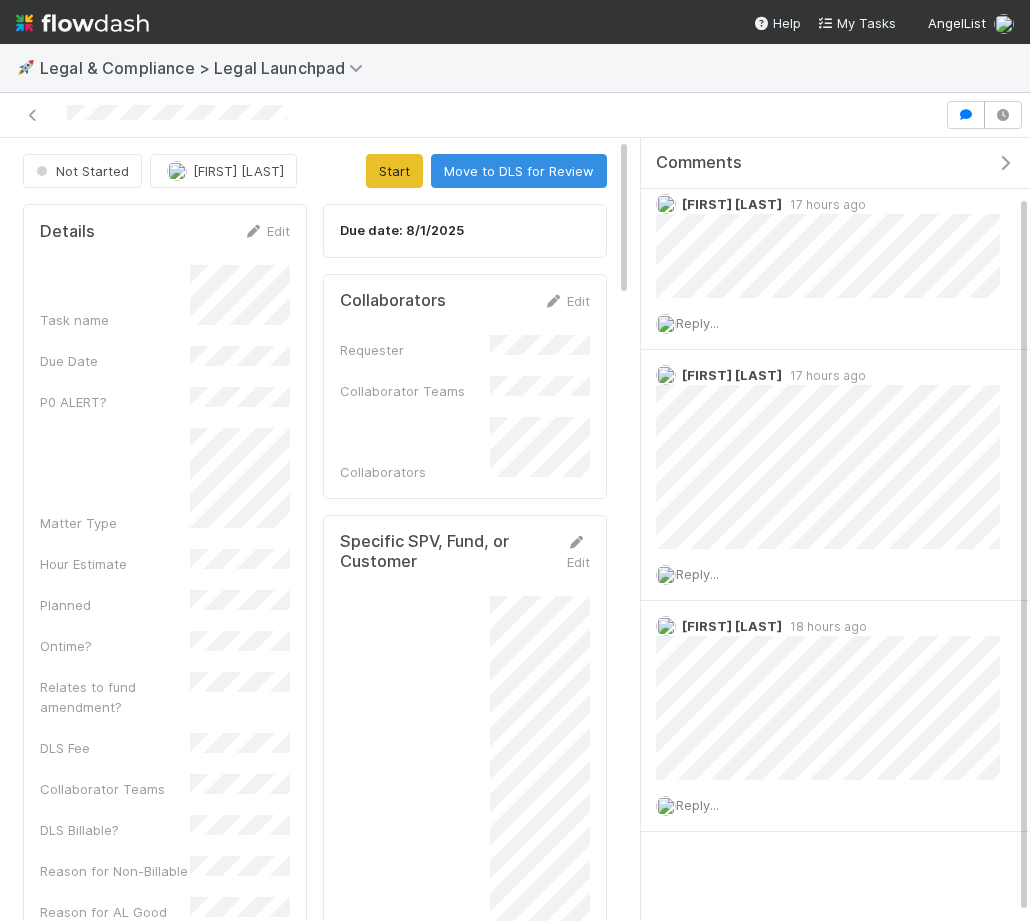 click on "Details Edit Task name  Due Date  P0 ALERT?  Matter Type  Hour Estimate  Planned  Ontime?  Relates to fund amendment?  DLS Fee  Collaborator Teams  DLS Billable?  Reason for Non-Billable  Reason for AL Good Will  Work Completed?  Contractor Assist  CRM Action Item ID  Legal Services Edit Legal Services Category  CRM Action Item   Unlink Edit Front Conversation Link  Team  Operations - Category  Action Item  Due Date  Due Date Priority  Description  Front Conversation ID  Estimated Effort  Investment Closing - Signature Block  [/act] Assignee Email  Relevant Links  DLS Task Link   Link an existing  task LLP --> Amendments_Consents   Create a new  task Link an existing  task Due date: 8/1/2025 Collaborators Edit Requester  Collaborator Teams  Collaborators  Specific SPV, Fund, or Customer Edit Relevant Links  Advisory Status  Line of Credit?  Front Thread  Request Edit Request  Attachments  Comments Attach files: Choose or drag and drop file(s) Add Comment Scarlett Grabowska 17 hours ago   Amy Saks 17 hours ago" at bounding box center (315, 2116) 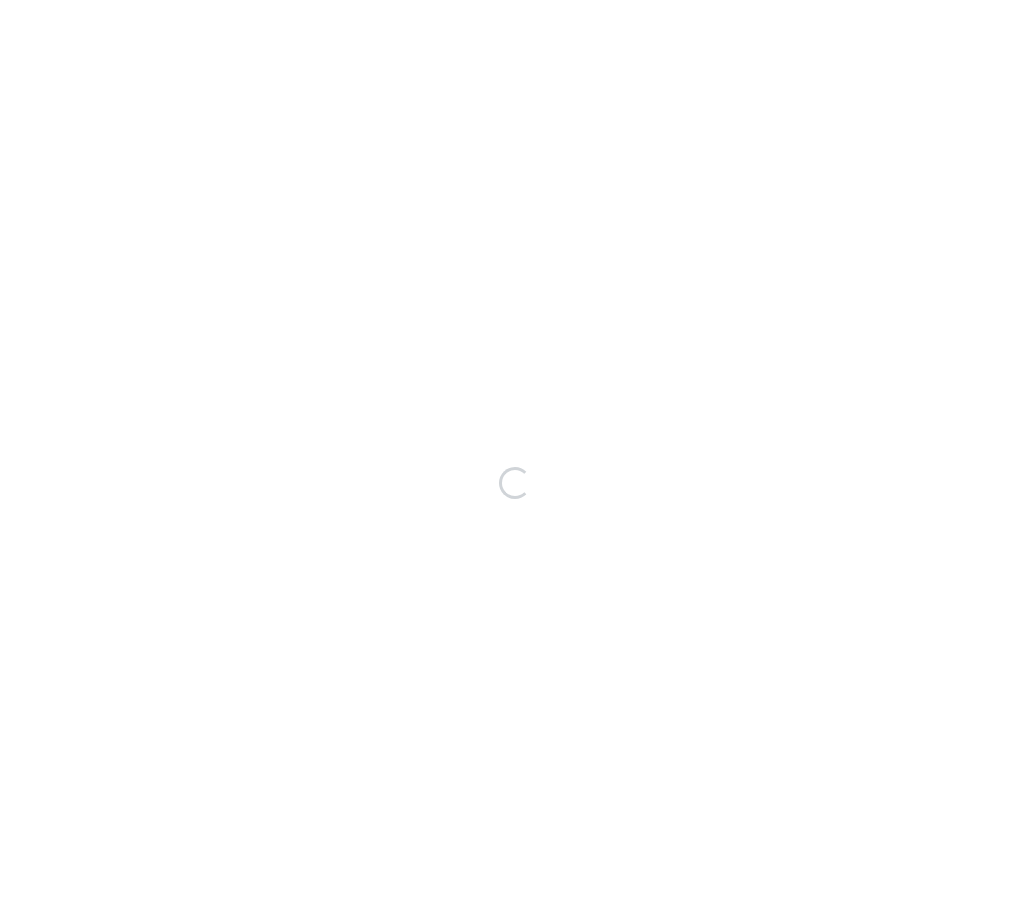 scroll, scrollTop: 0, scrollLeft: 0, axis: both 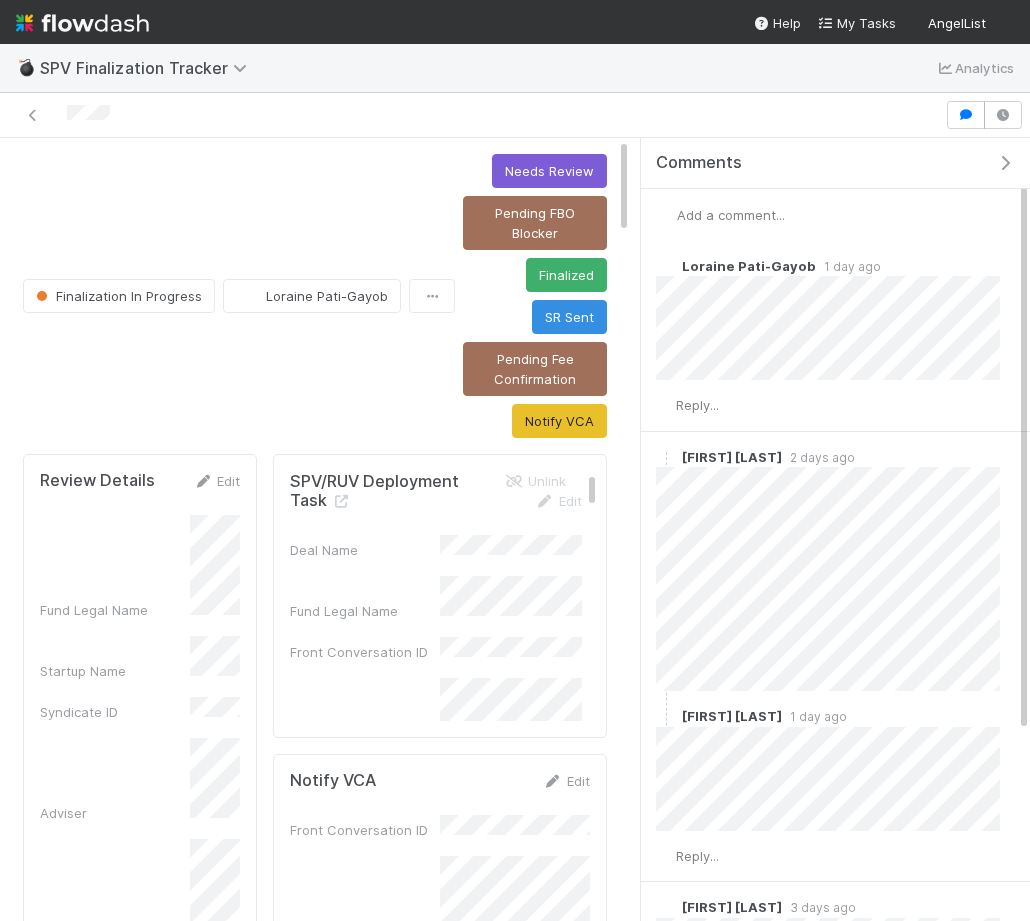 click at bounding box center [1005, 163] 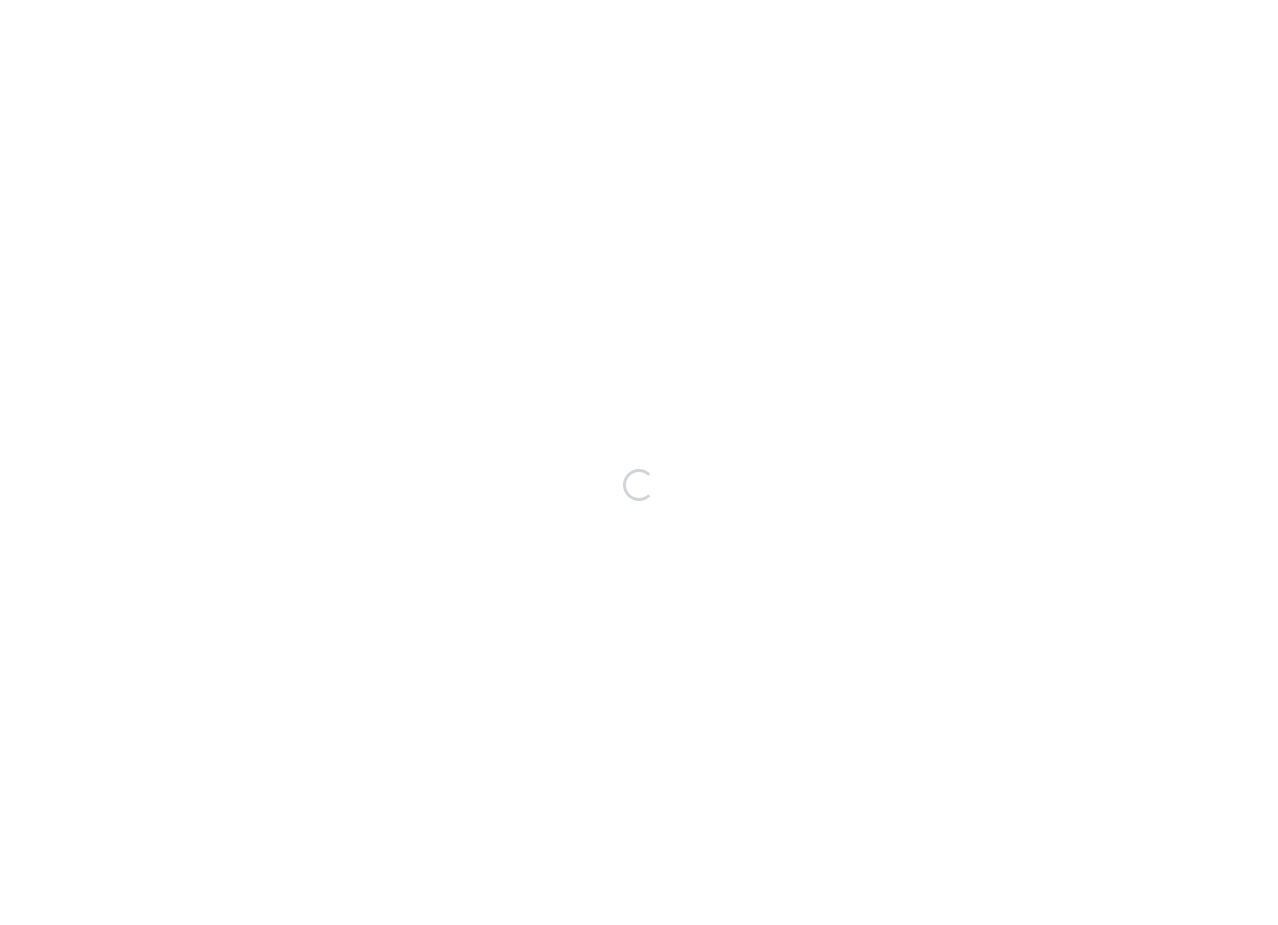 scroll, scrollTop: 0, scrollLeft: 0, axis: both 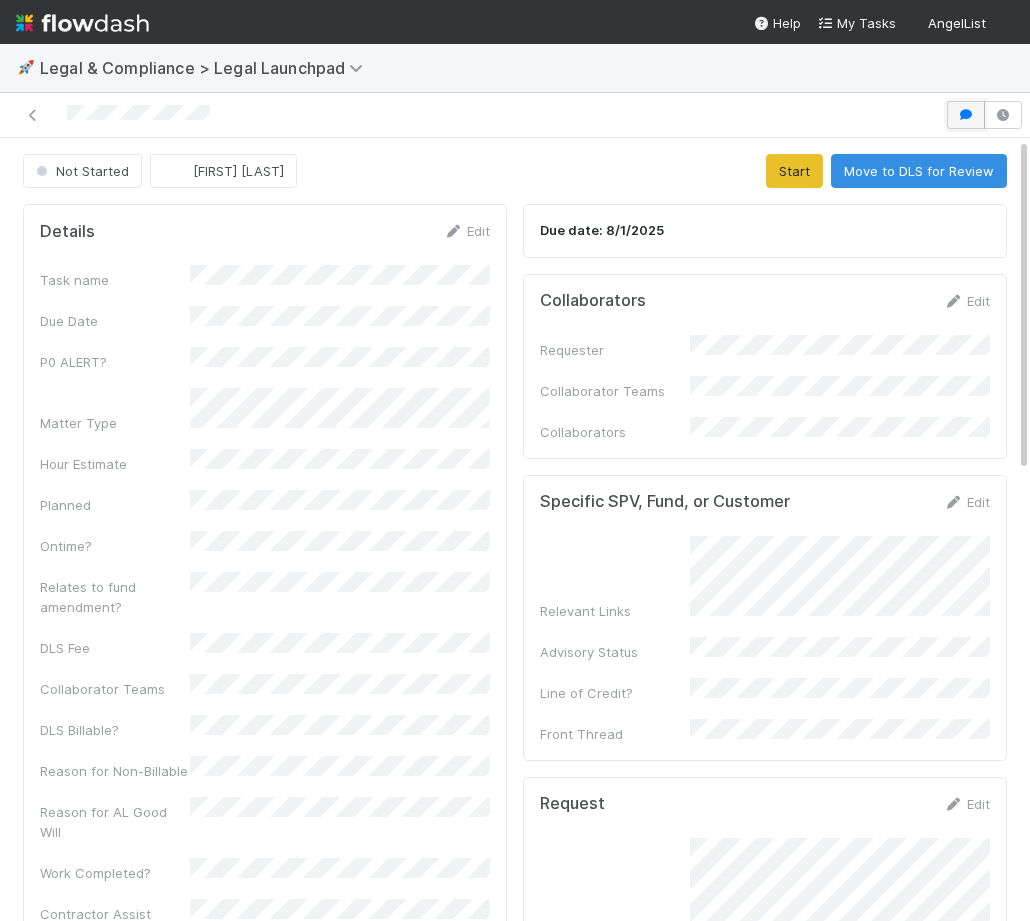 click at bounding box center [966, 115] 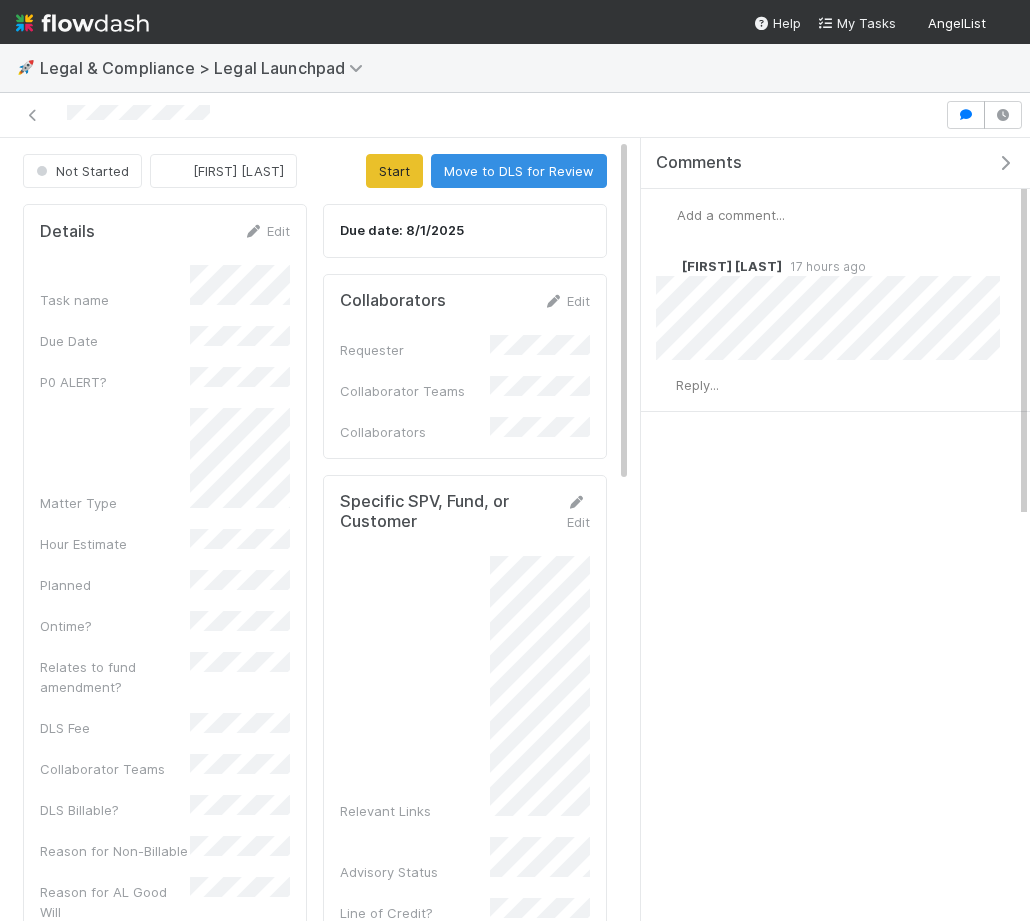 click at bounding box center (1005, 163) 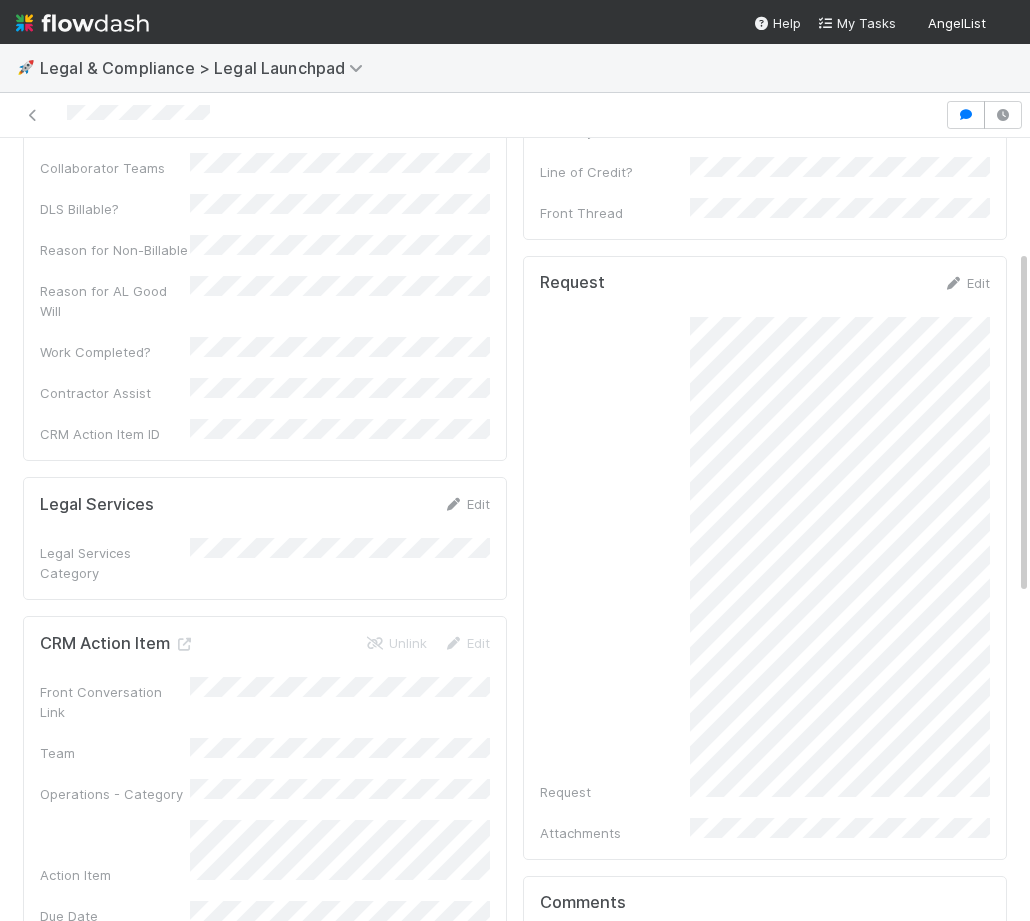 scroll, scrollTop: 752, scrollLeft: 0, axis: vertical 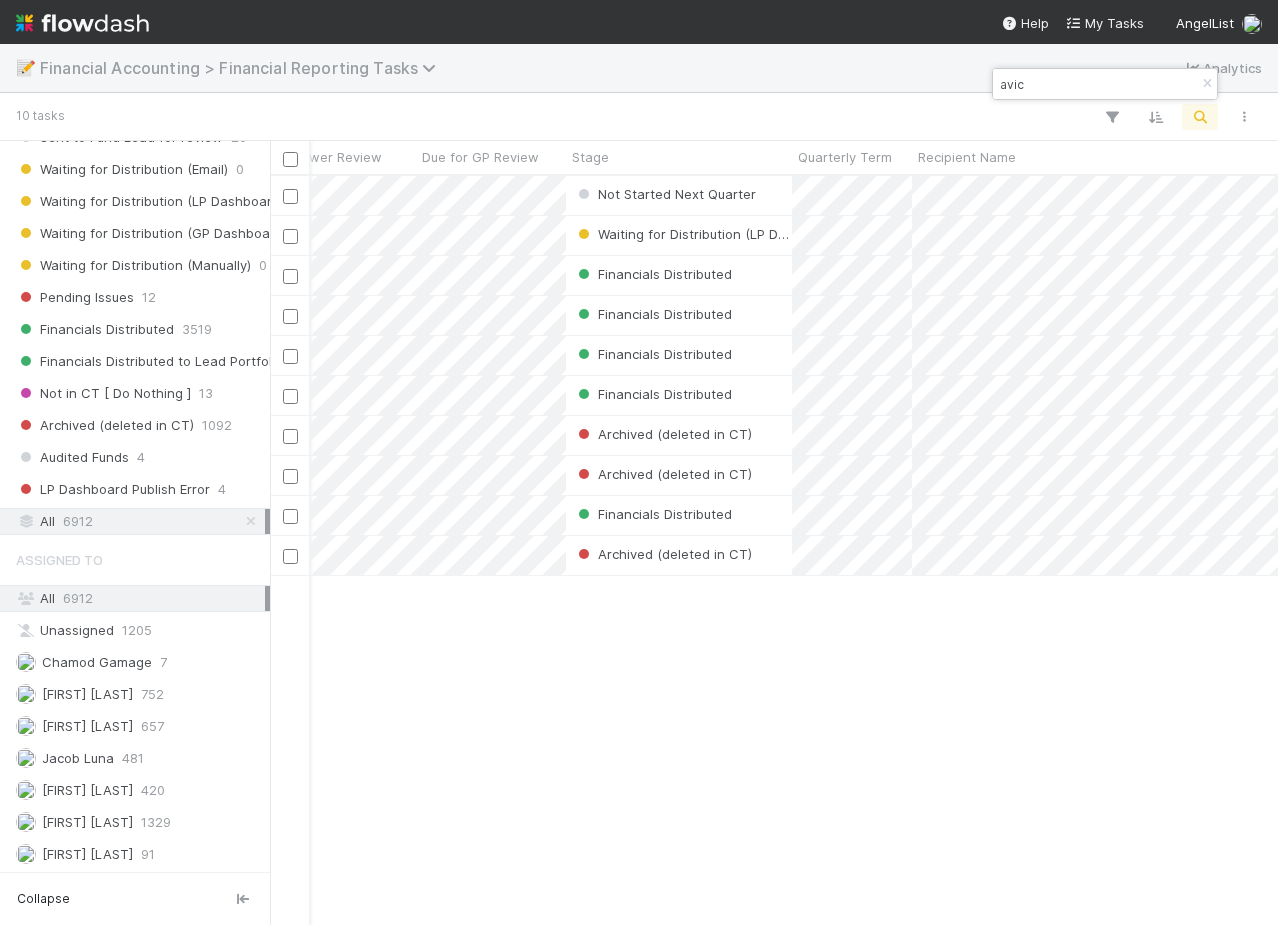 click on "Financial Accounting > Financial Reporting Tasks" at bounding box center (243, 68) 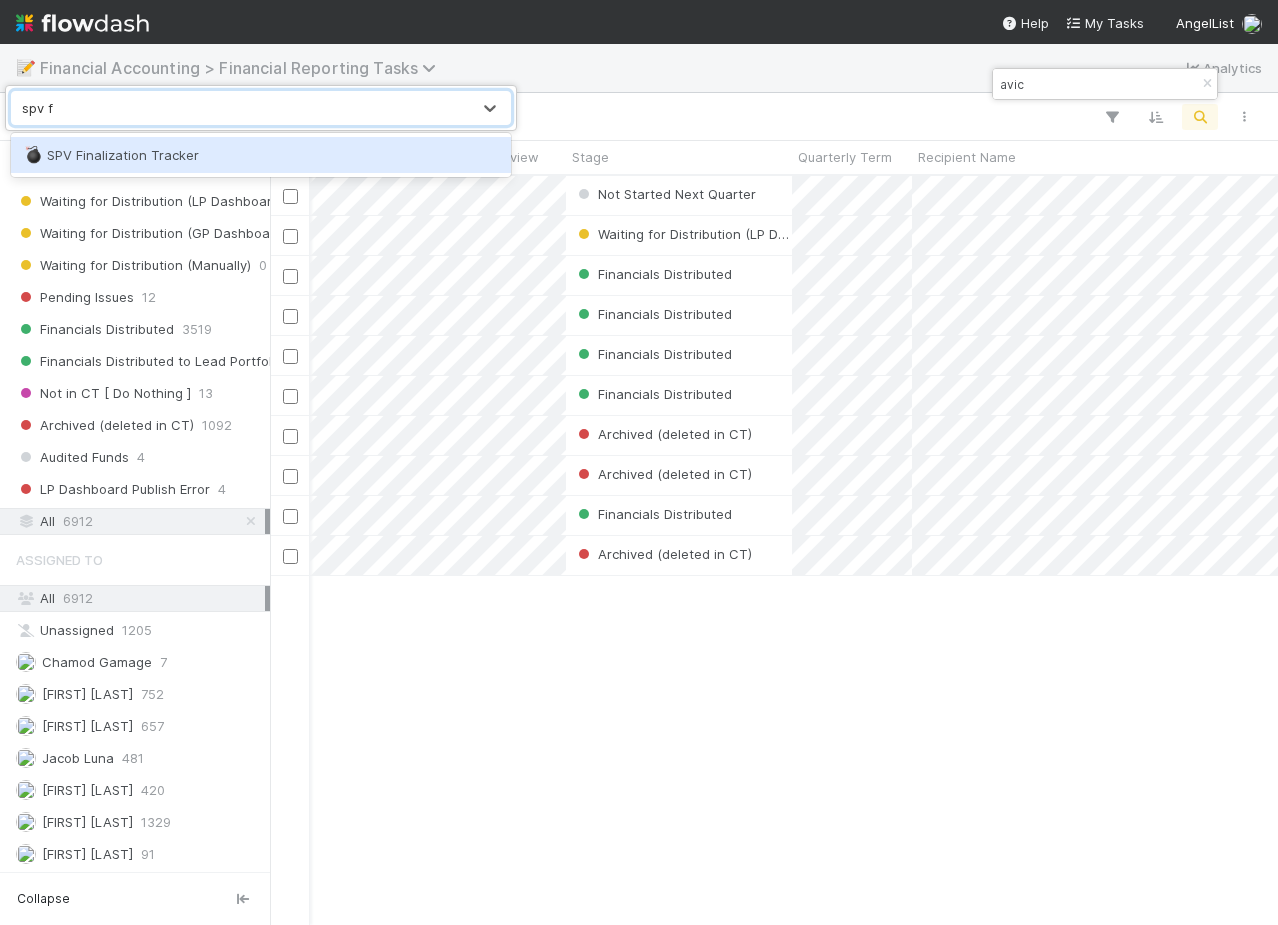 type on "spv fi" 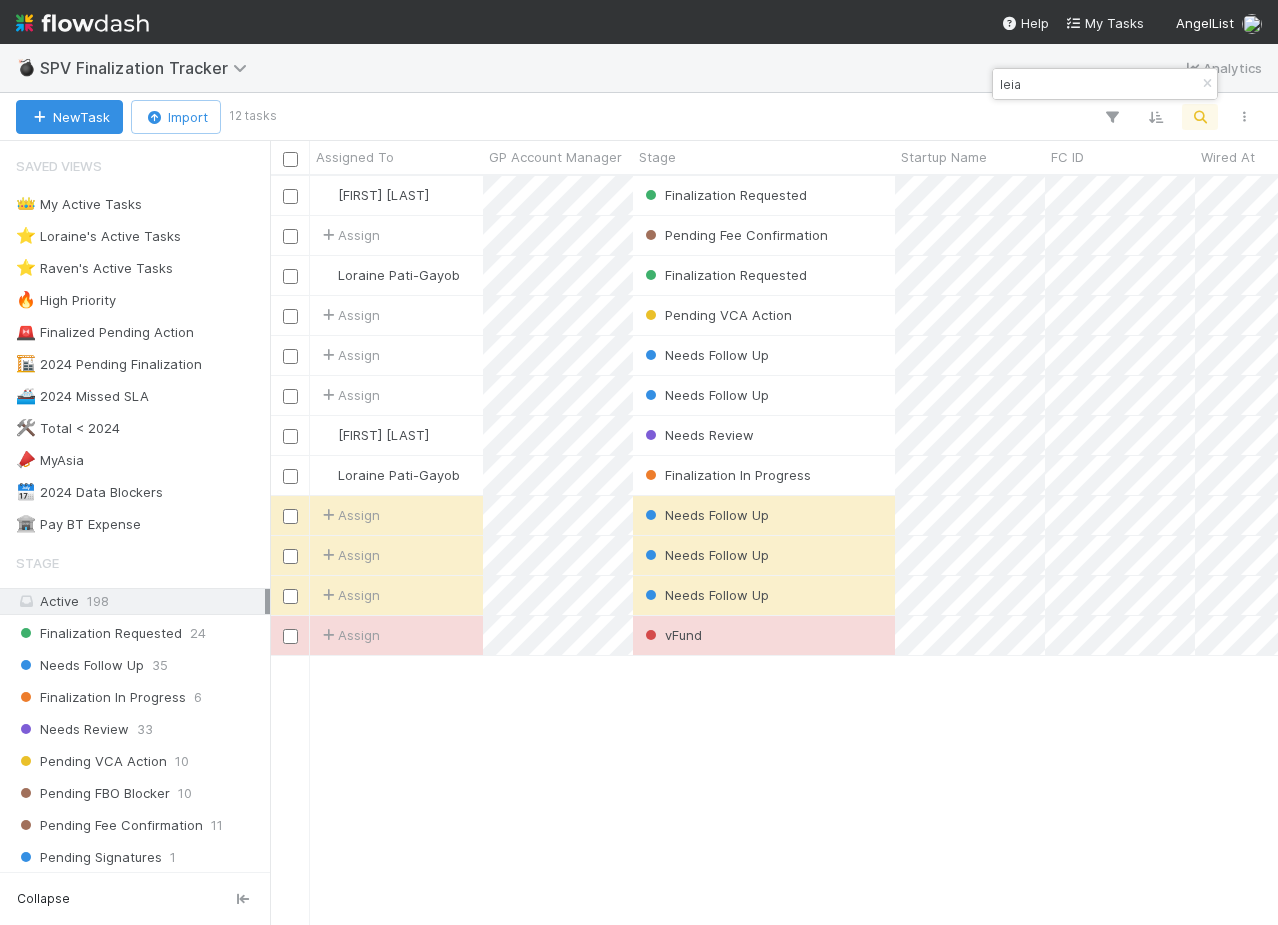 scroll, scrollTop: 0, scrollLeft: 1, axis: horizontal 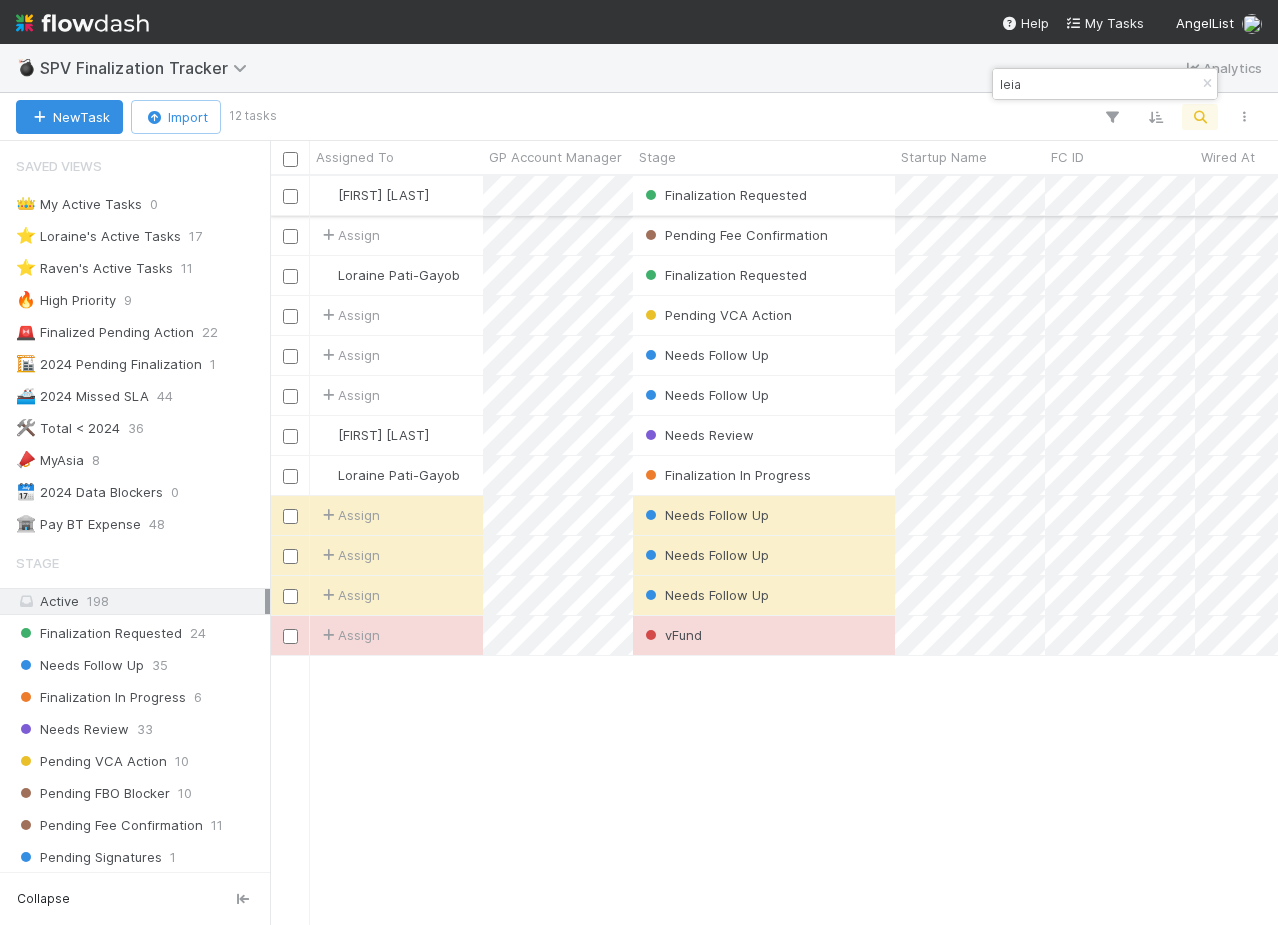 click on "[FIRST] [LAST]" at bounding box center [396, 195] 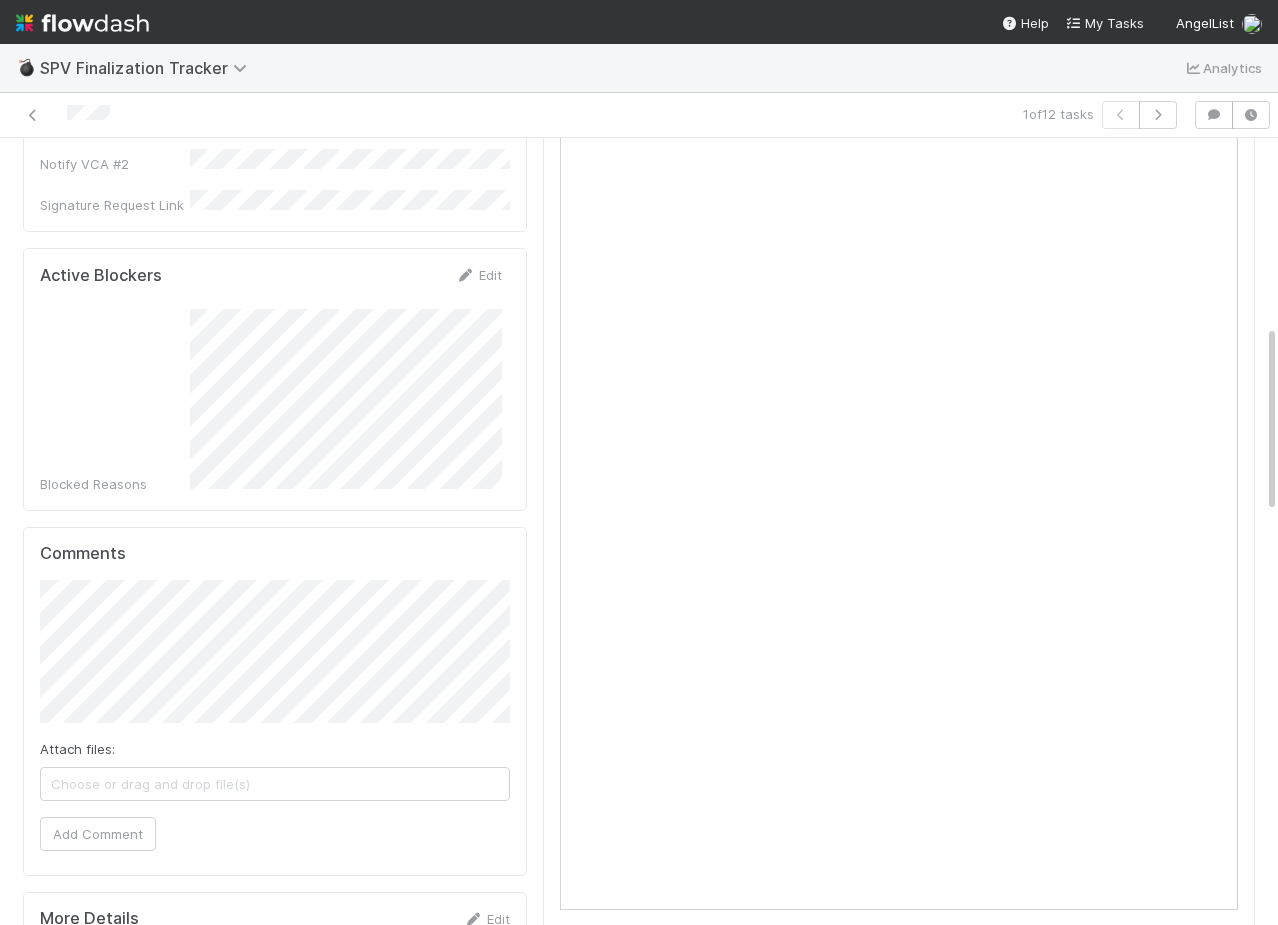 scroll, scrollTop: 550, scrollLeft: 0, axis: vertical 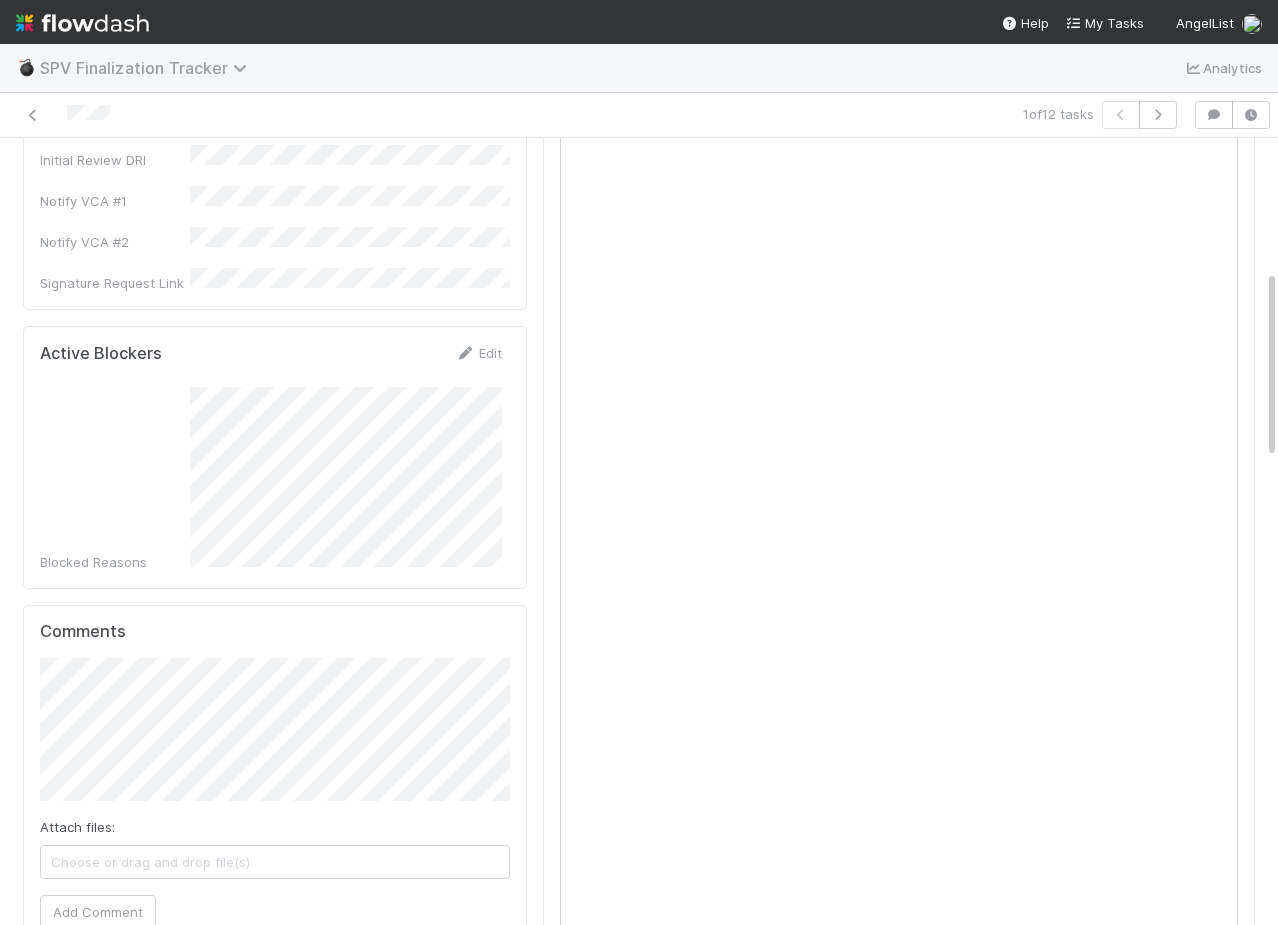 click on "SPV Finalization Tracker" at bounding box center (148, 68) 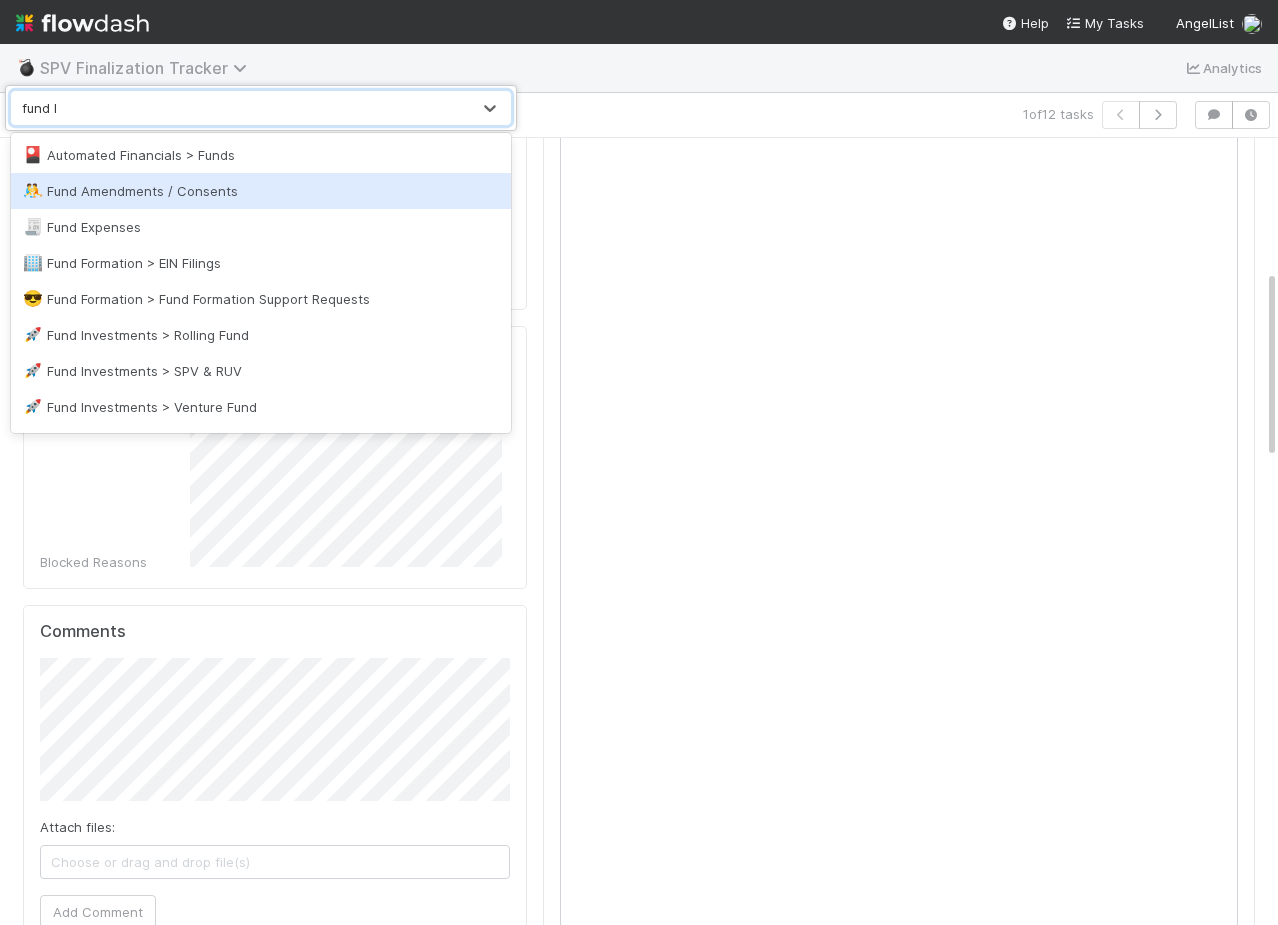 type on "fund la" 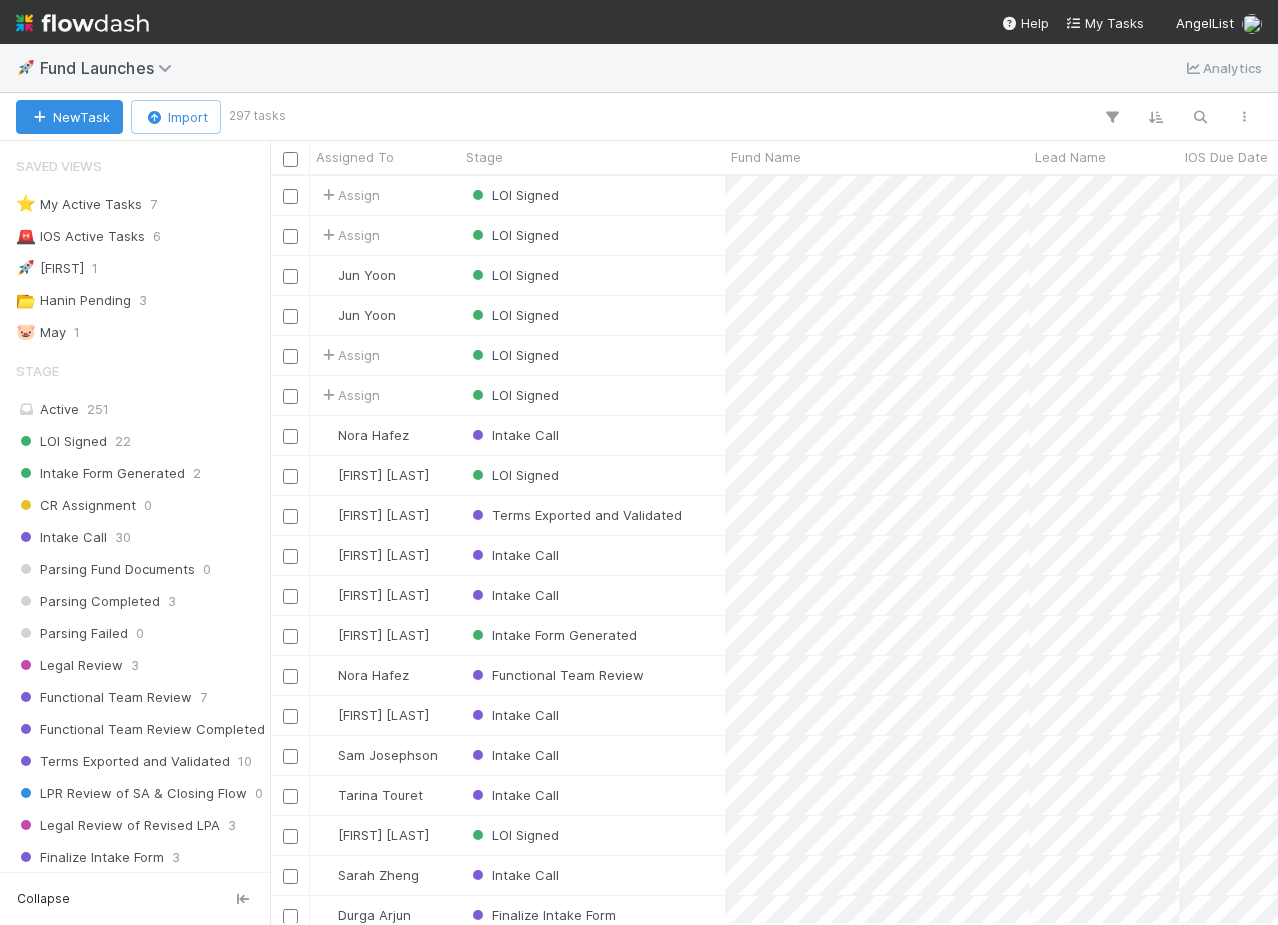 scroll, scrollTop: 748, scrollLeft: 1008, axis: both 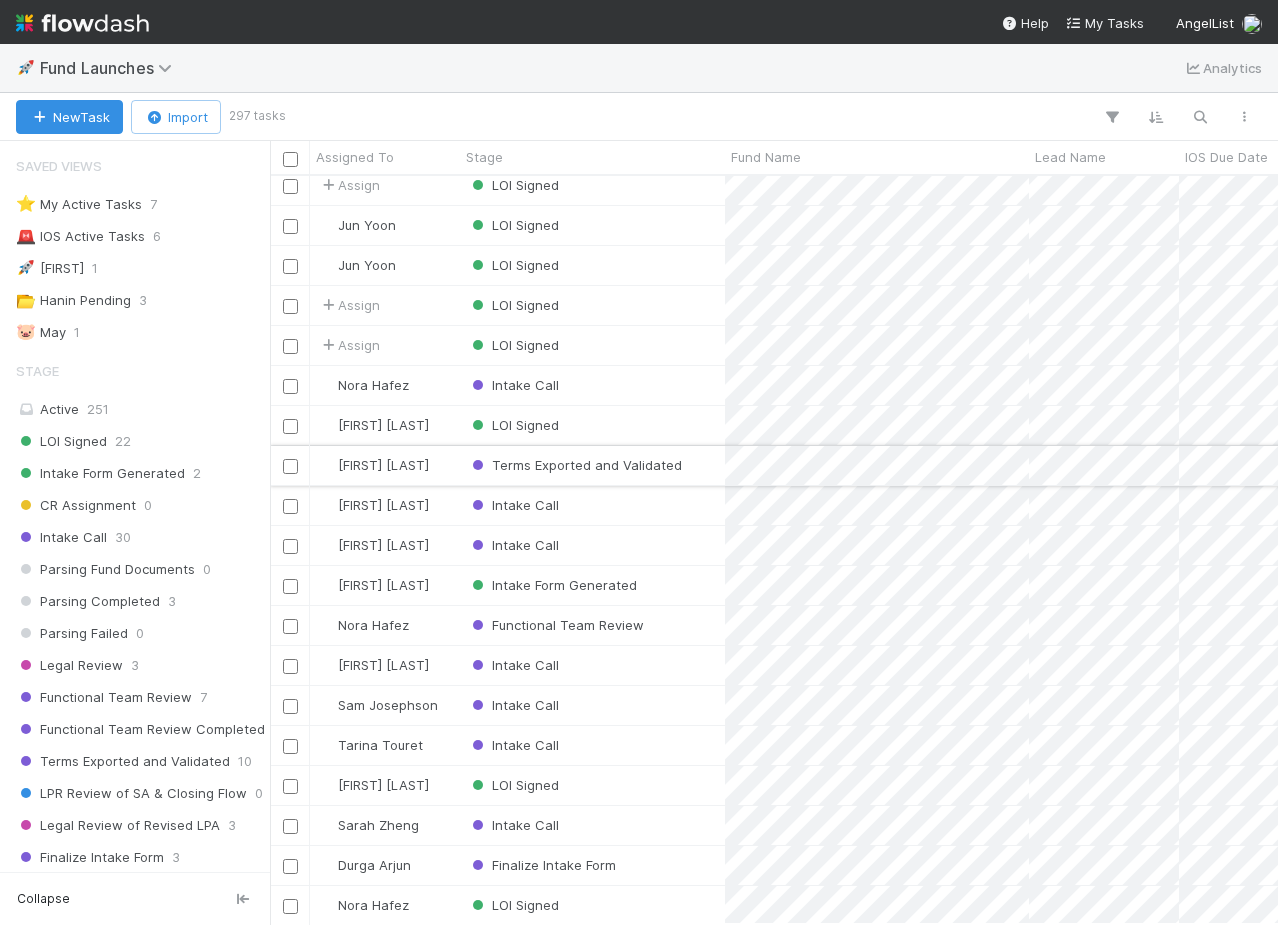 click on "Terms Exported and Validated" at bounding box center [592, 465] 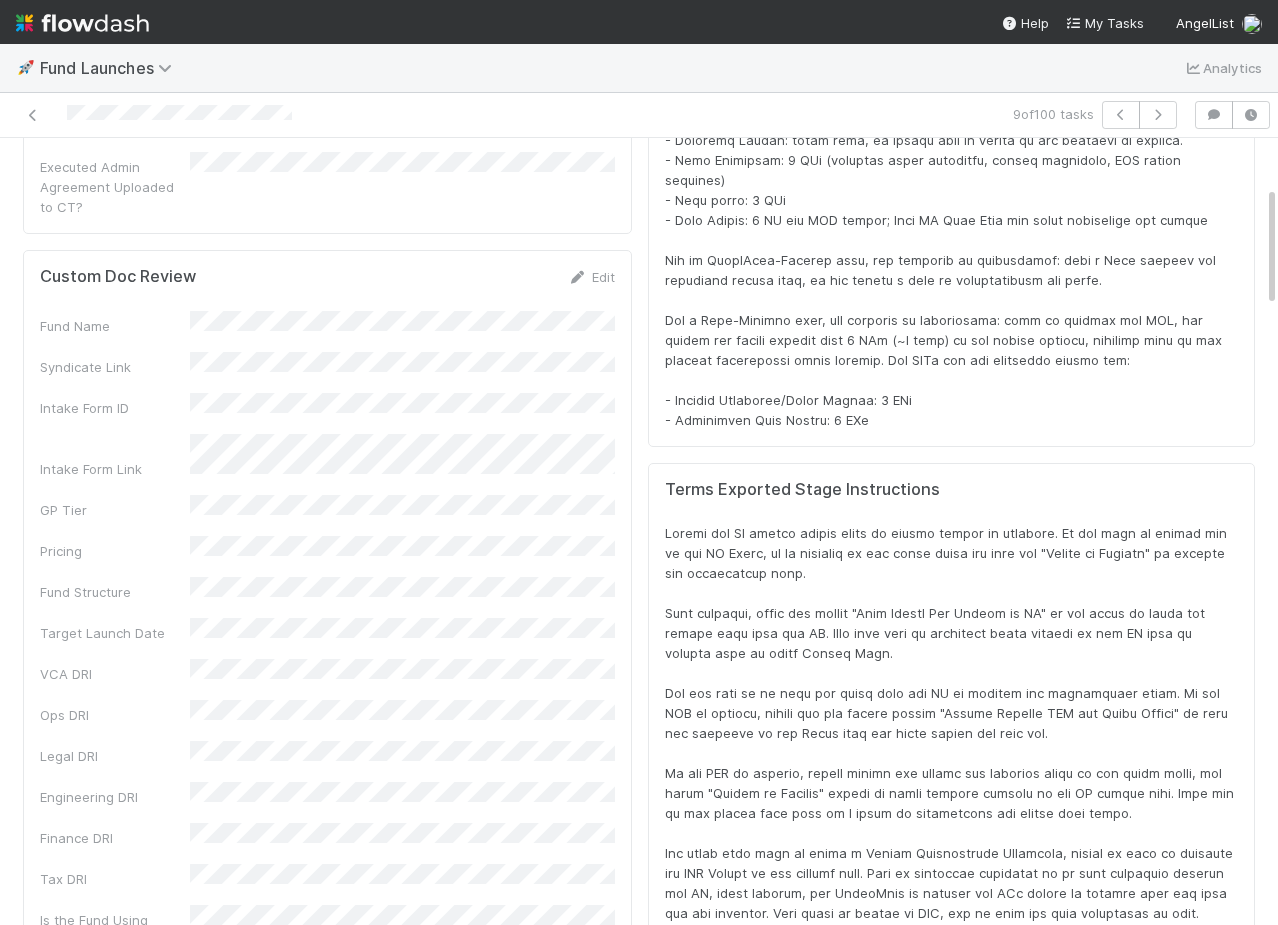 scroll, scrollTop: 363, scrollLeft: 0, axis: vertical 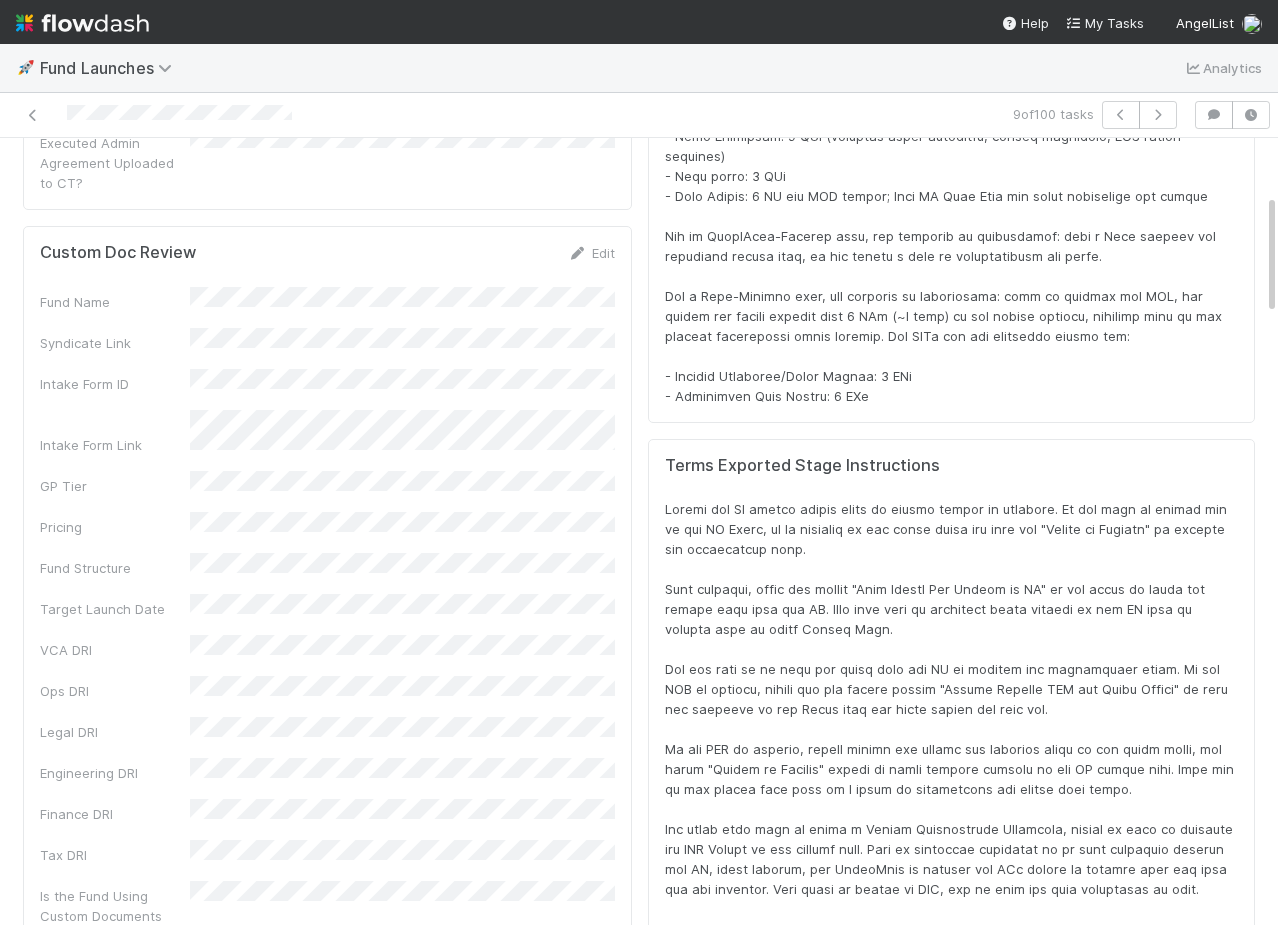 click at bounding box center (951, 196) 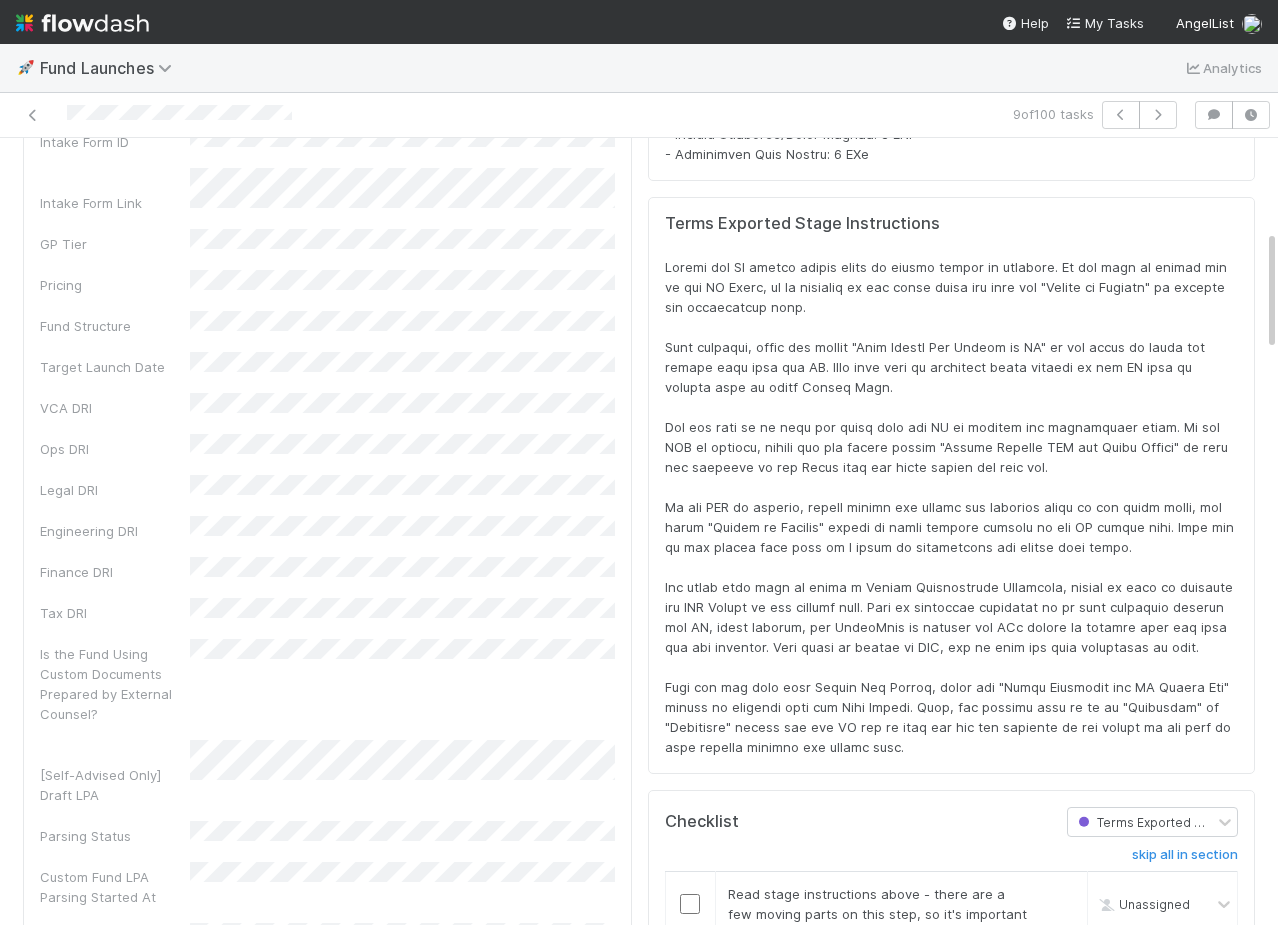 scroll, scrollTop: 609, scrollLeft: 0, axis: vertical 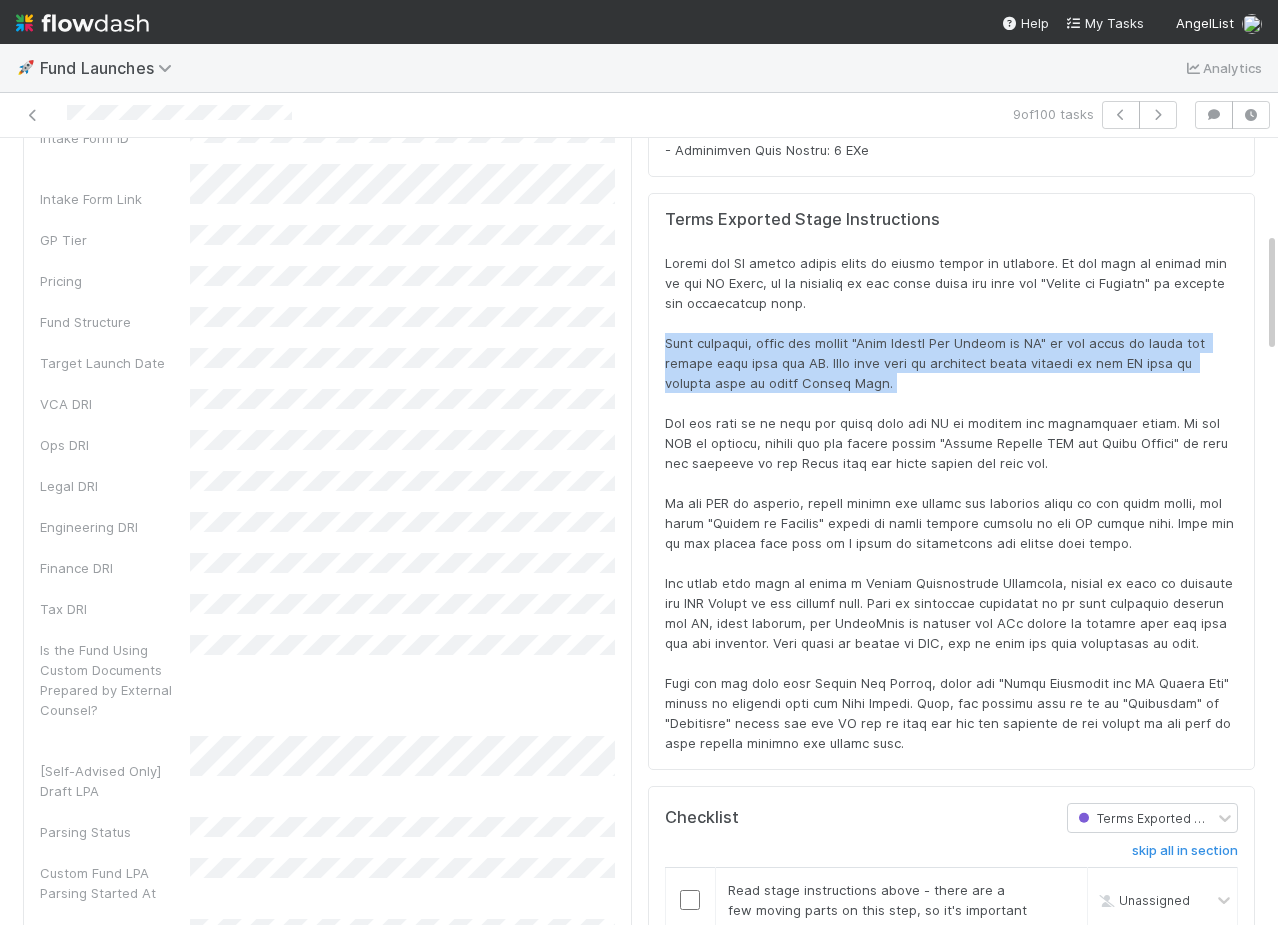 drag, startPoint x: 664, startPoint y: 317, endPoint x: 871, endPoint y: 365, distance: 212.49236 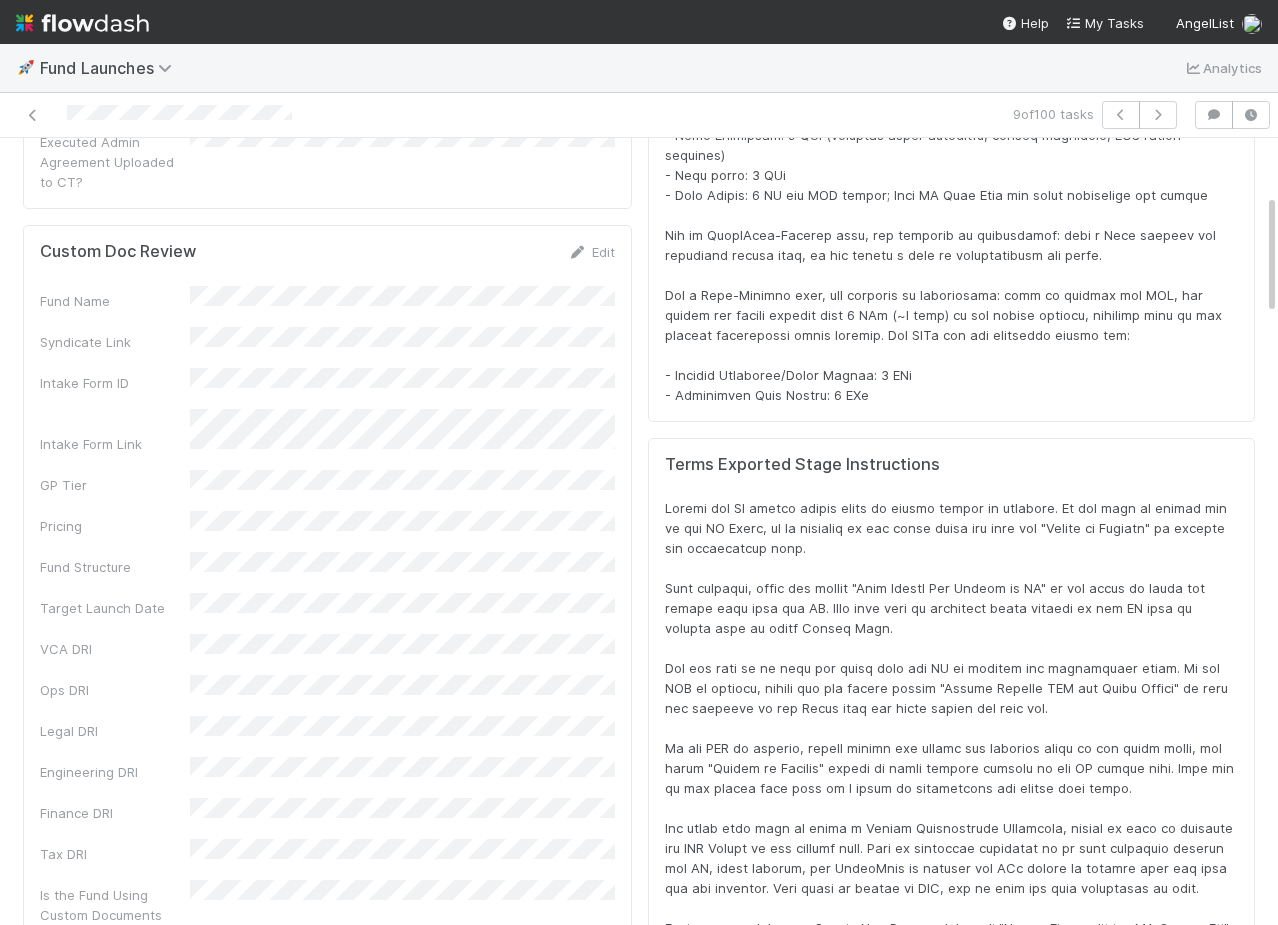 scroll, scrollTop: 365, scrollLeft: 0, axis: vertical 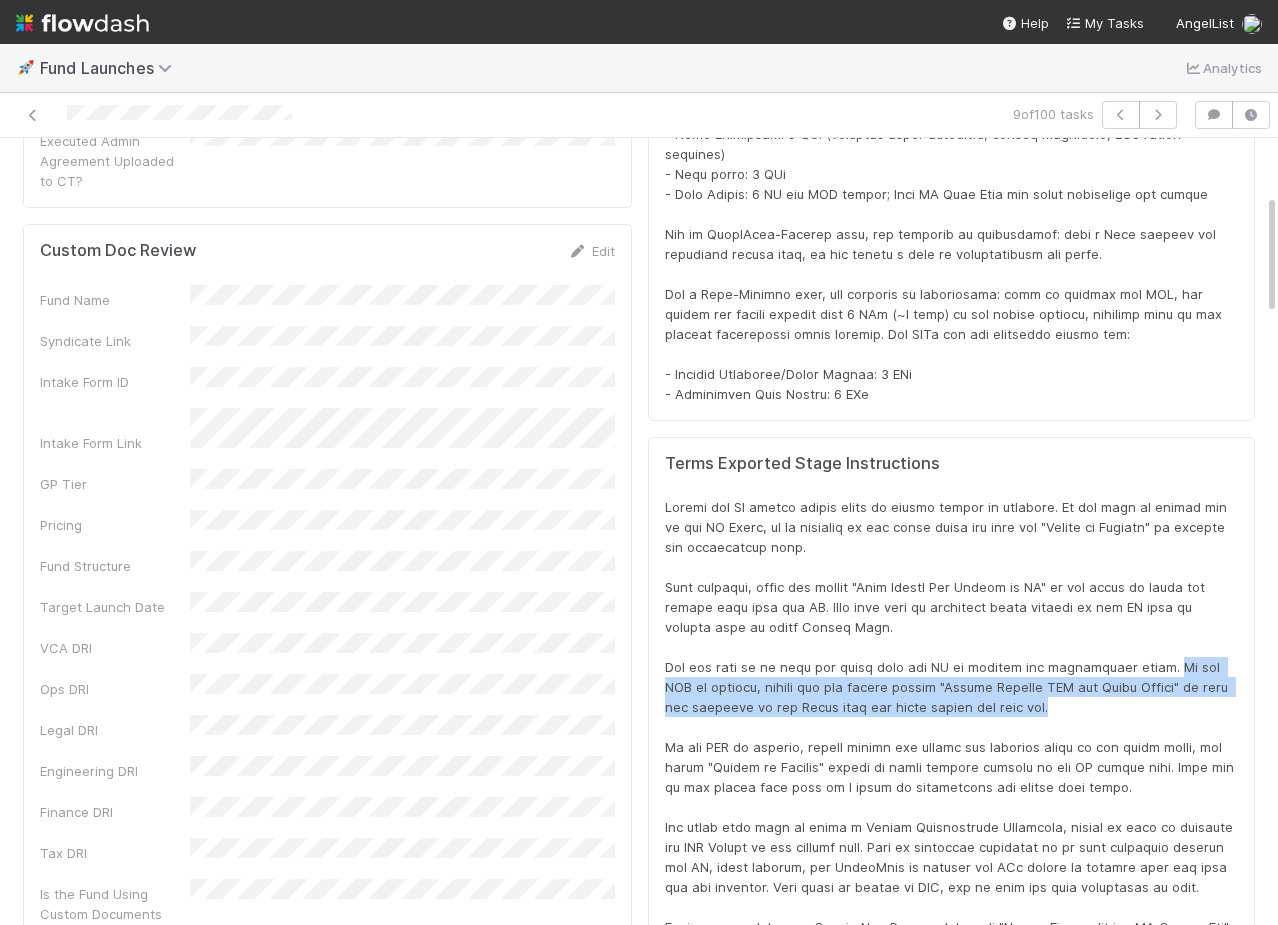drag, startPoint x: 1174, startPoint y: 643, endPoint x: 1175, endPoint y: 685, distance: 42.0119 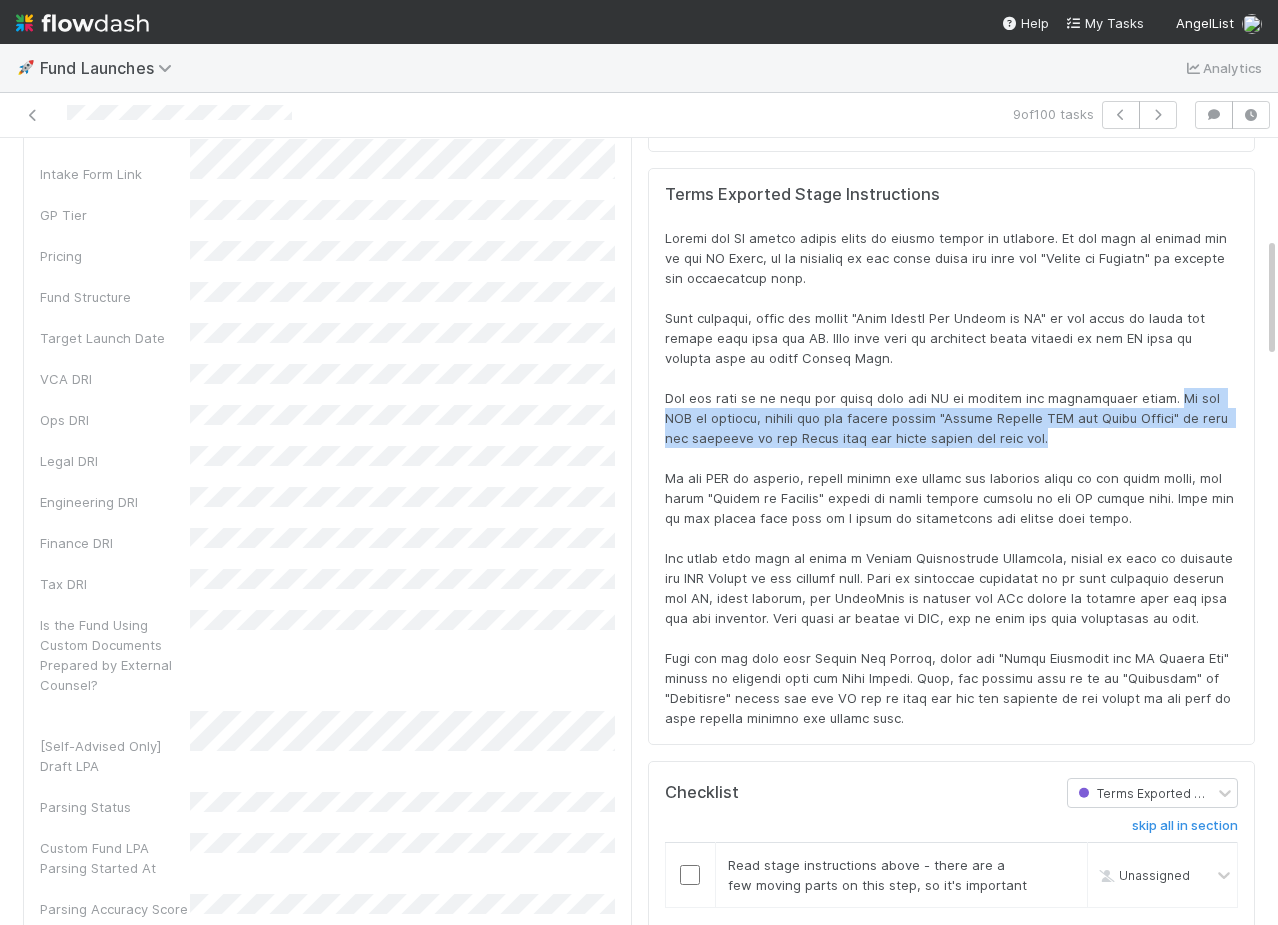 scroll, scrollTop: 642, scrollLeft: 0, axis: vertical 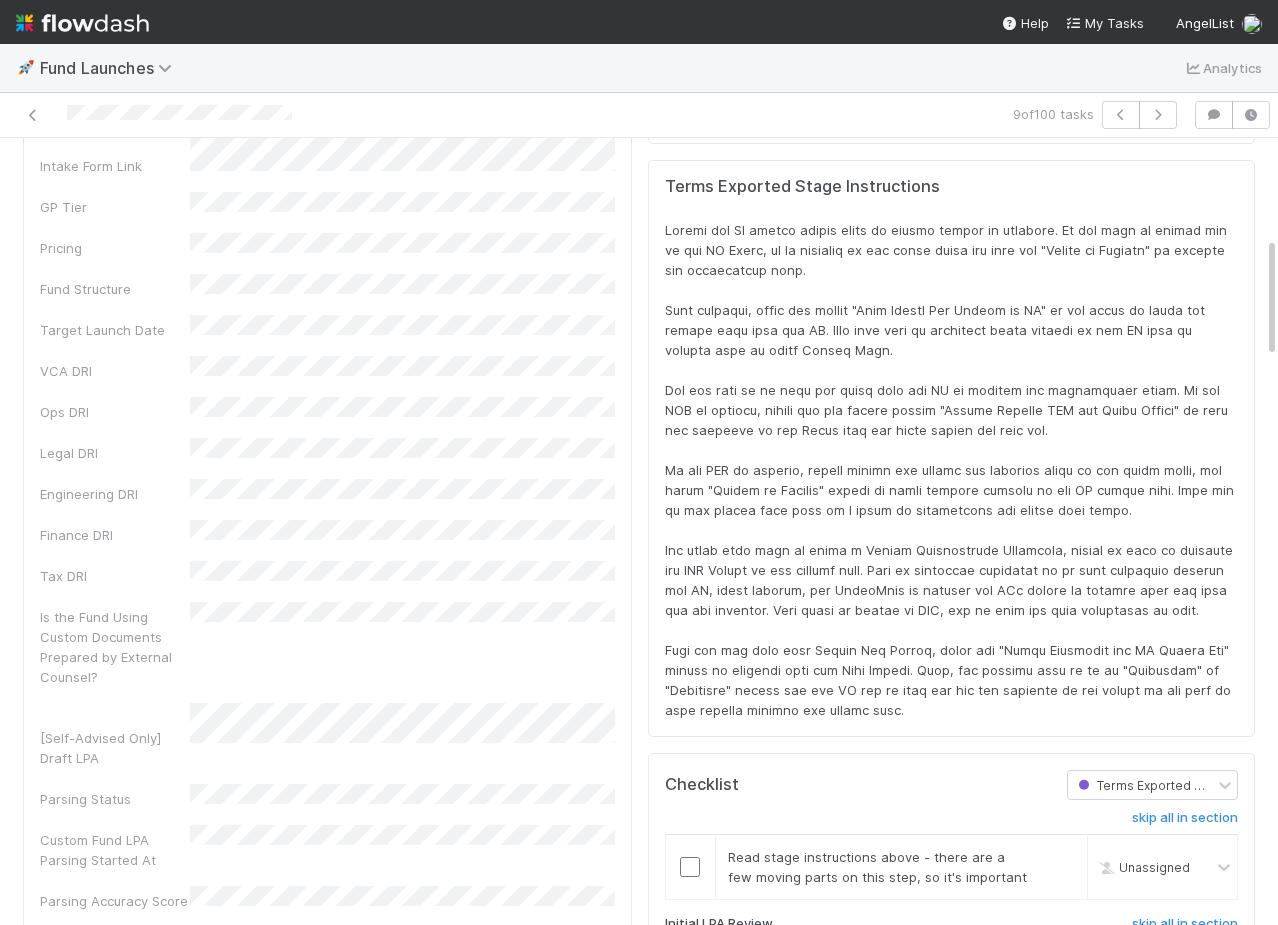 click at bounding box center [951, 470] 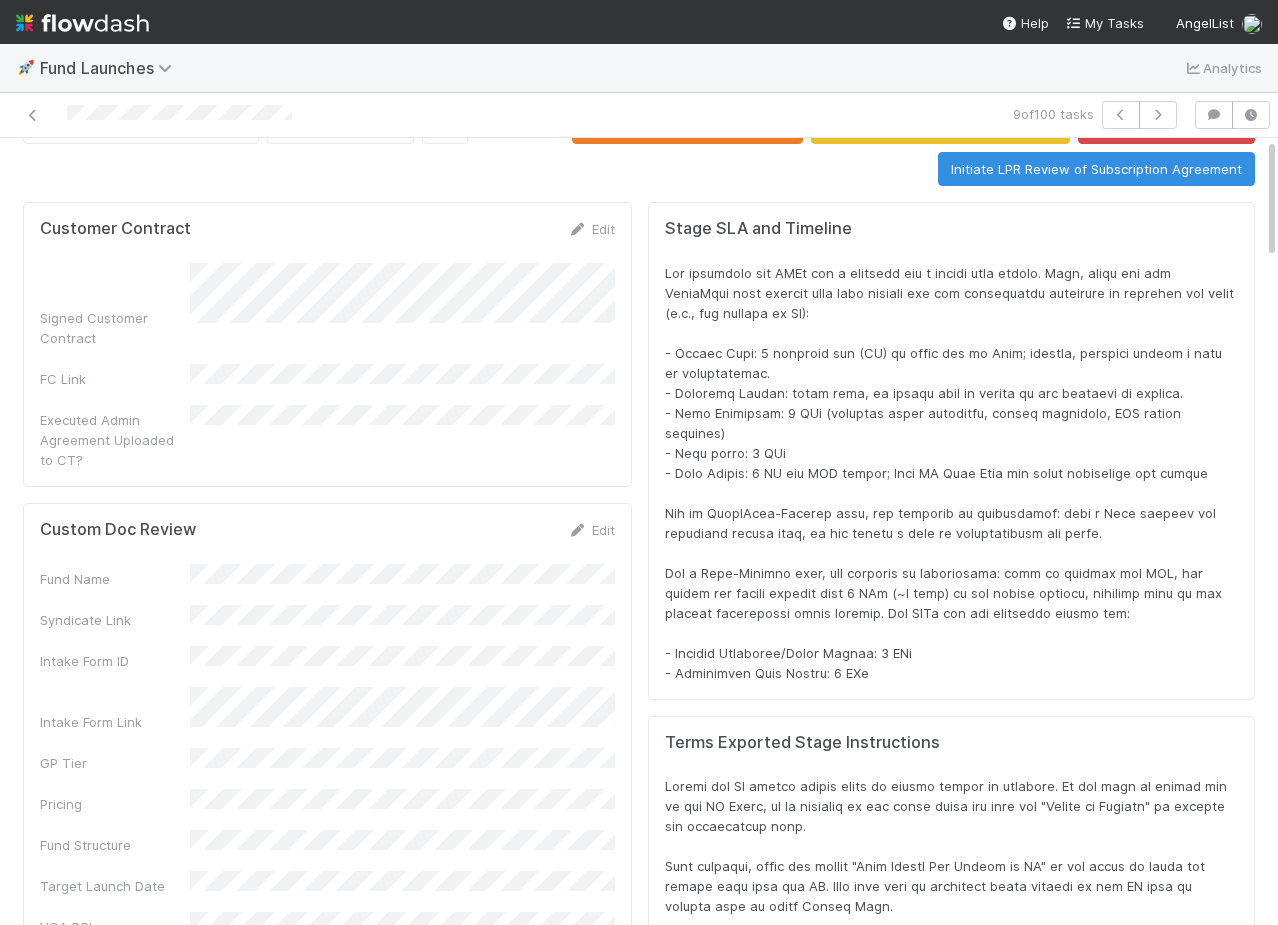 scroll, scrollTop: 0, scrollLeft: 0, axis: both 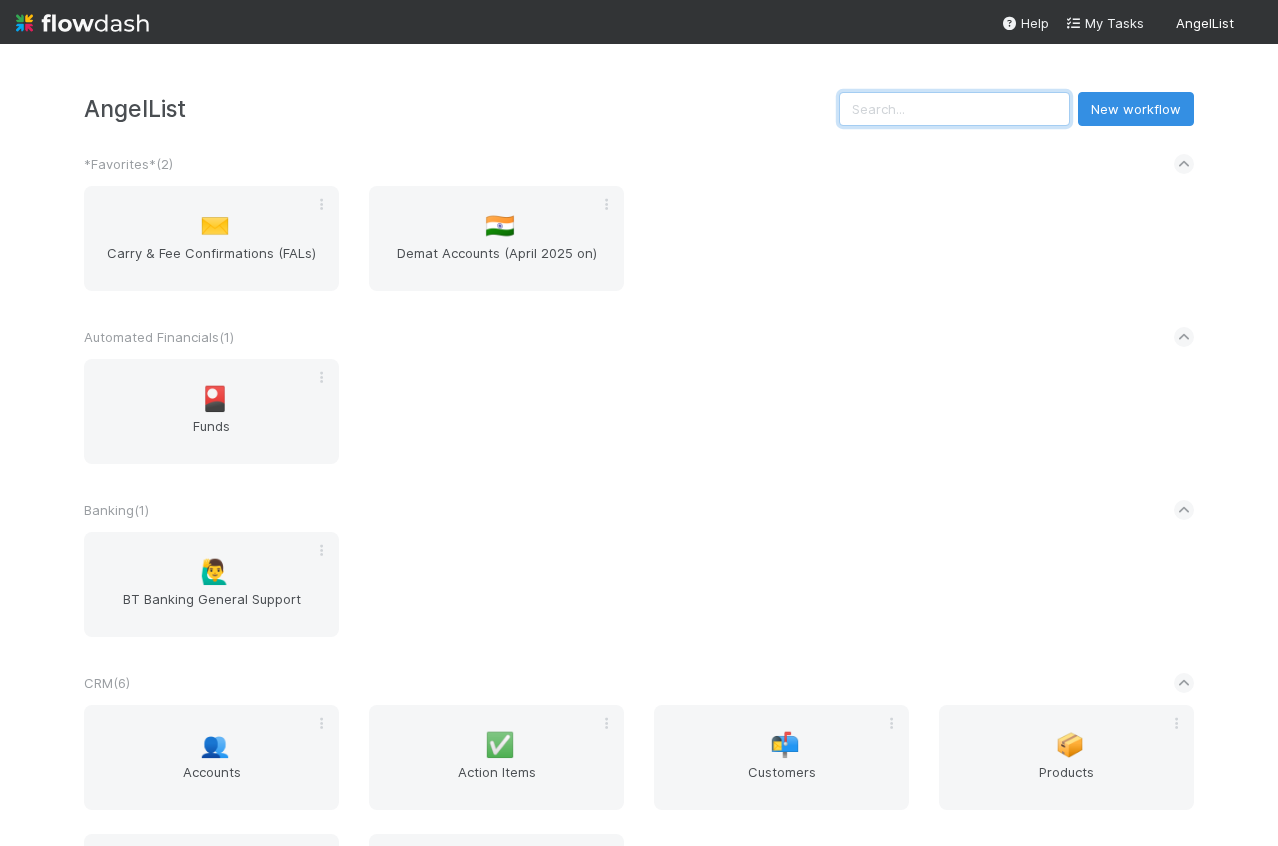 click at bounding box center (954, 109) 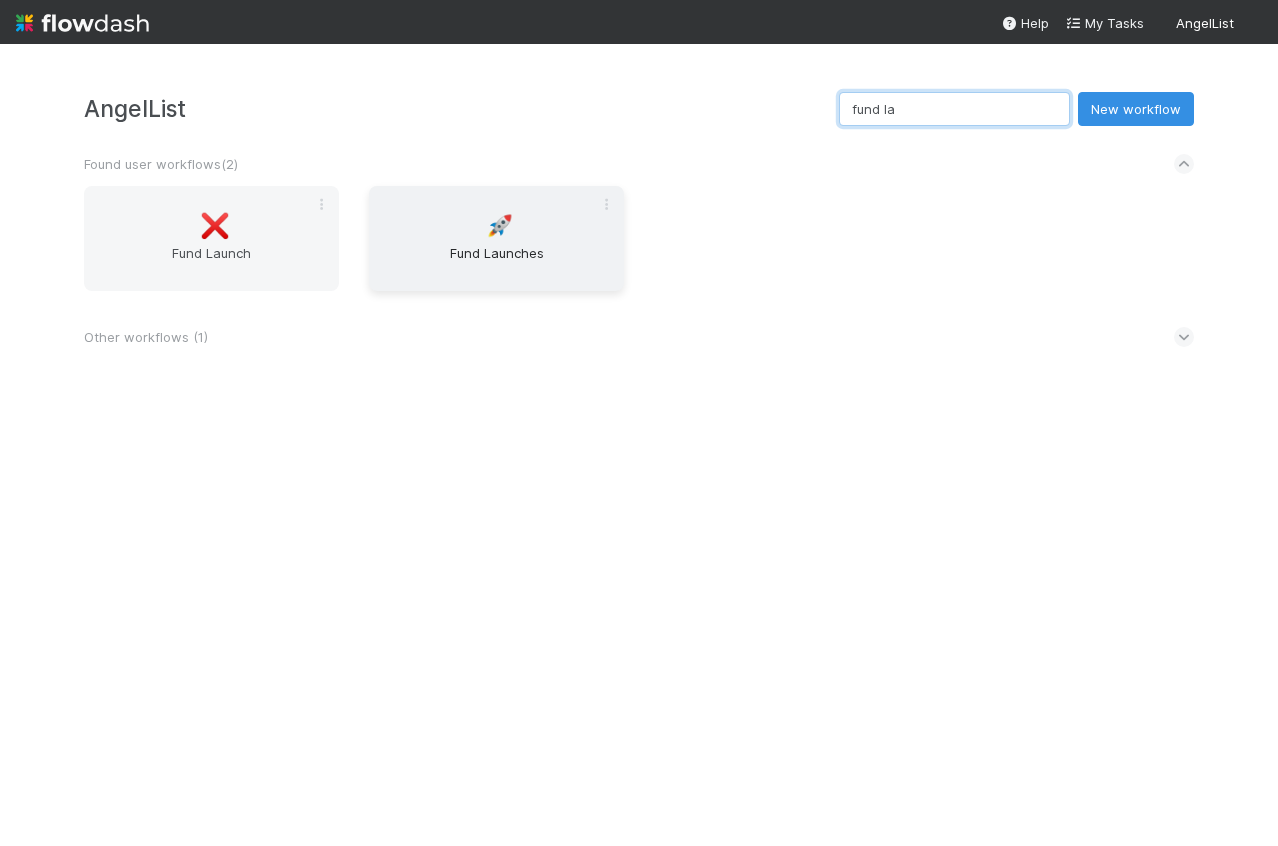 type on "fund la" 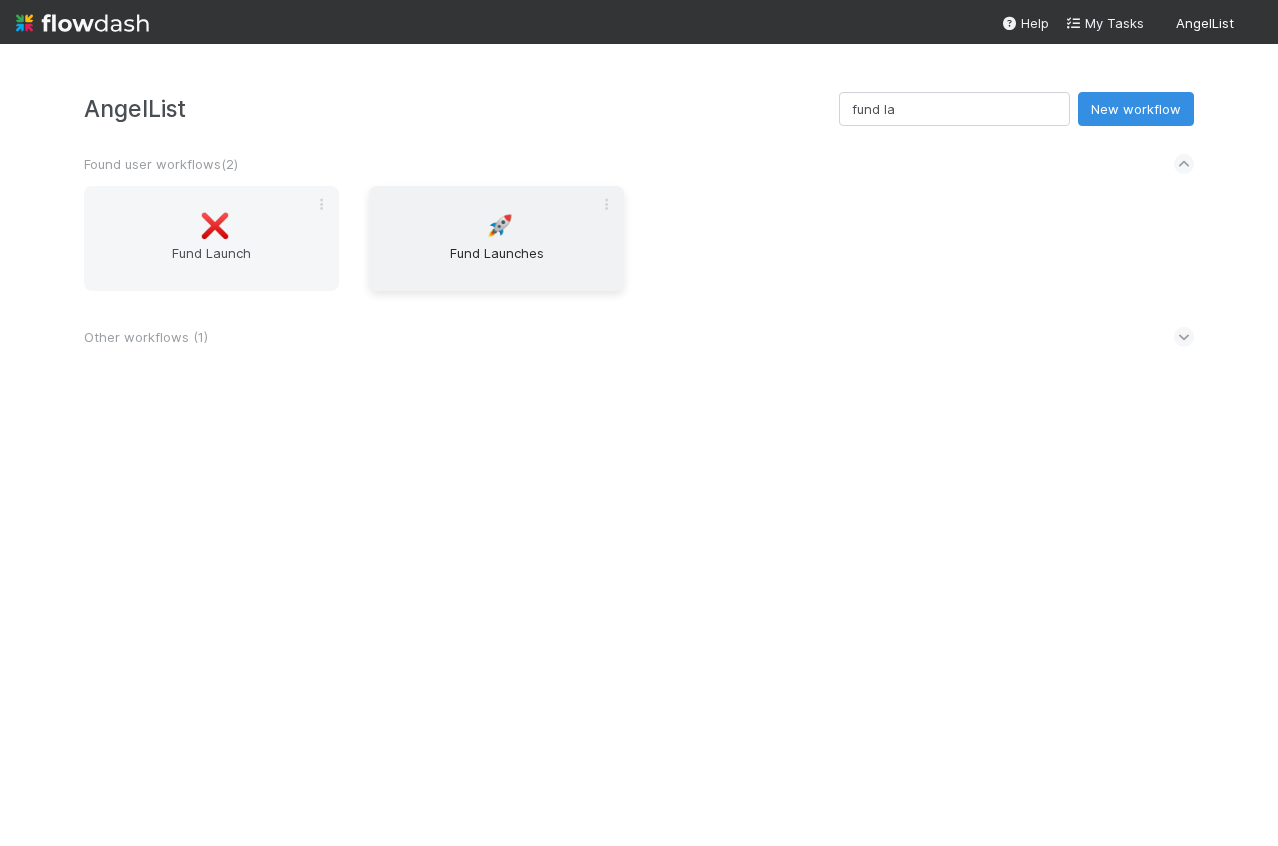 click on "🚀 Fund Launches" at bounding box center [496, 238] 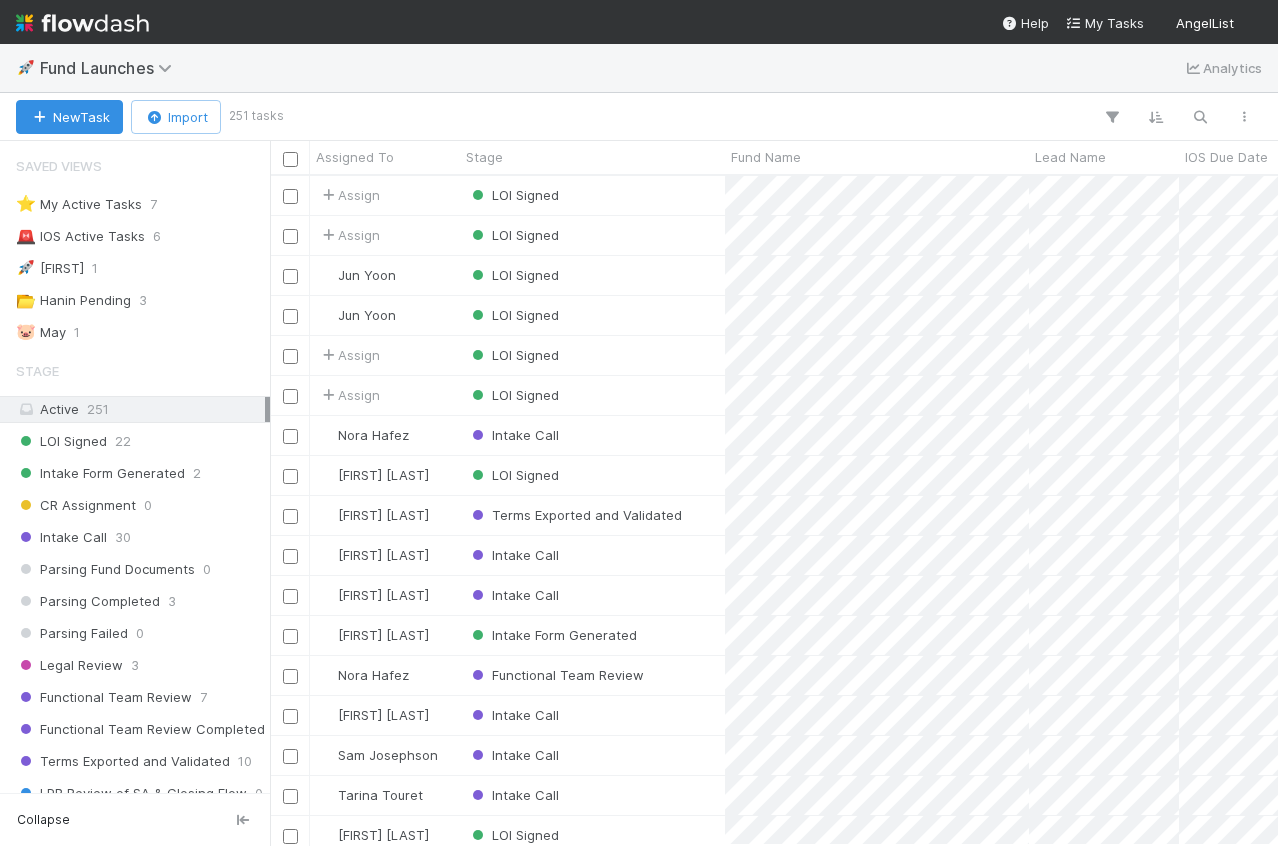 scroll, scrollTop: 669, scrollLeft: 1008, axis: both 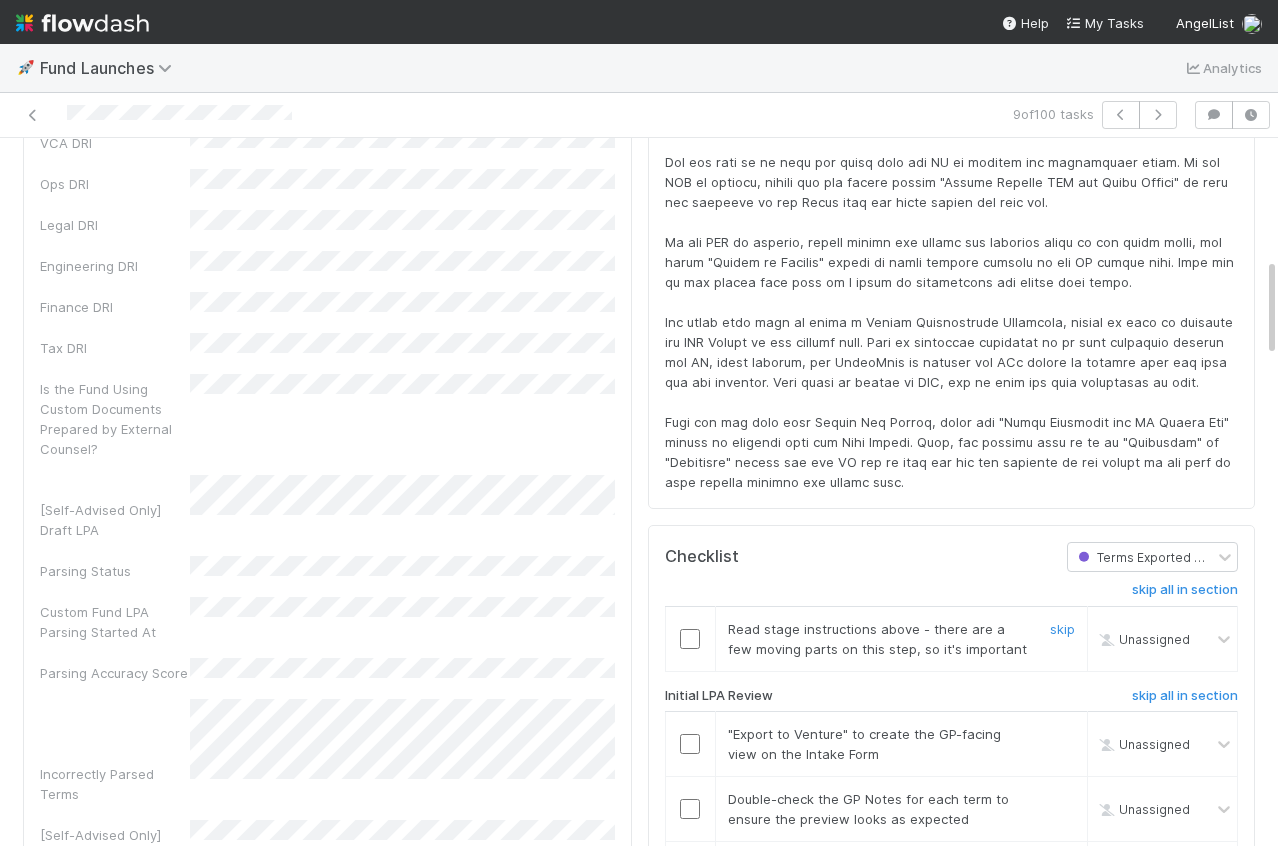 click at bounding box center (690, 639) 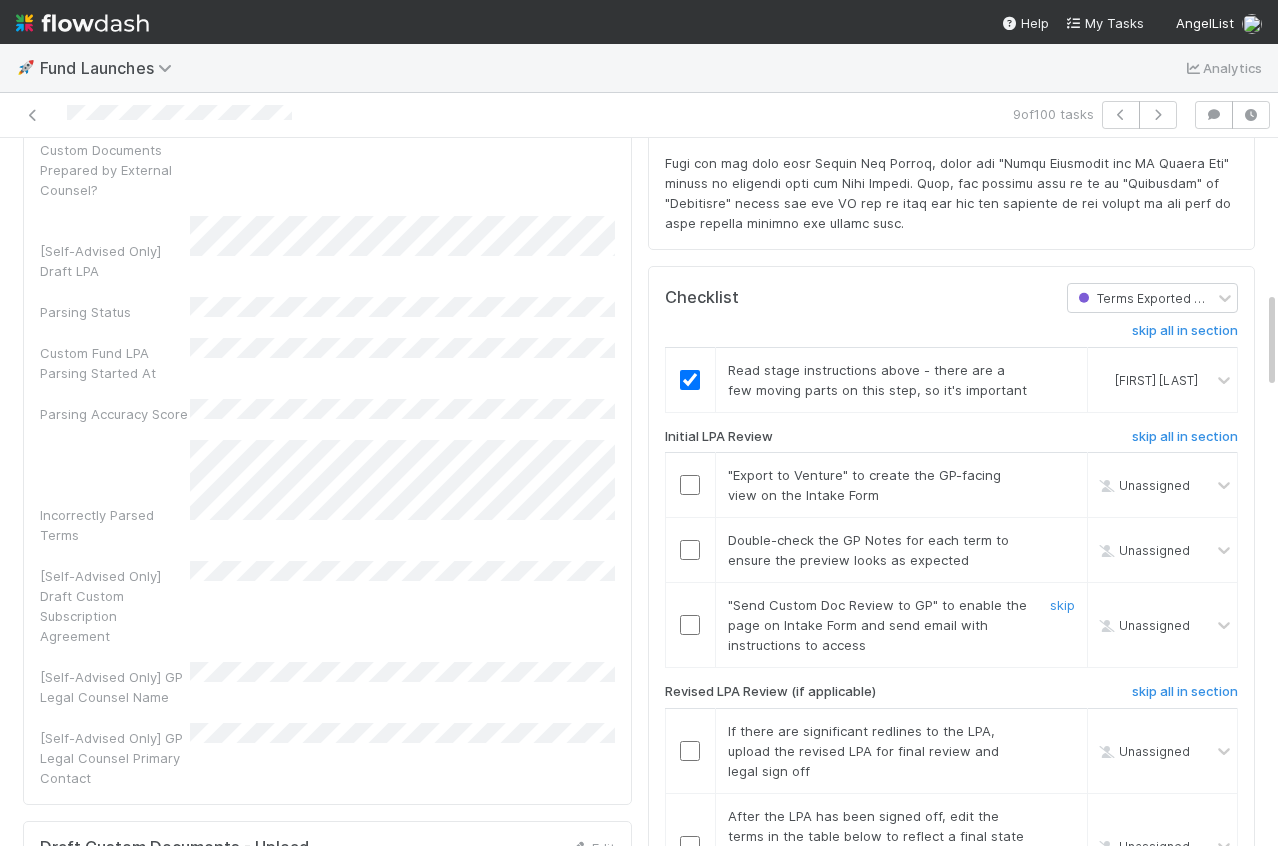 scroll, scrollTop: 1136, scrollLeft: 0, axis: vertical 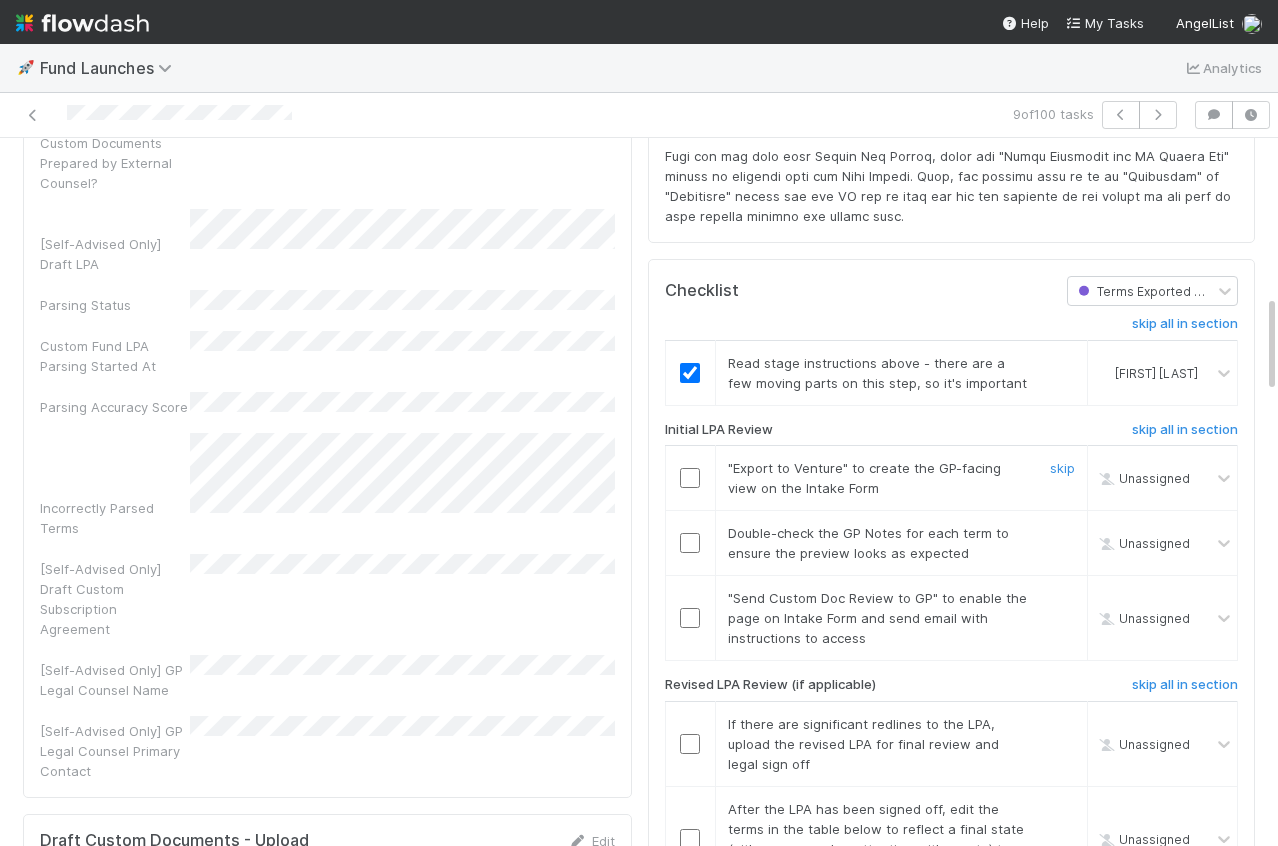 click at bounding box center (690, 478) 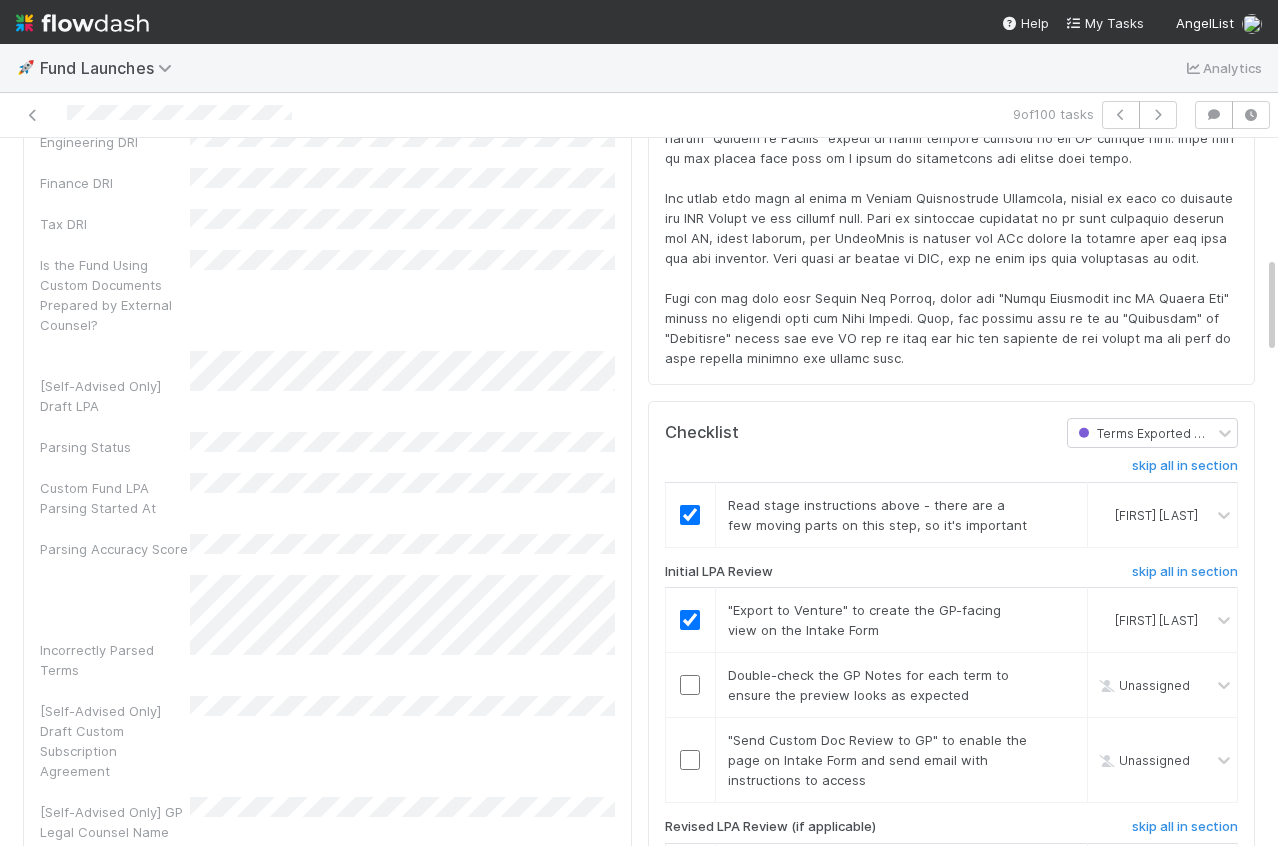 scroll, scrollTop: 996, scrollLeft: 0, axis: vertical 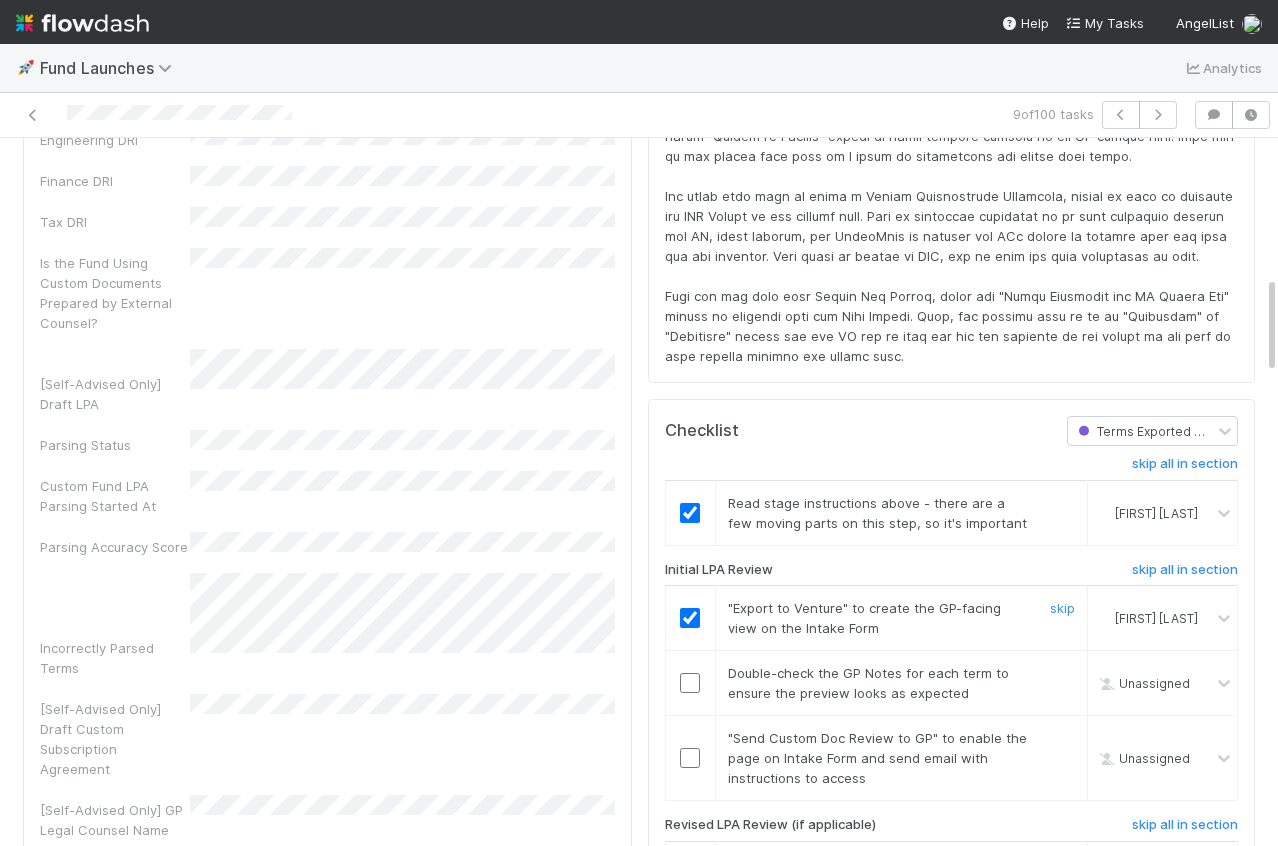 click at bounding box center (690, 618) 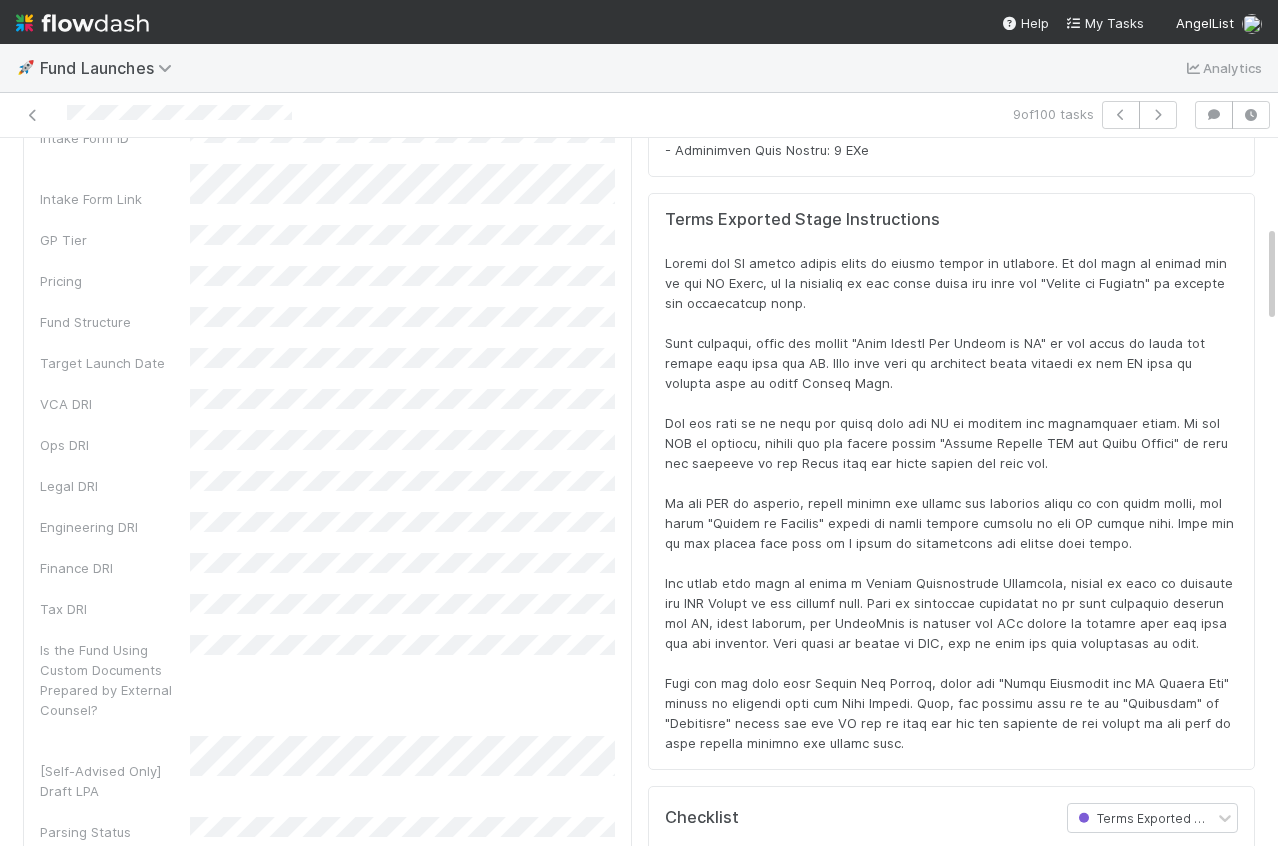 scroll, scrollTop: 608, scrollLeft: 0, axis: vertical 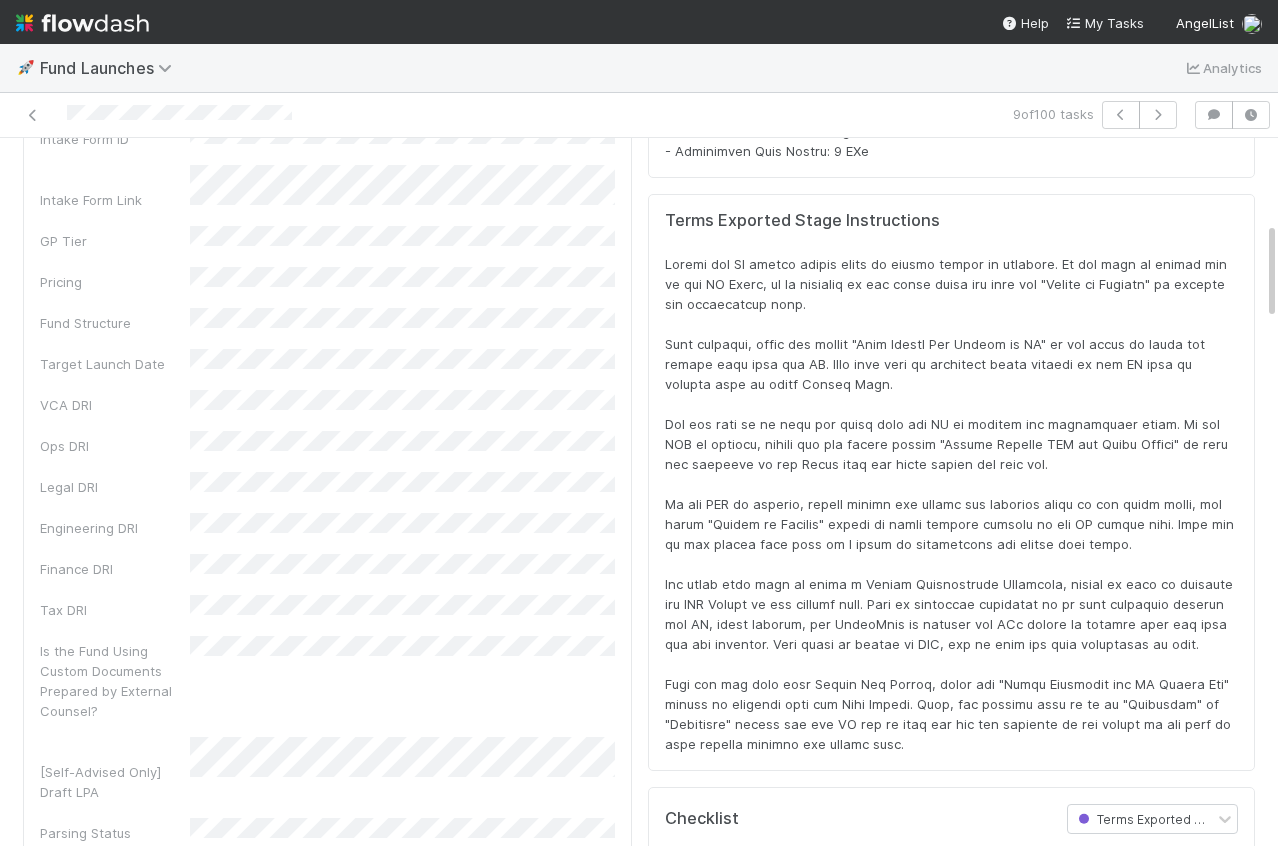 checkbox on "false" 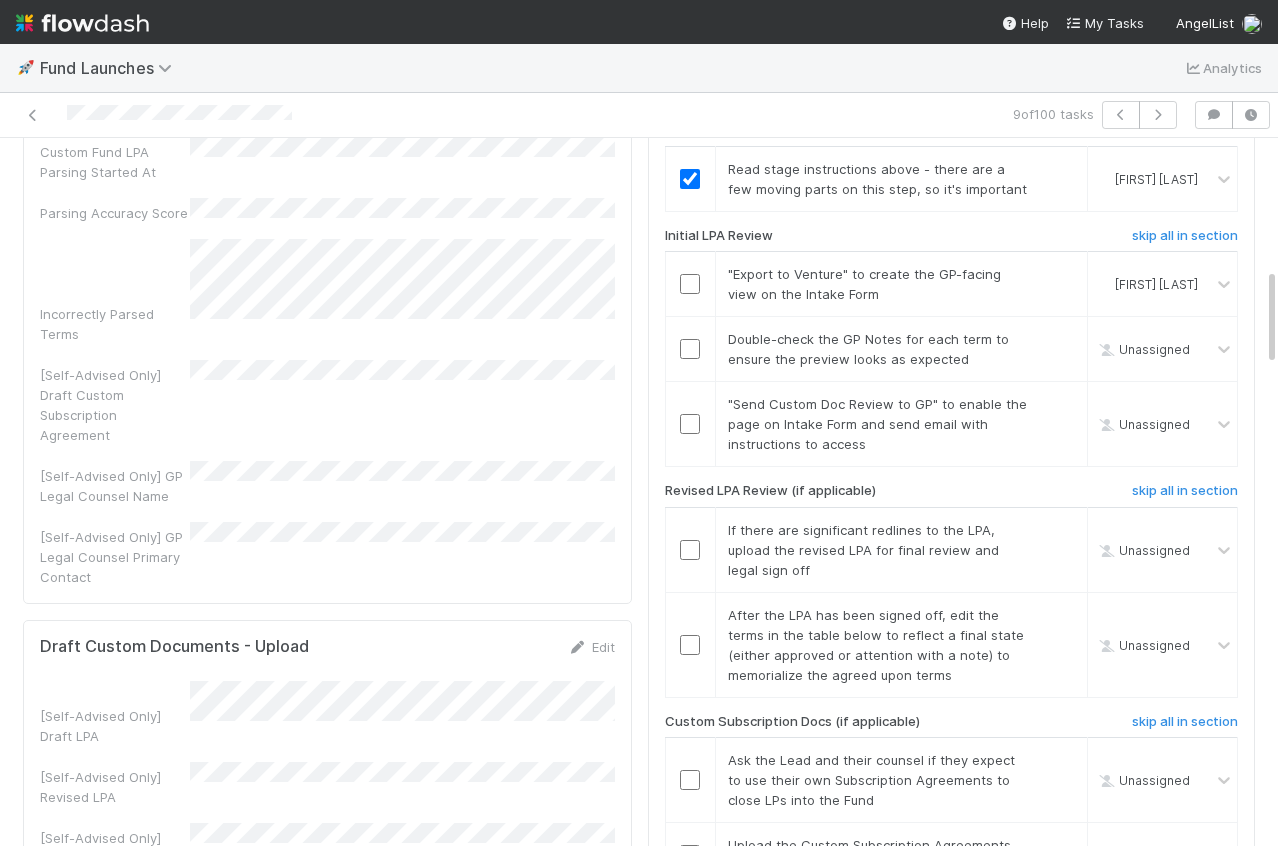 scroll, scrollTop: 523, scrollLeft: 0, axis: vertical 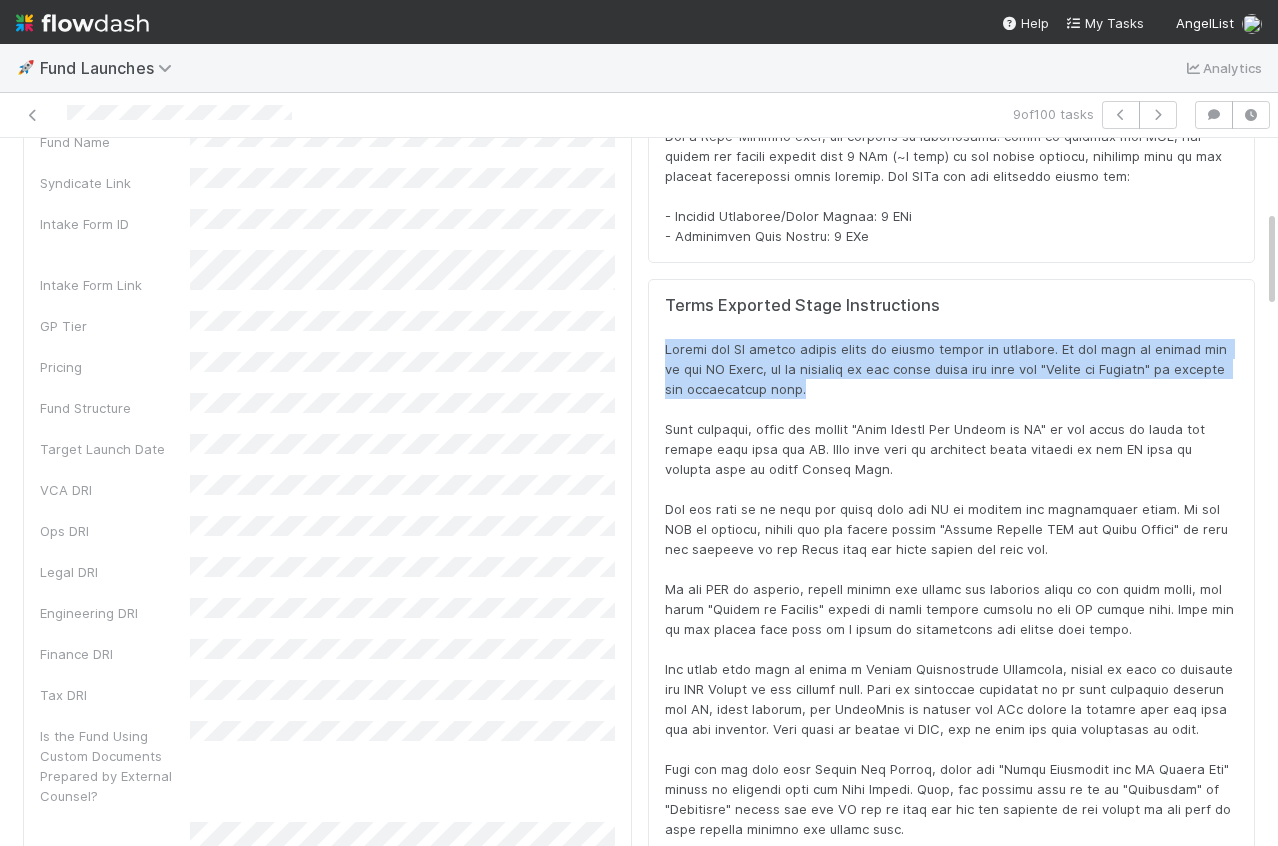 drag, startPoint x: 663, startPoint y: 323, endPoint x: 1049, endPoint y: 359, distance: 387.6751 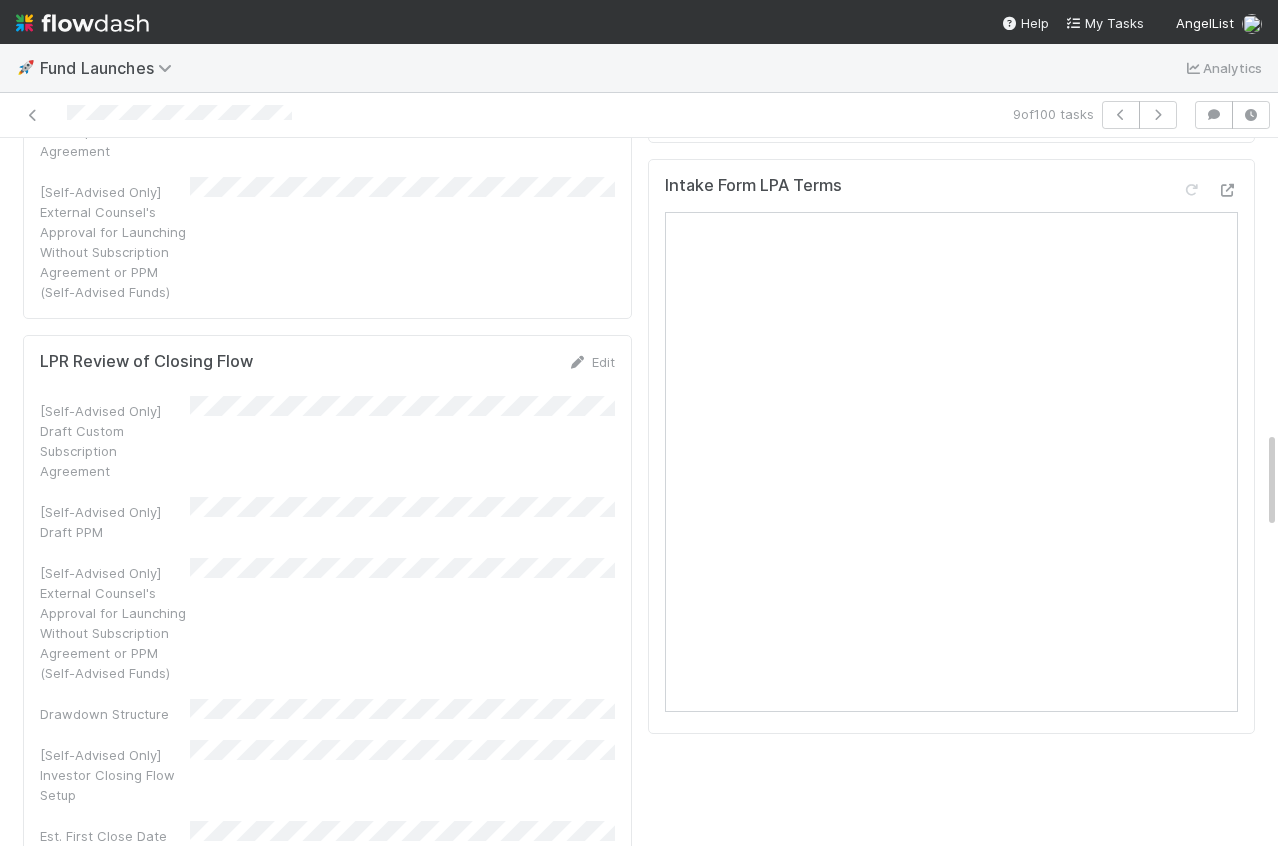 scroll, scrollTop: 2017, scrollLeft: 0, axis: vertical 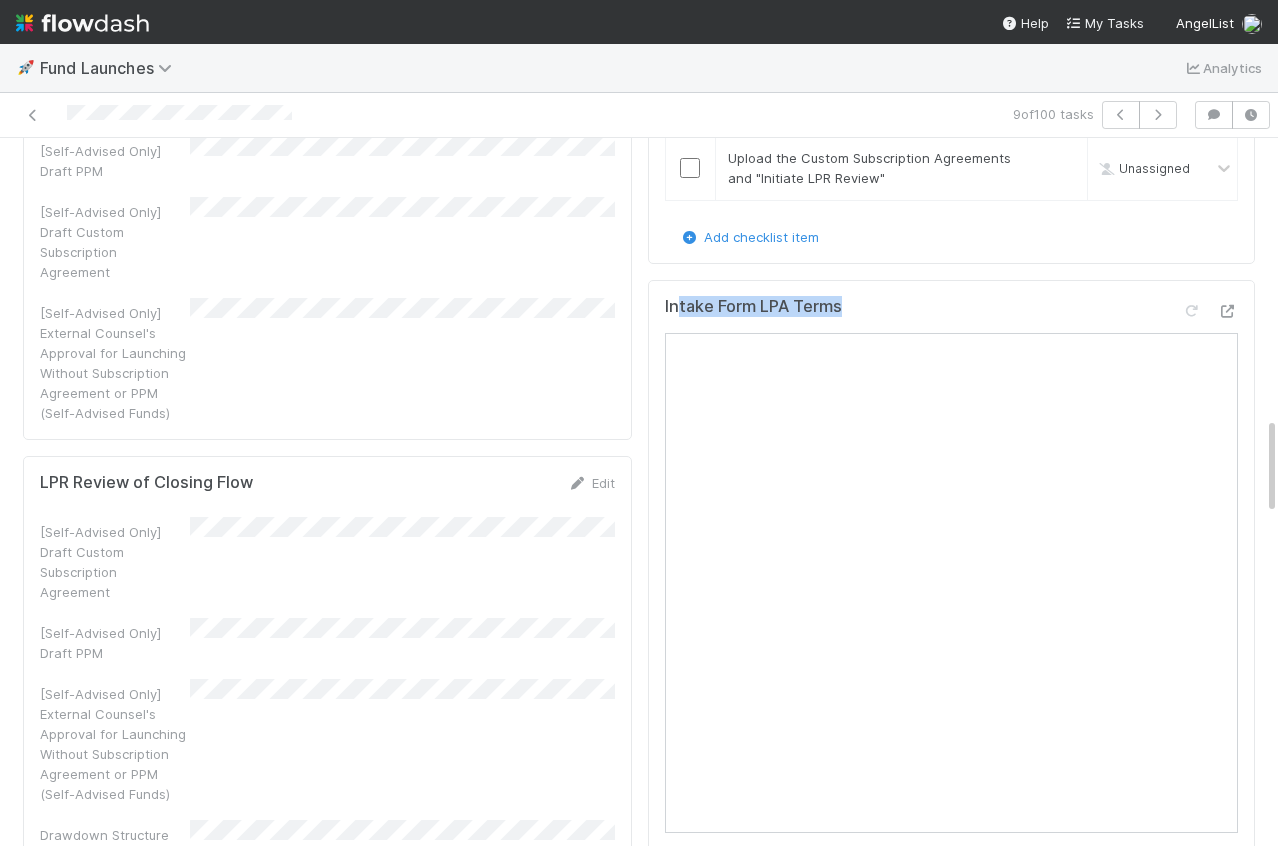 drag, startPoint x: 857, startPoint y: 287, endPoint x: 677, endPoint y: 286, distance: 180.00278 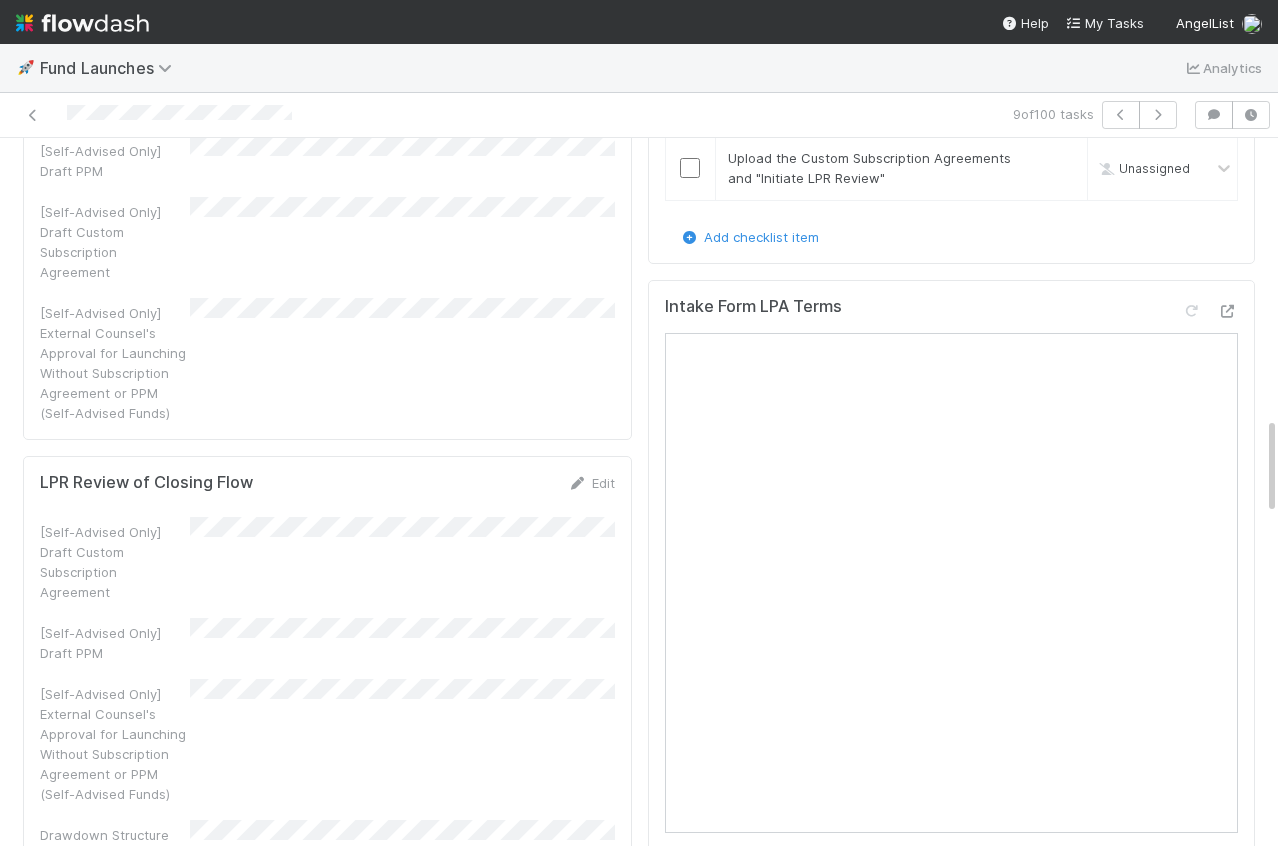click on "[Self-Advised Only] Draft PPM" at bounding box center [327, 640] 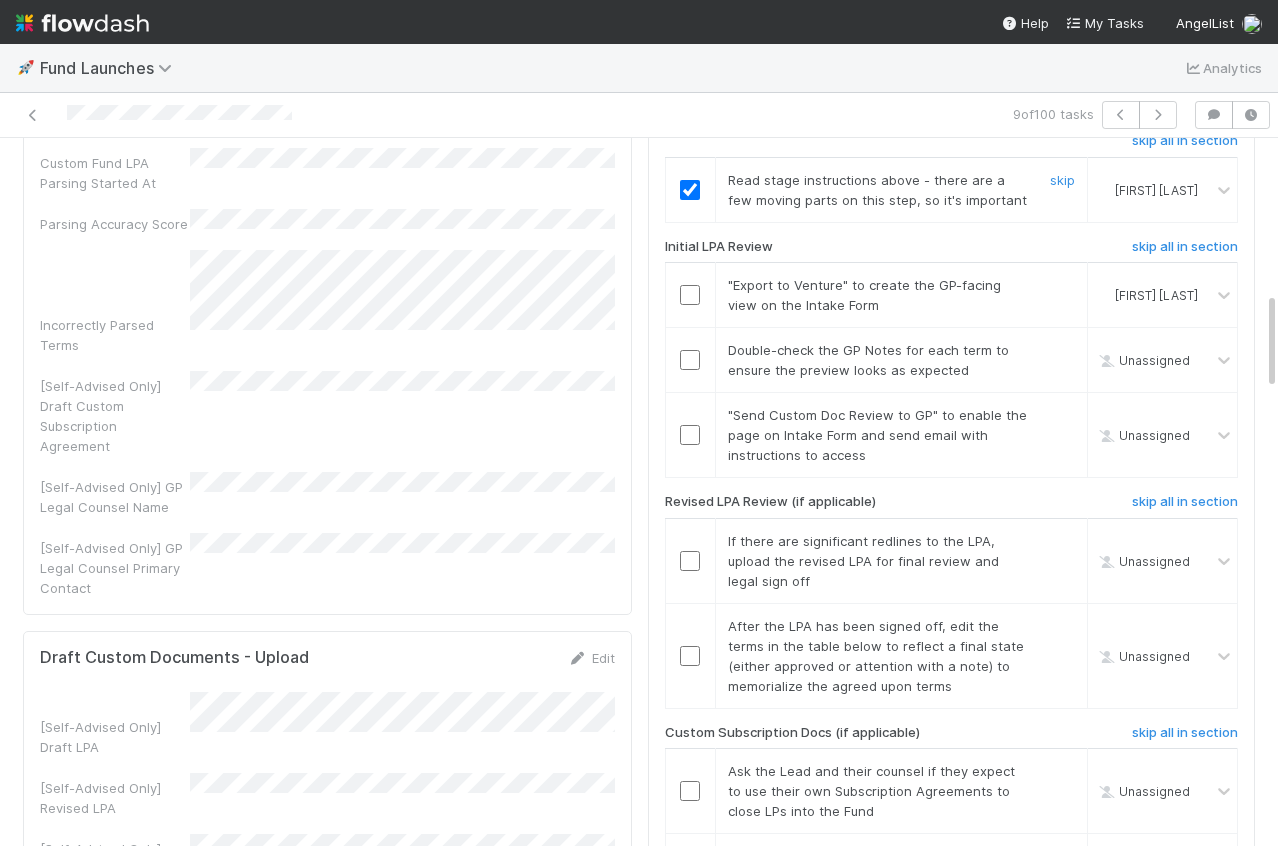 scroll, scrollTop: 1328, scrollLeft: 0, axis: vertical 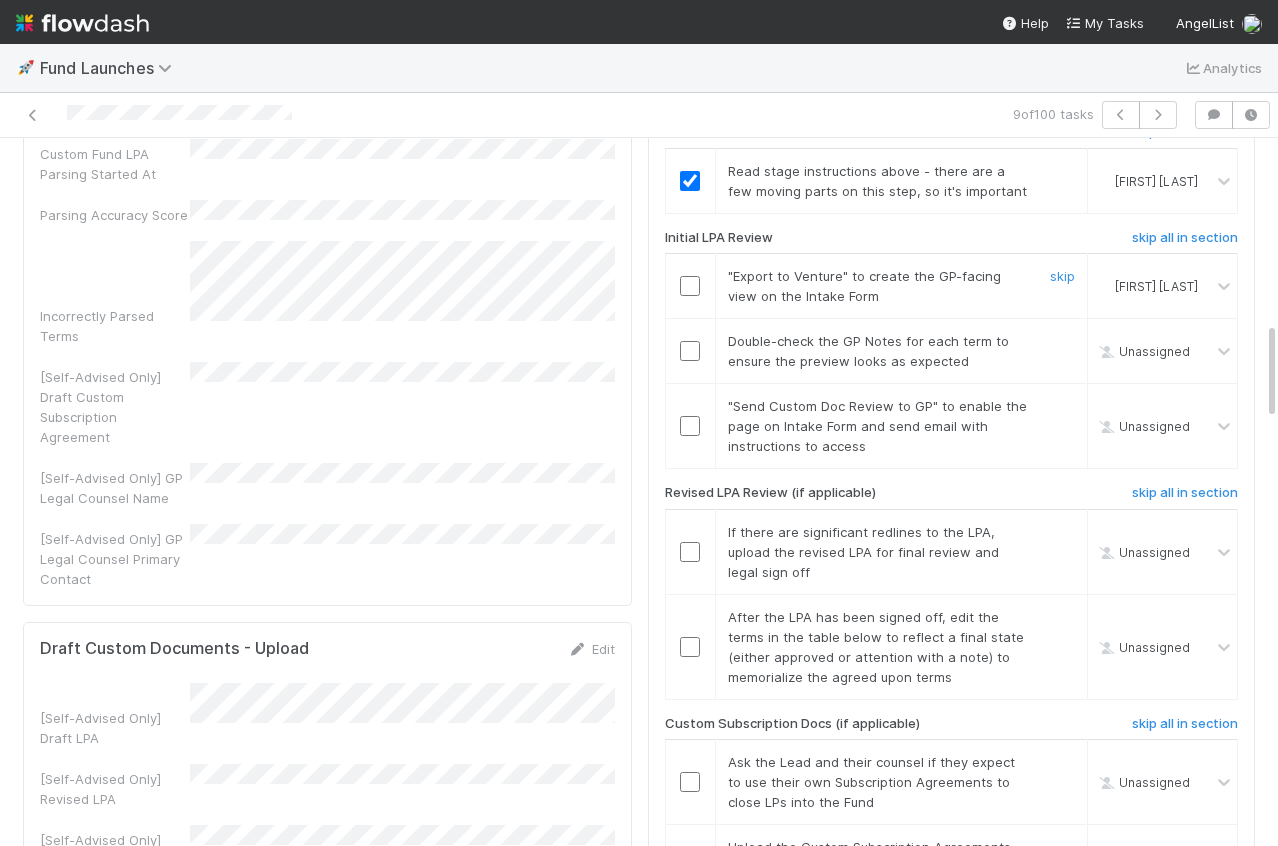 click at bounding box center (690, 286) 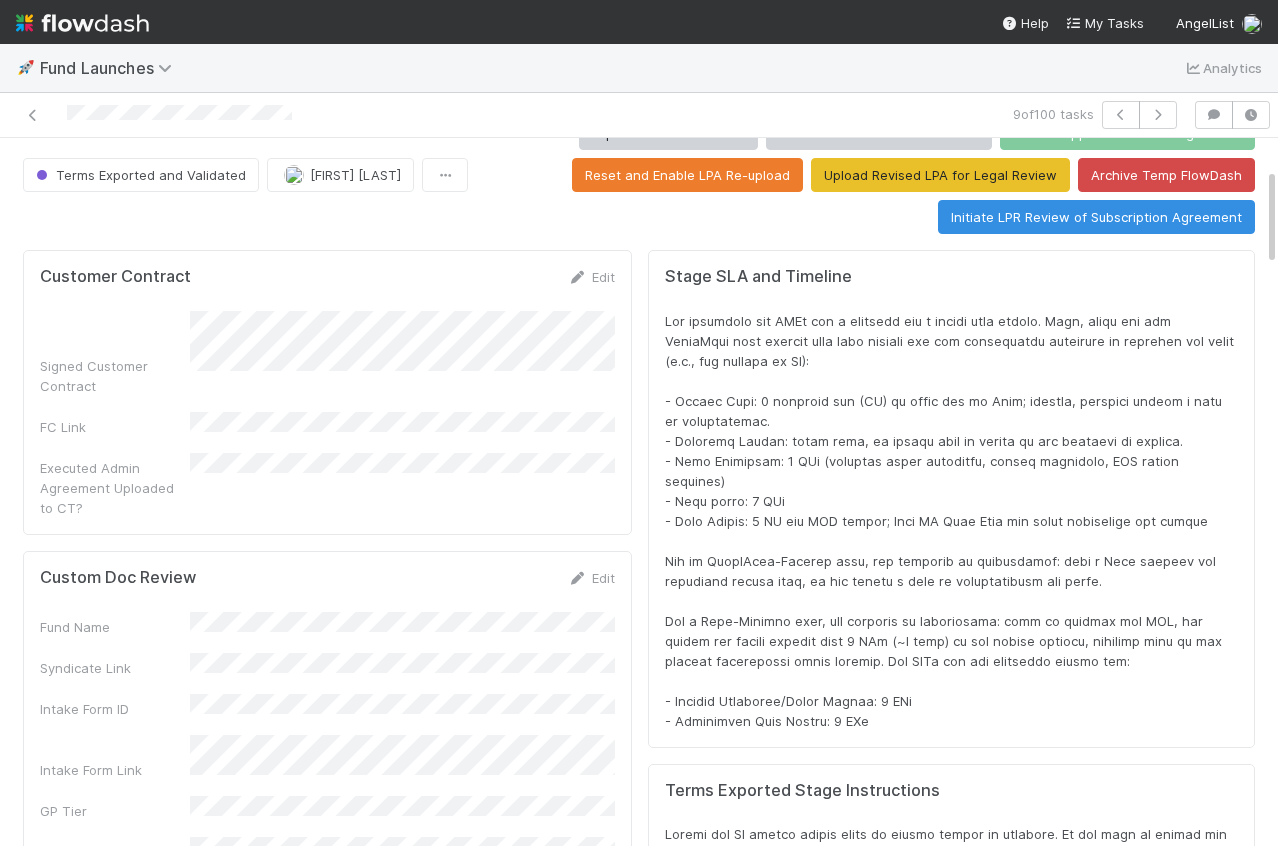 scroll, scrollTop: 0, scrollLeft: 0, axis: both 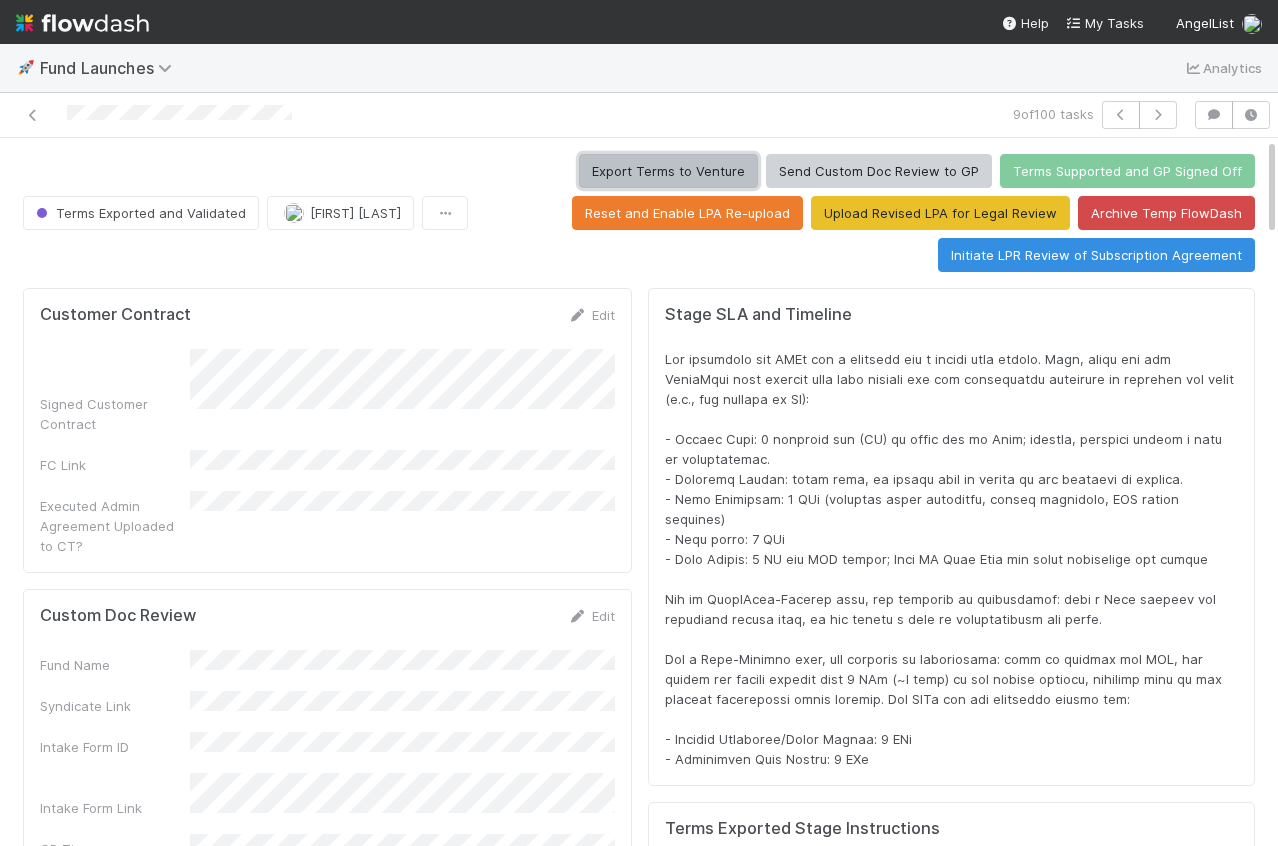 click on "Export Terms to Venture" at bounding box center [668, 171] 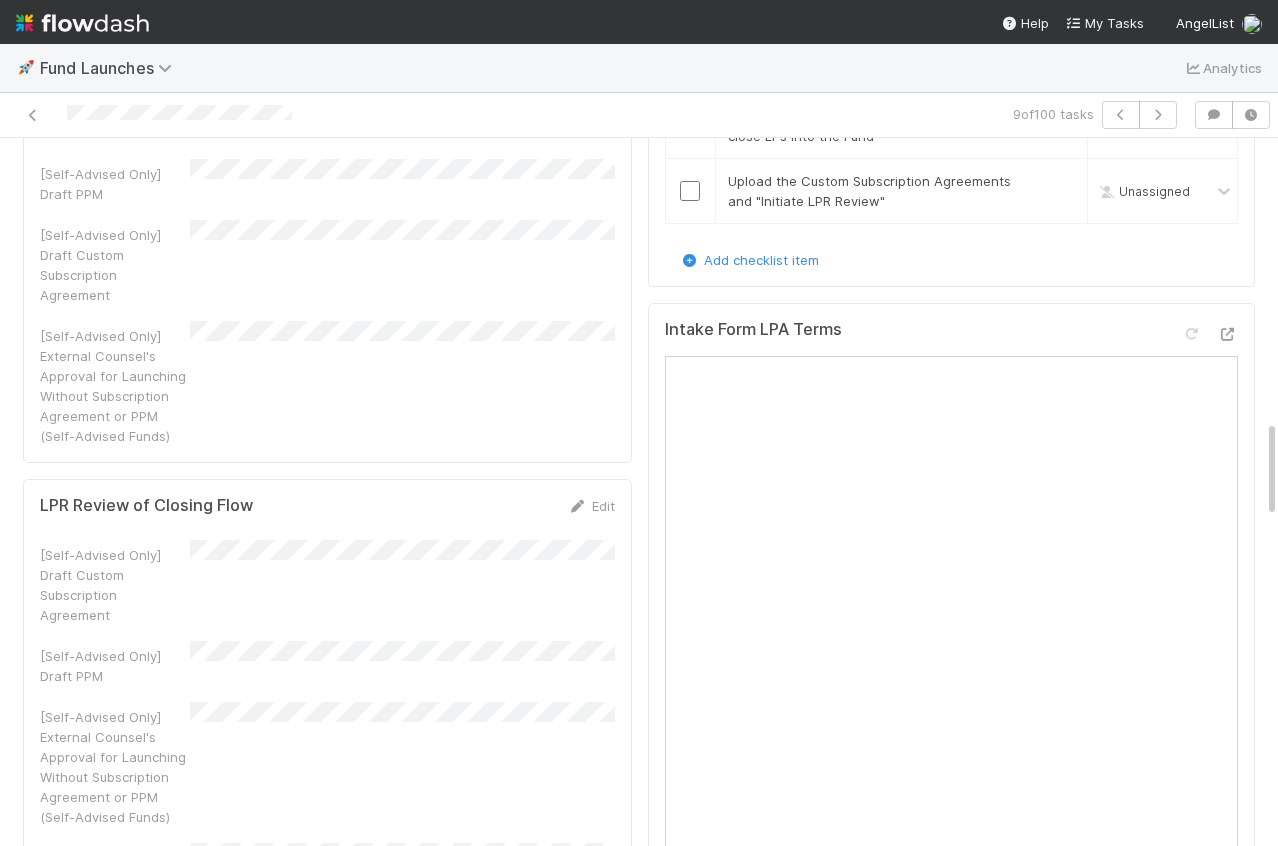 scroll, scrollTop: 2104, scrollLeft: 0, axis: vertical 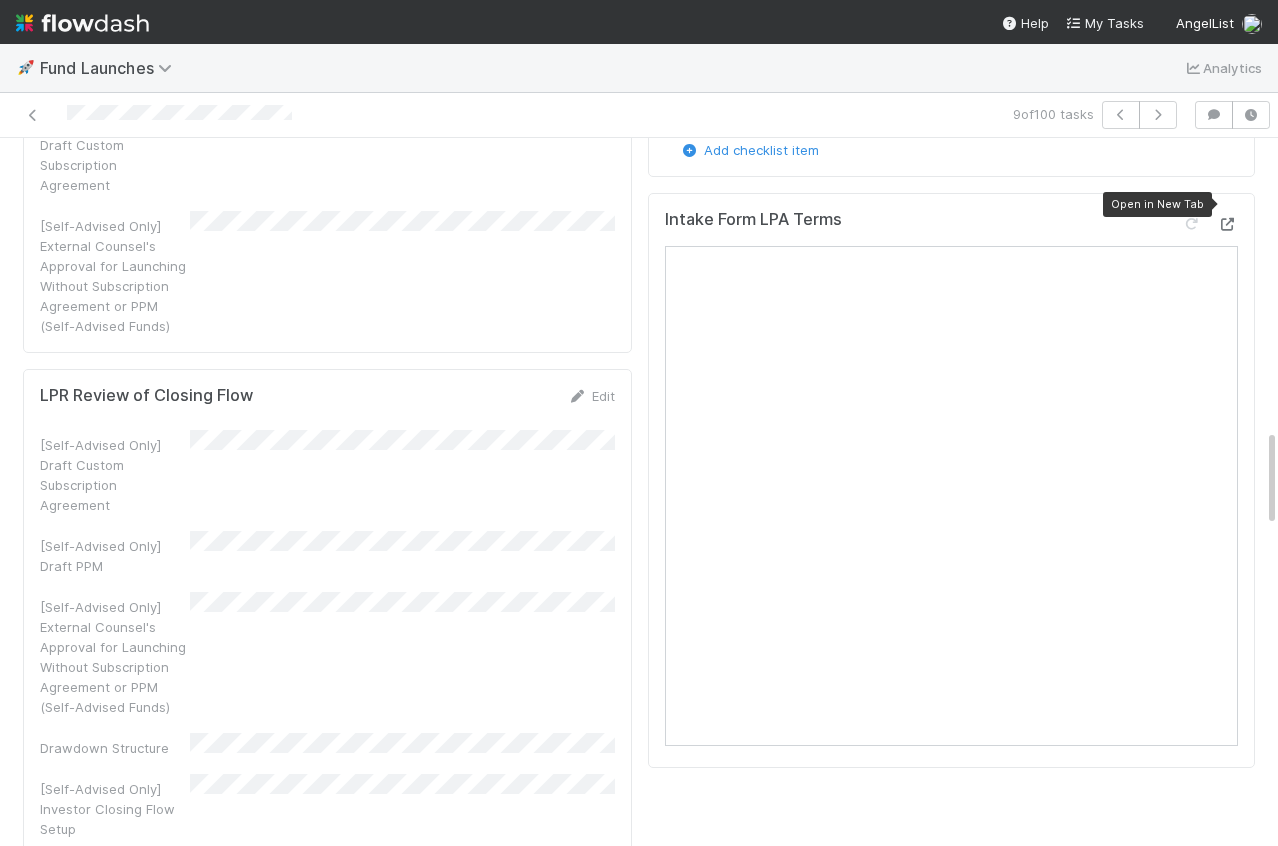 click at bounding box center (1228, 224) 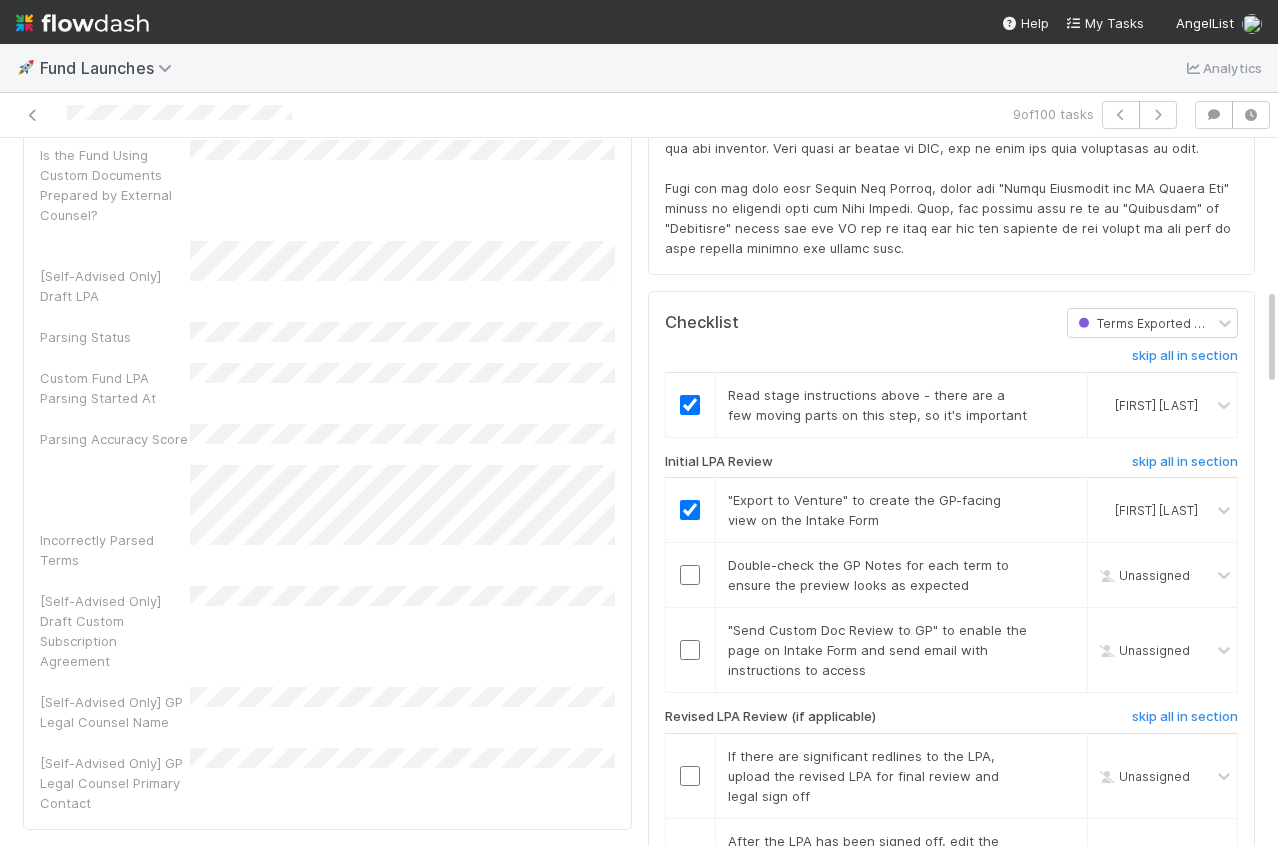 scroll, scrollTop: 1165, scrollLeft: 0, axis: vertical 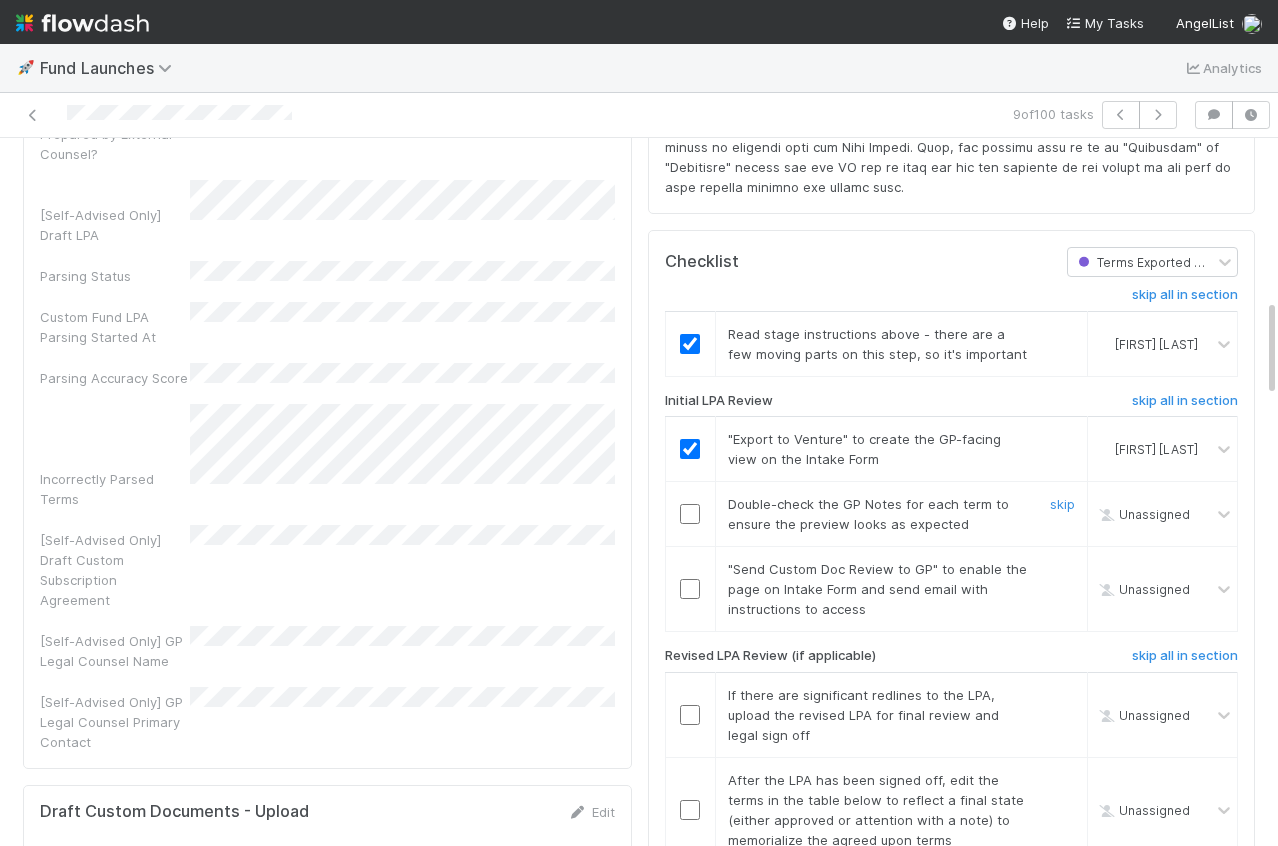 click at bounding box center [690, 514] 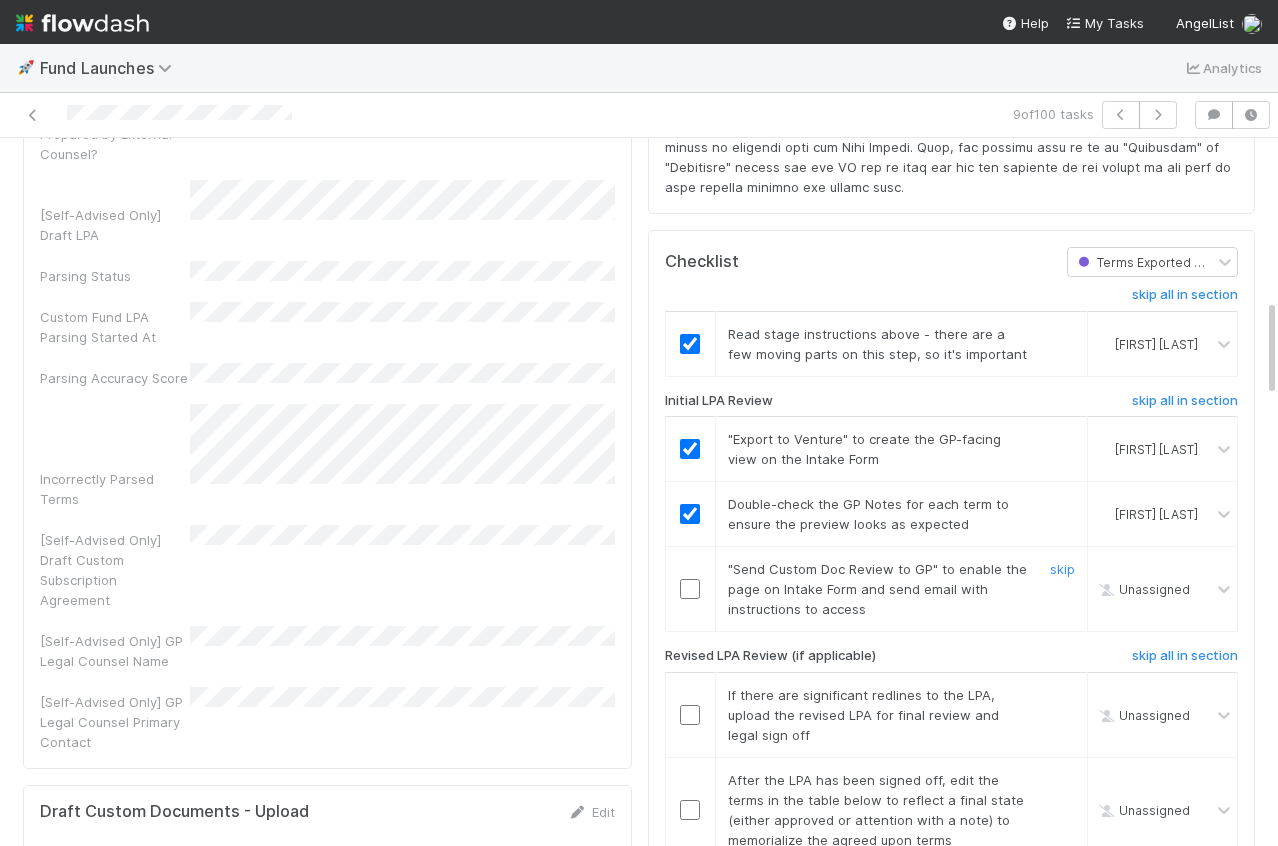 click at bounding box center [690, 589] 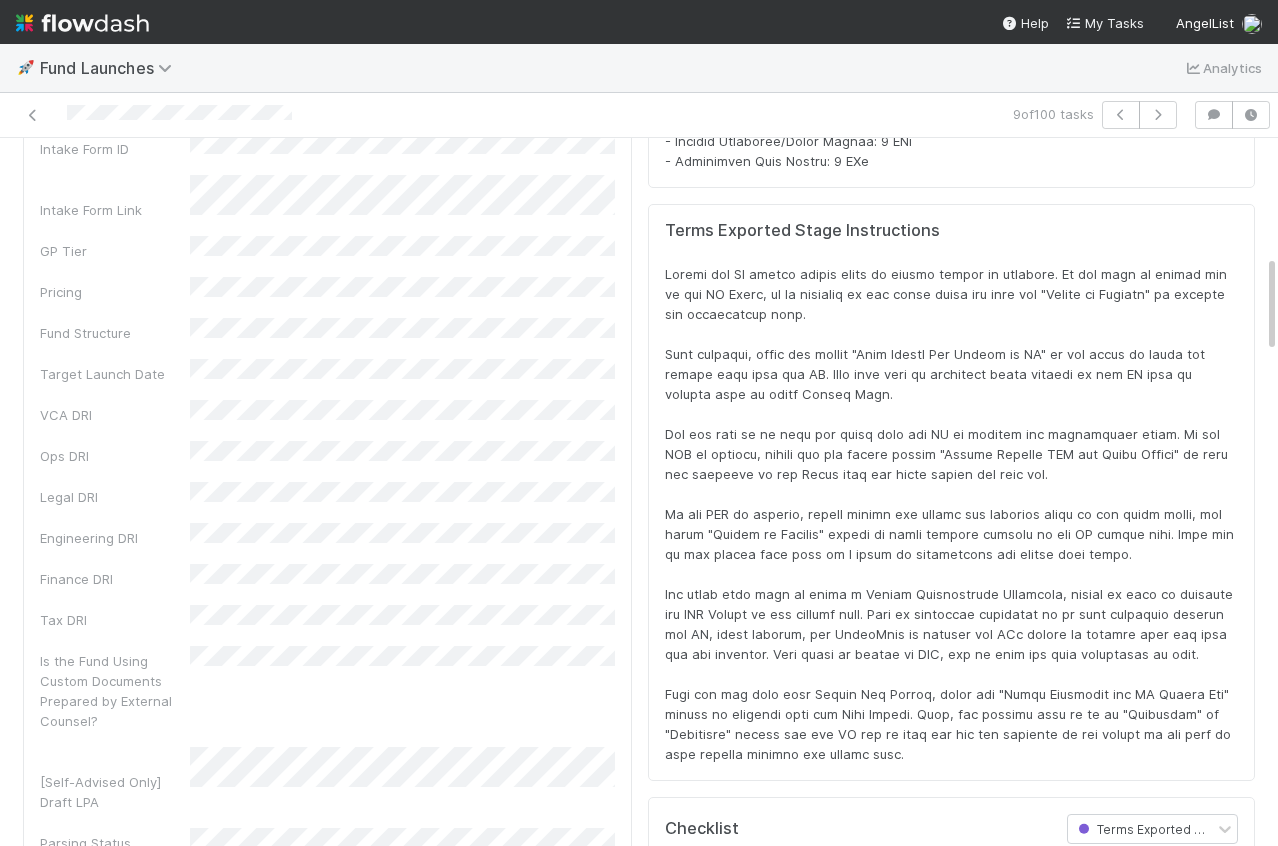 scroll, scrollTop: 0, scrollLeft: 0, axis: both 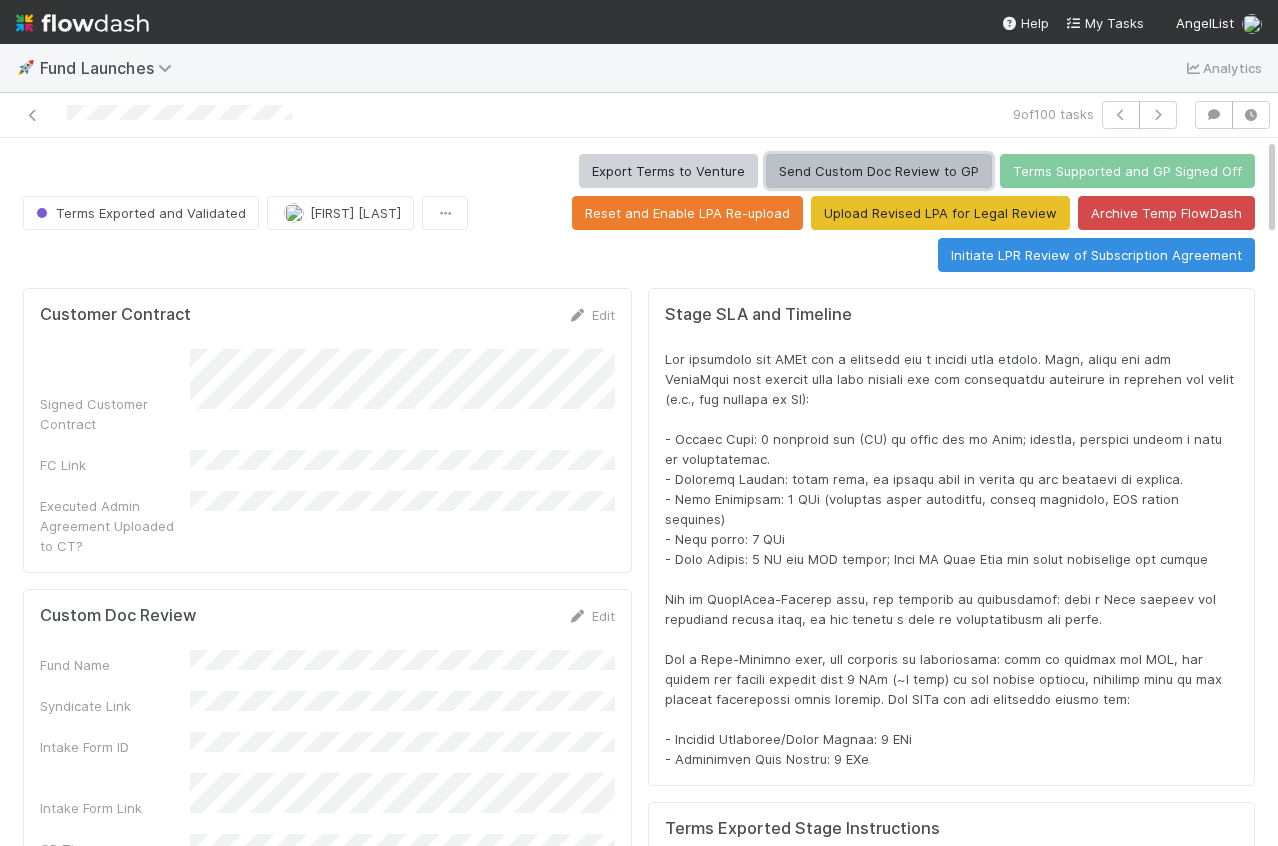 click on "Send Custom Doc Review to GP" at bounding box center [879, 171] 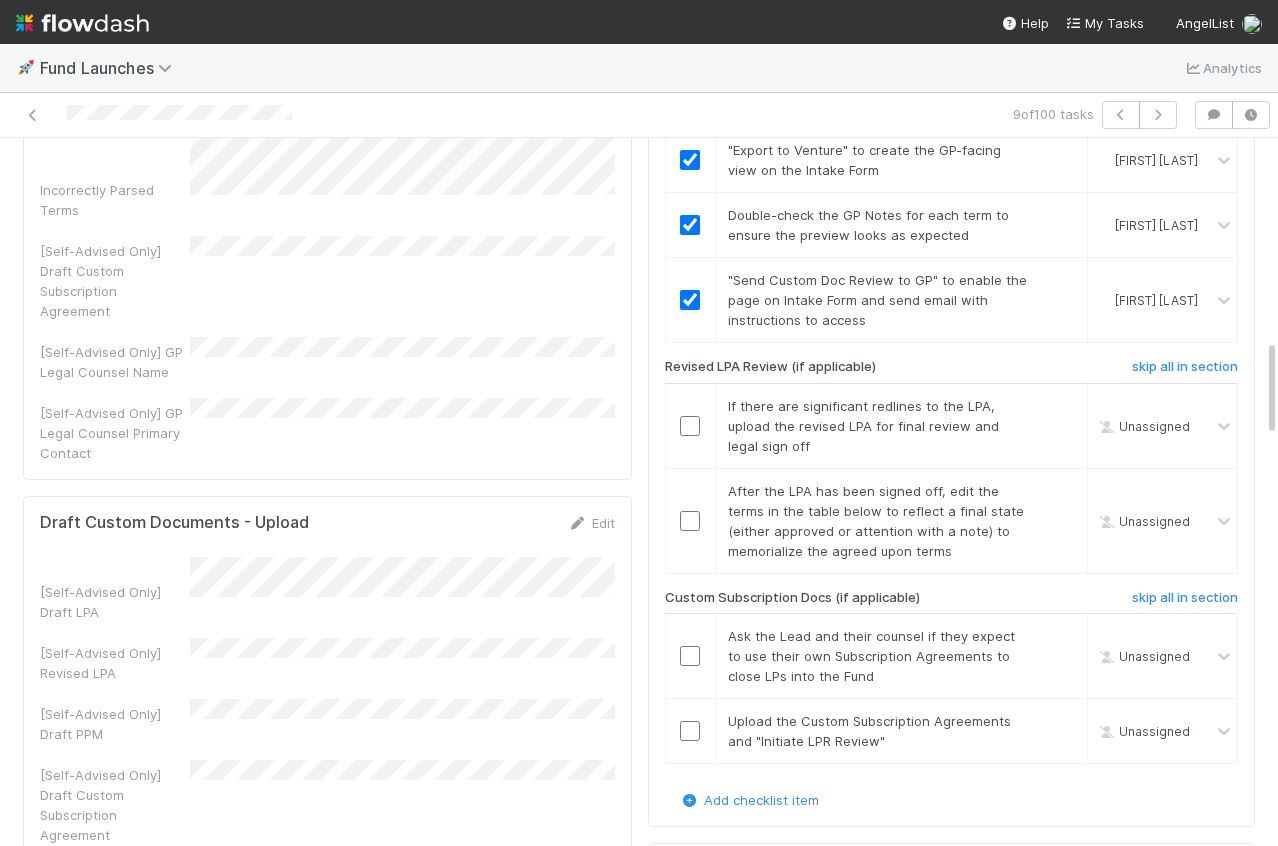 scroll, scrollTop: 0, scrollLeft: 0, axis: both 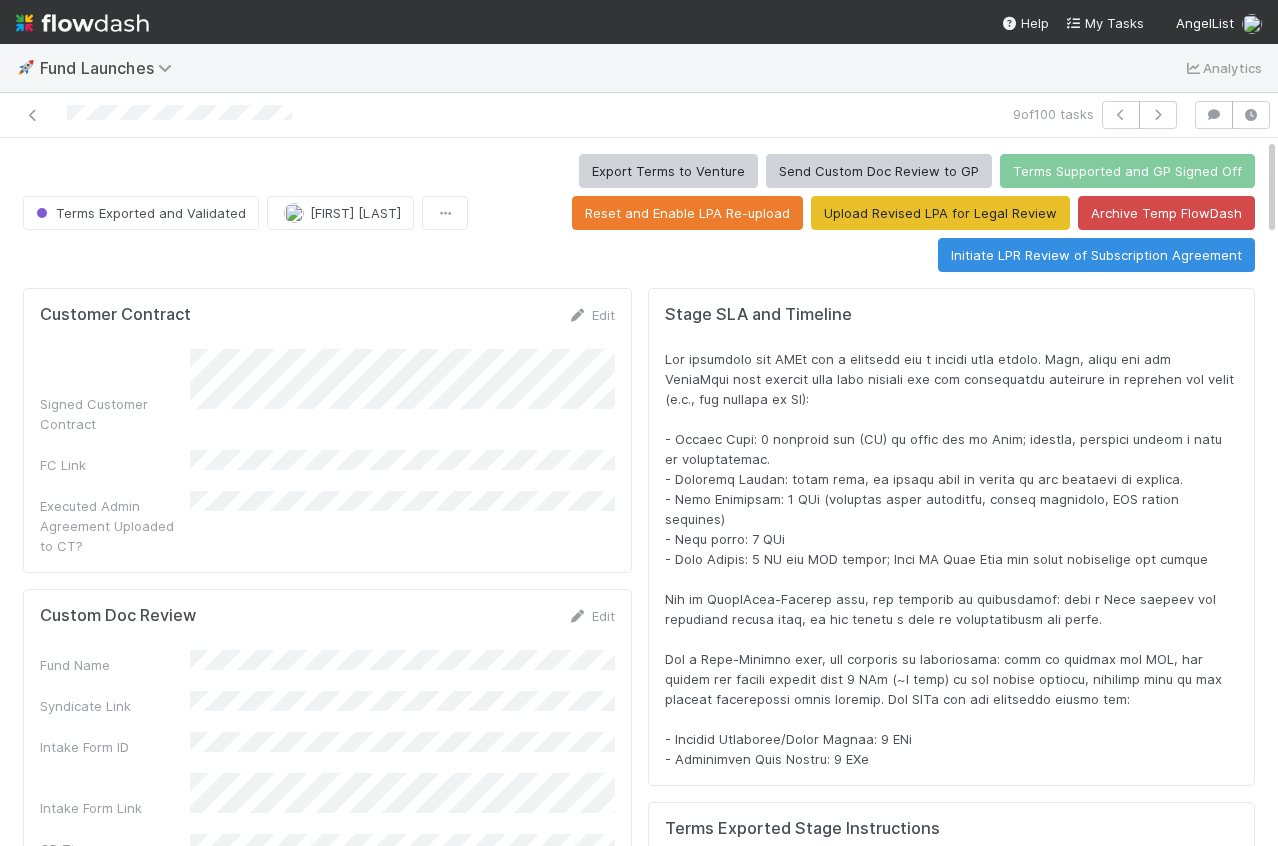 click at bounding box center [951, 559] 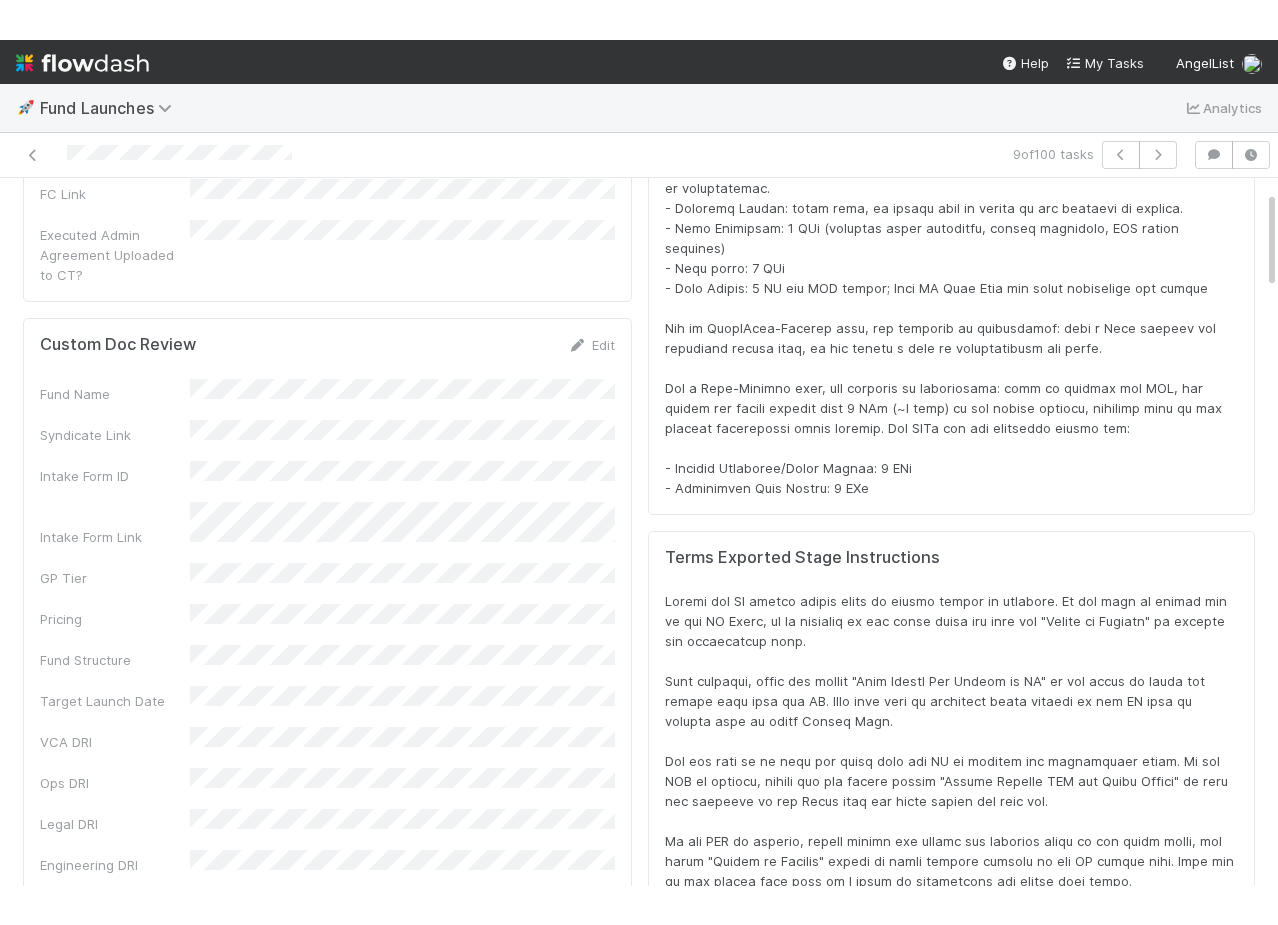 scroll, scrollTop: 0, scrollLeft: 0, axis: both 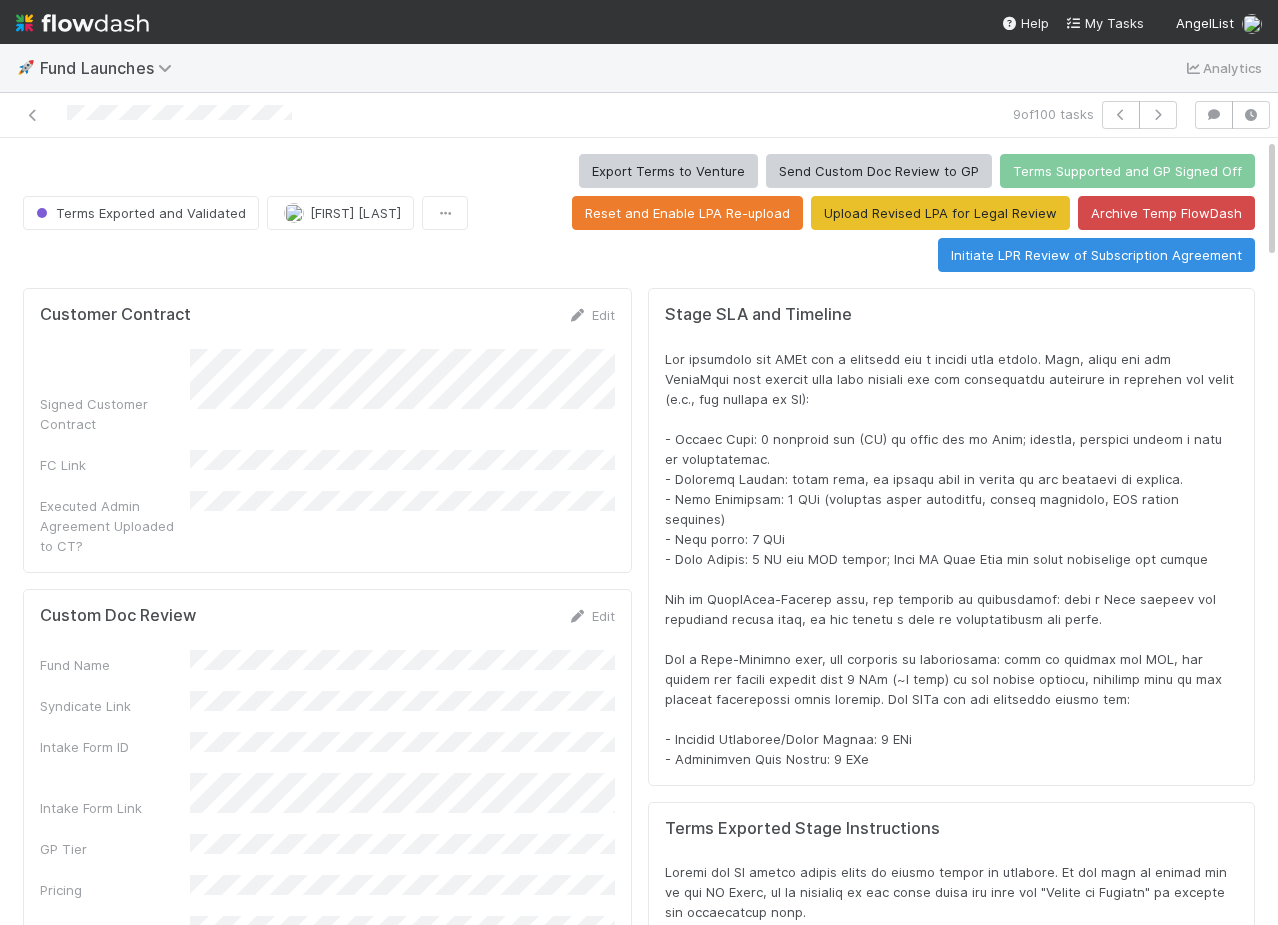 click on "Fund Launches" at bounding box center [119, 68] 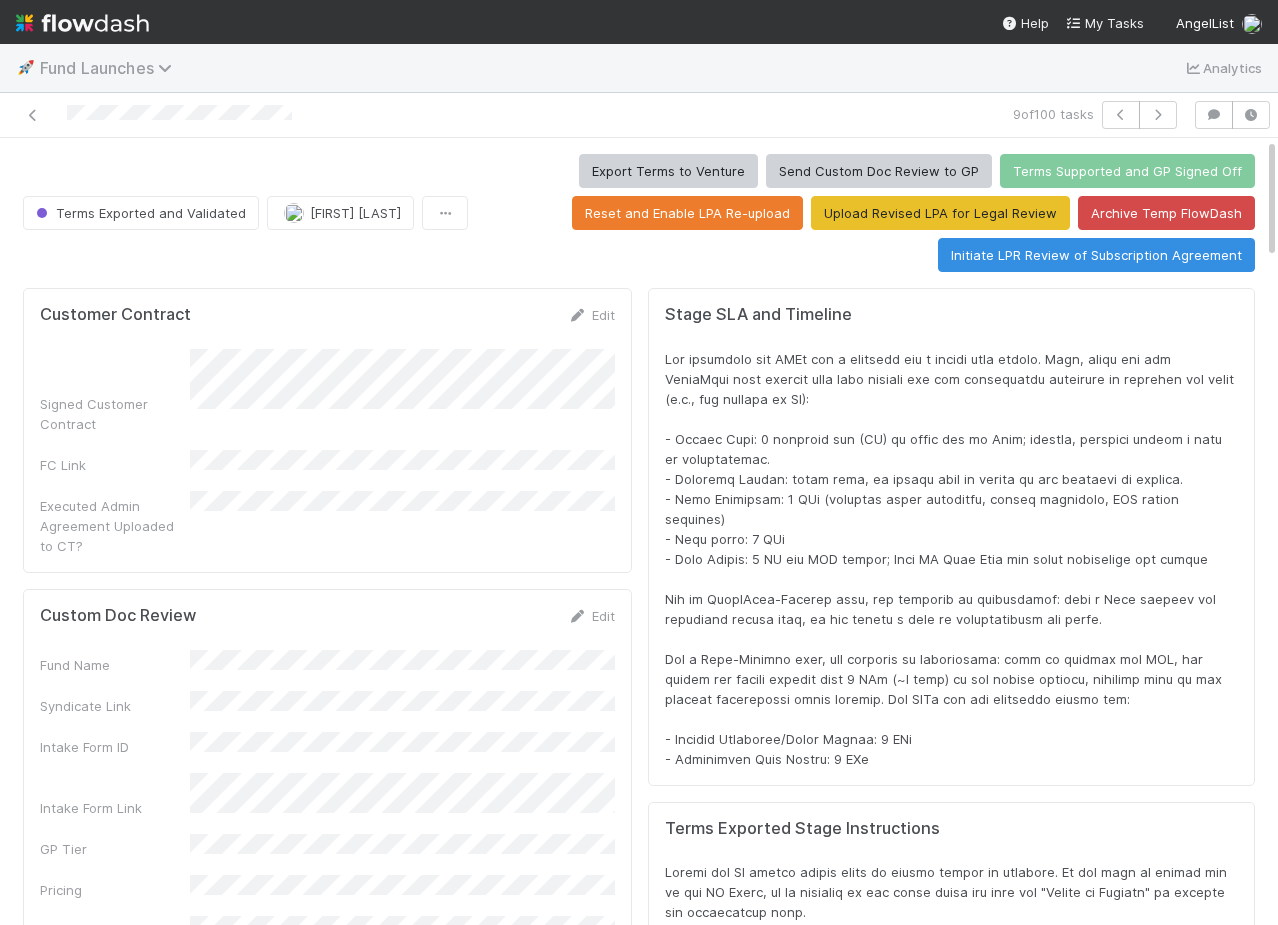 click on "Fund Launches" at bounding box center (111, 68) 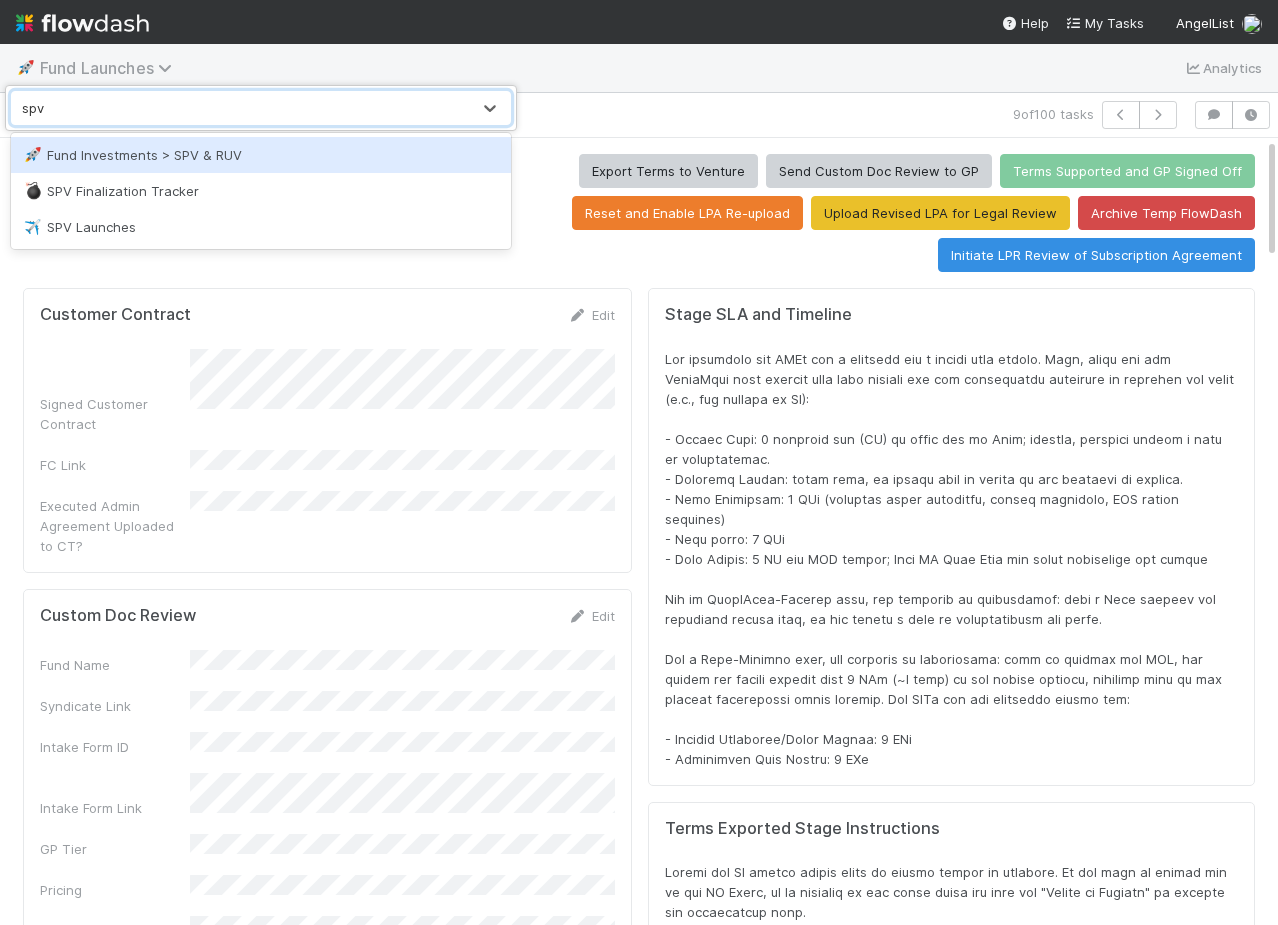 type on "spv" 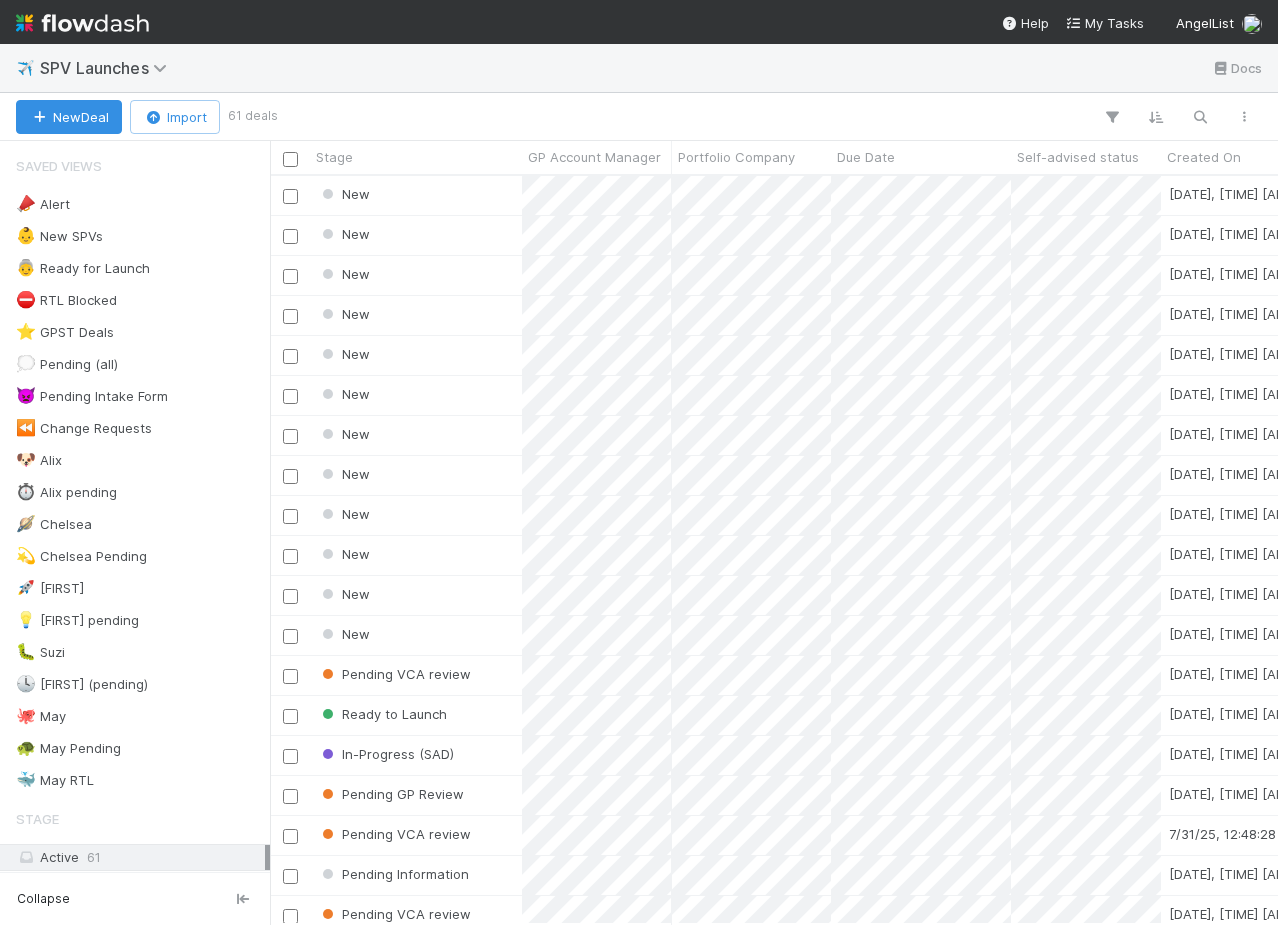 scroll, scrollTop: 0, scrollLeft: 1, axis: horizontal 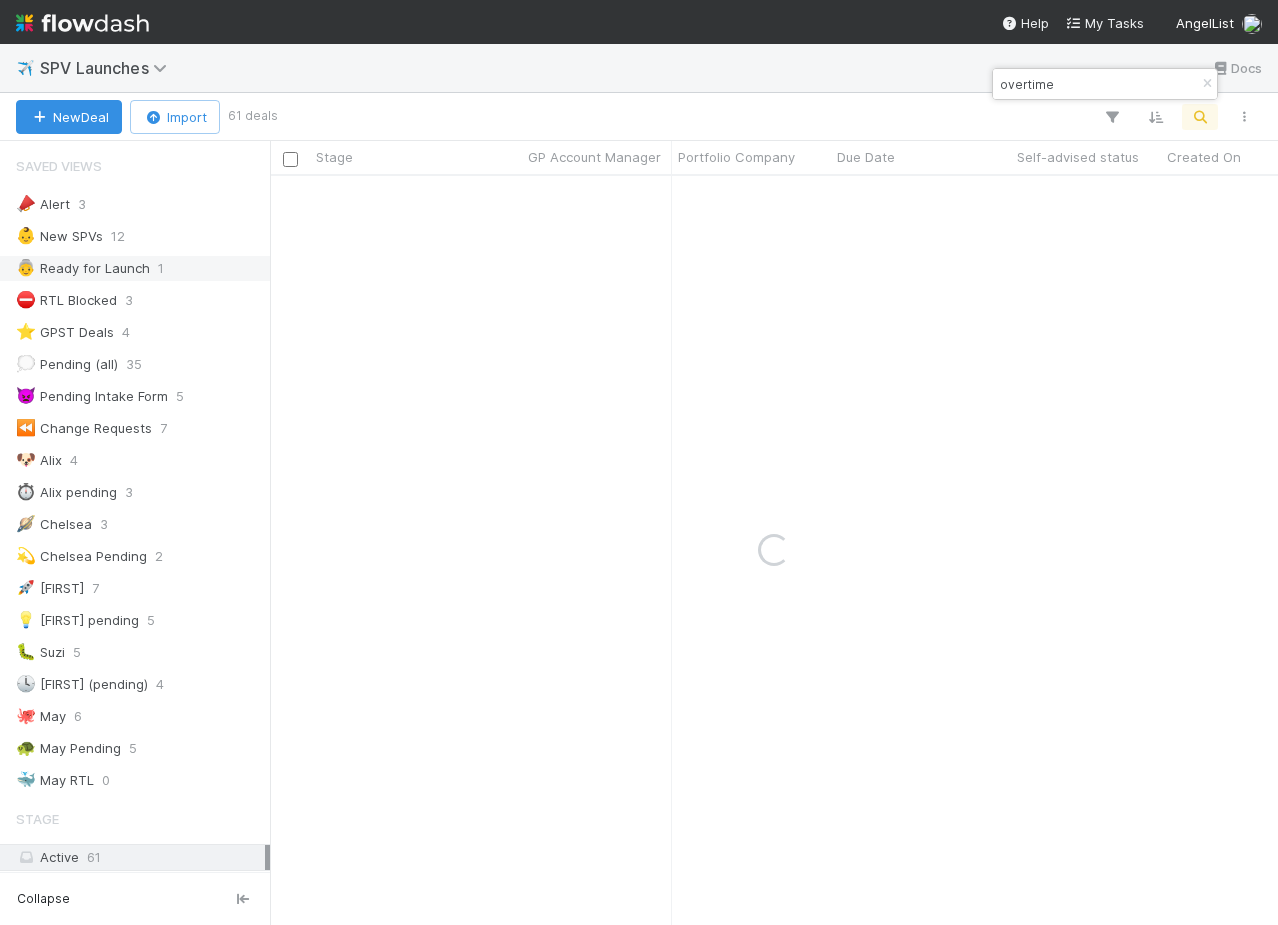 type on "overtime" 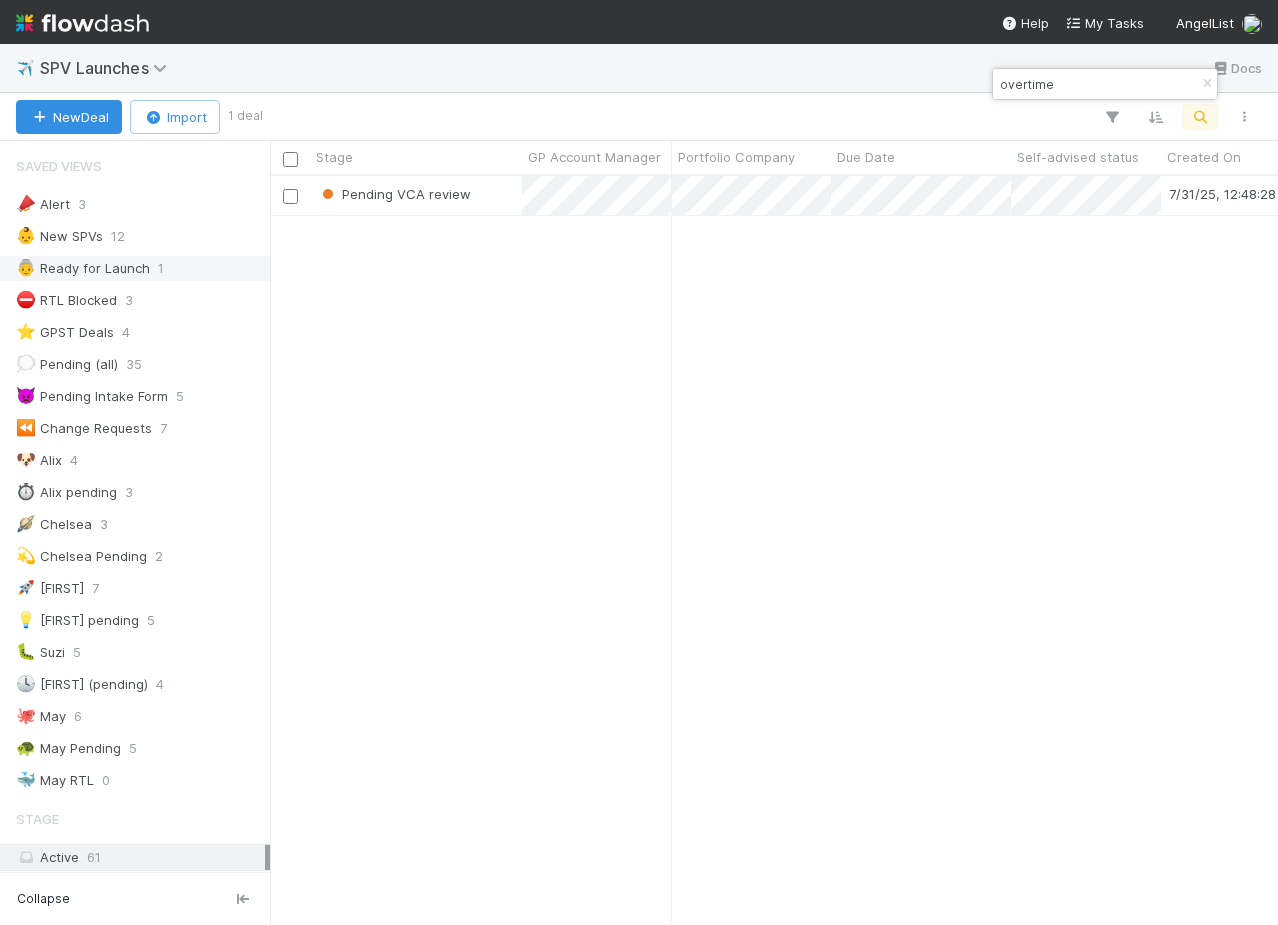 scroll, scrollTop: 748, scrollLeft: 1008, axis: both 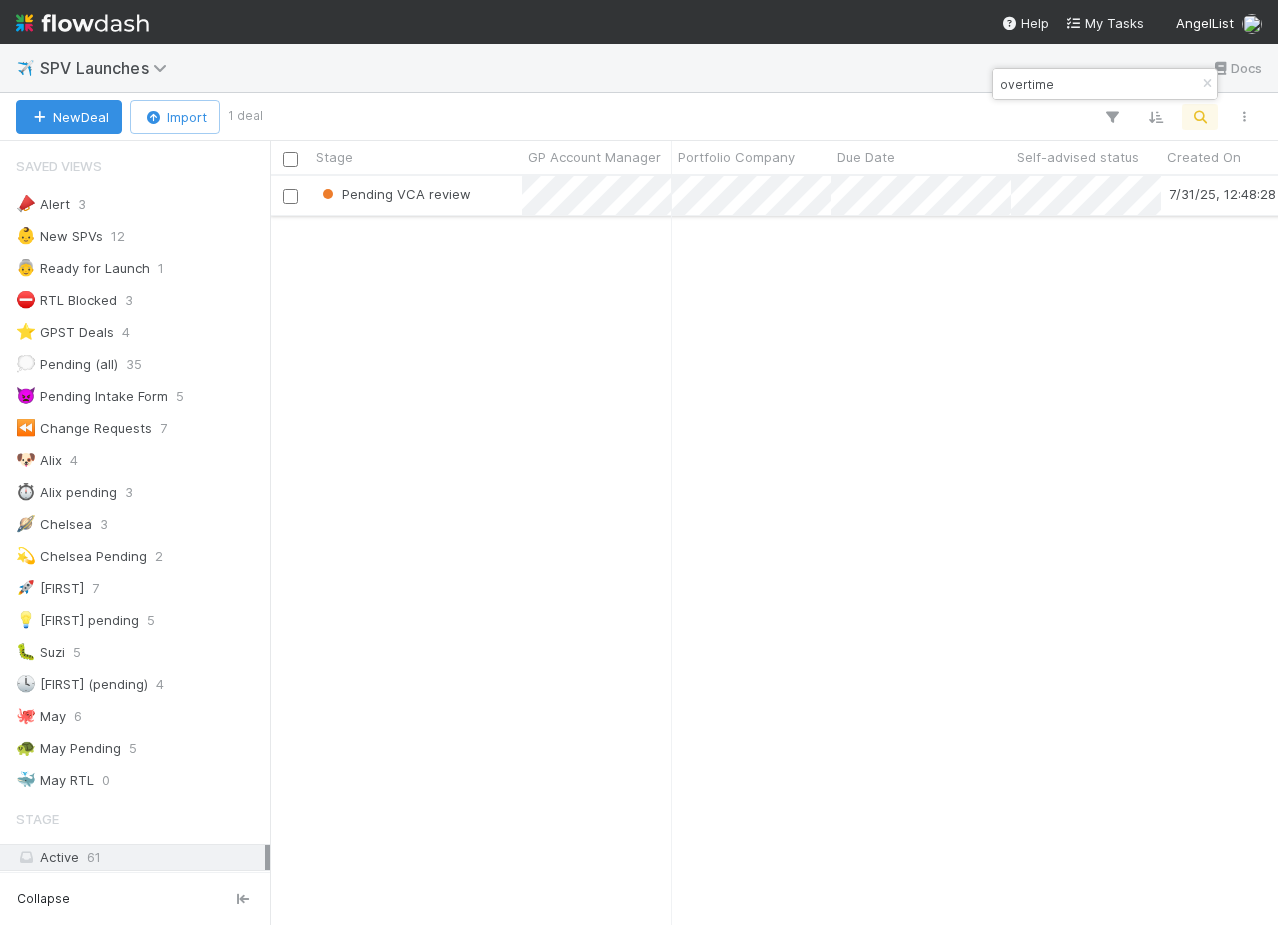 click on "Pending VCA review" at bounding box center [416, 195] 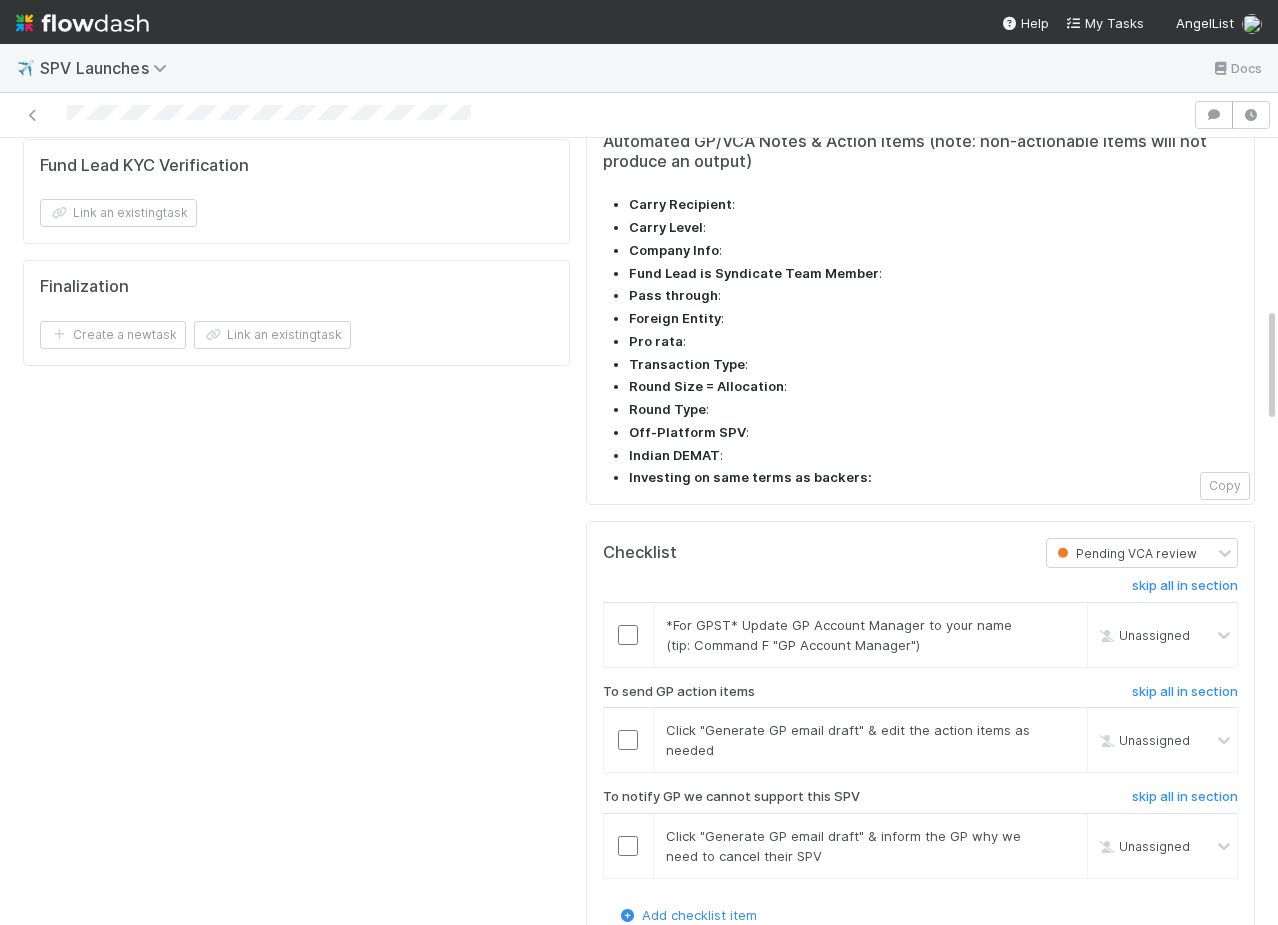 scroll, scrollTop: 1289, scrollLeft: 0, axis: vertical 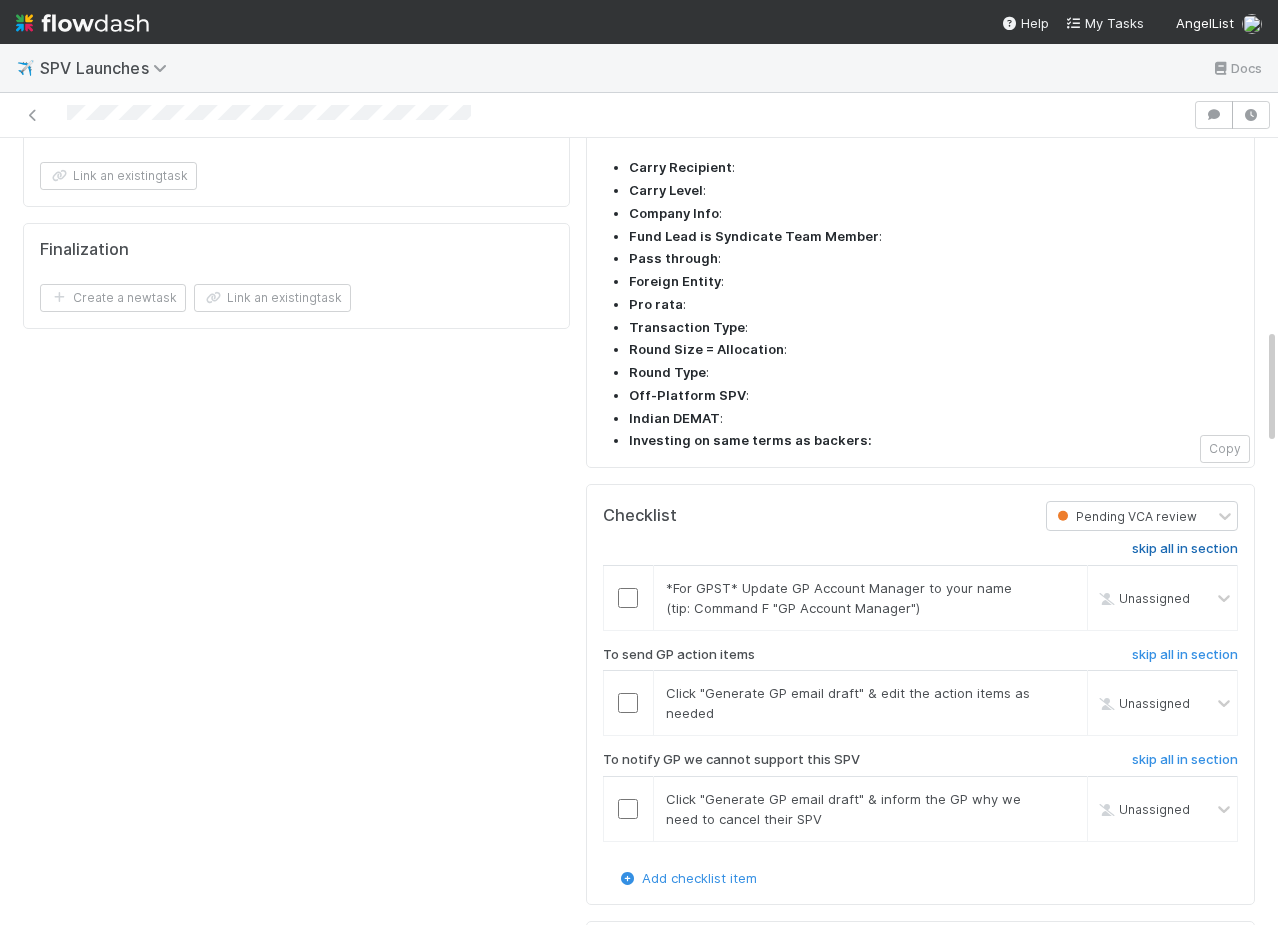 click on "skip all in section" at bounding box center [1185, 549] 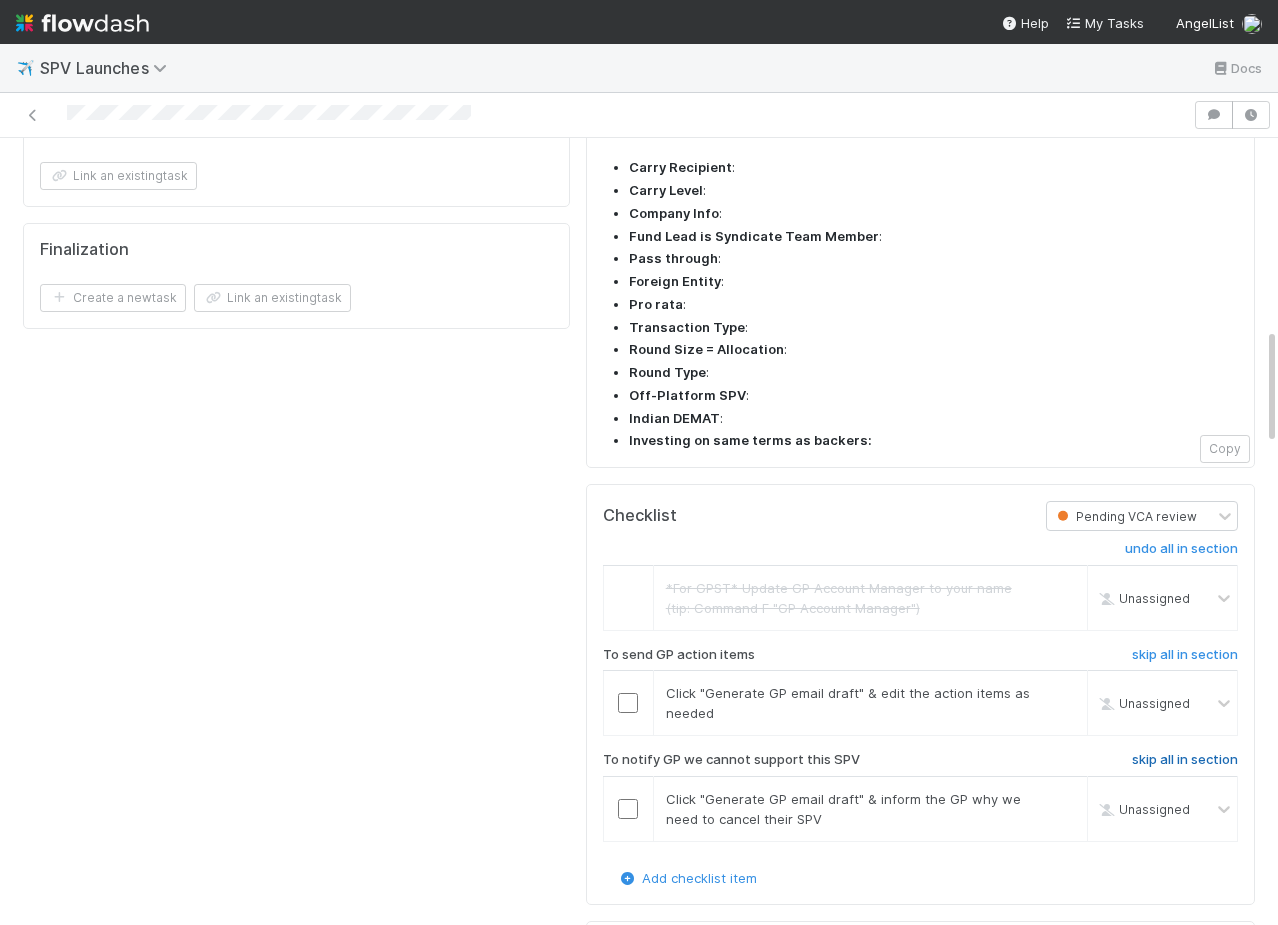 click on "skip all in section" at bounding box center (1185, 760) 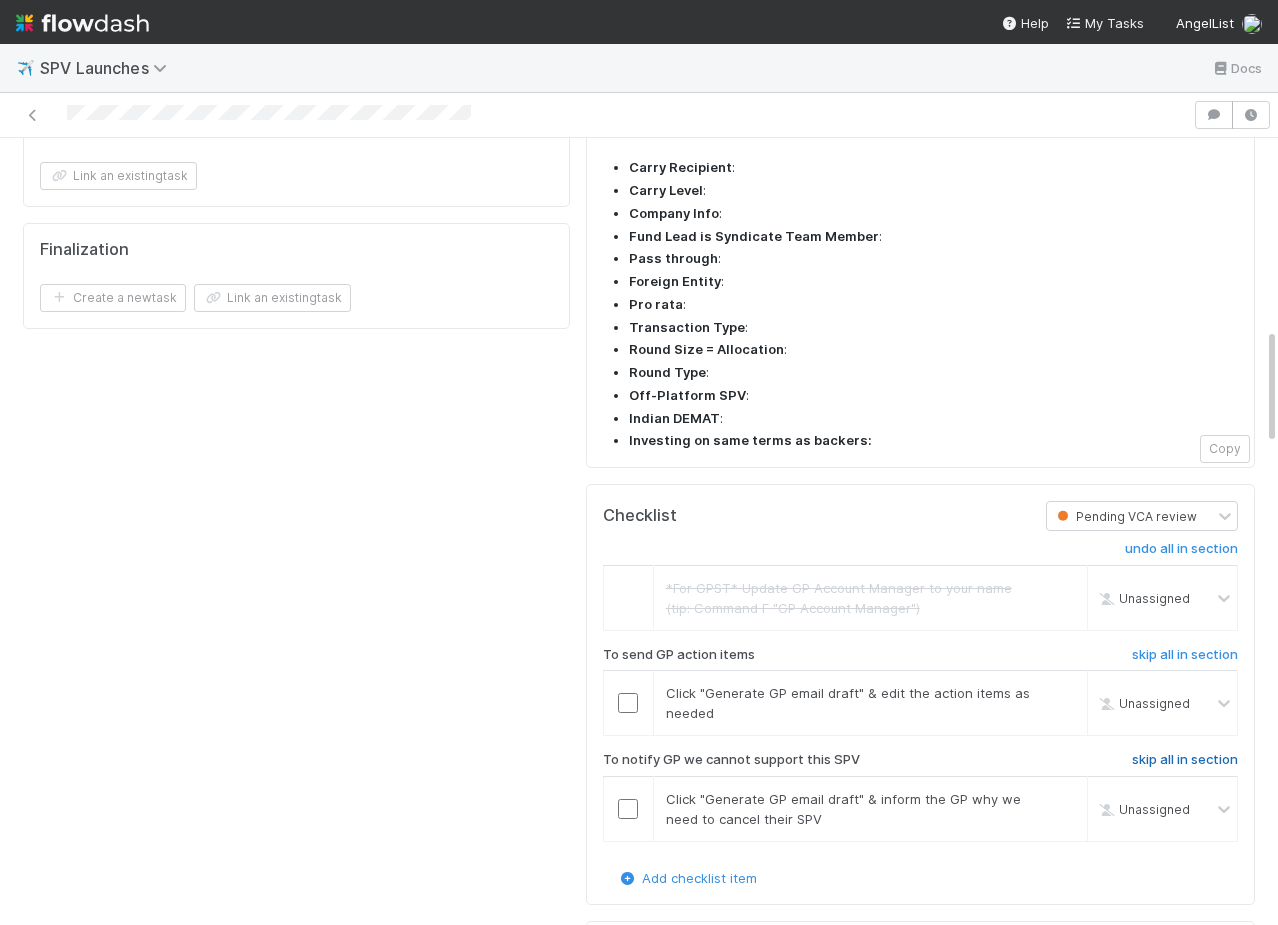 click on "skip all in section" at bounding box center [1185, 760] 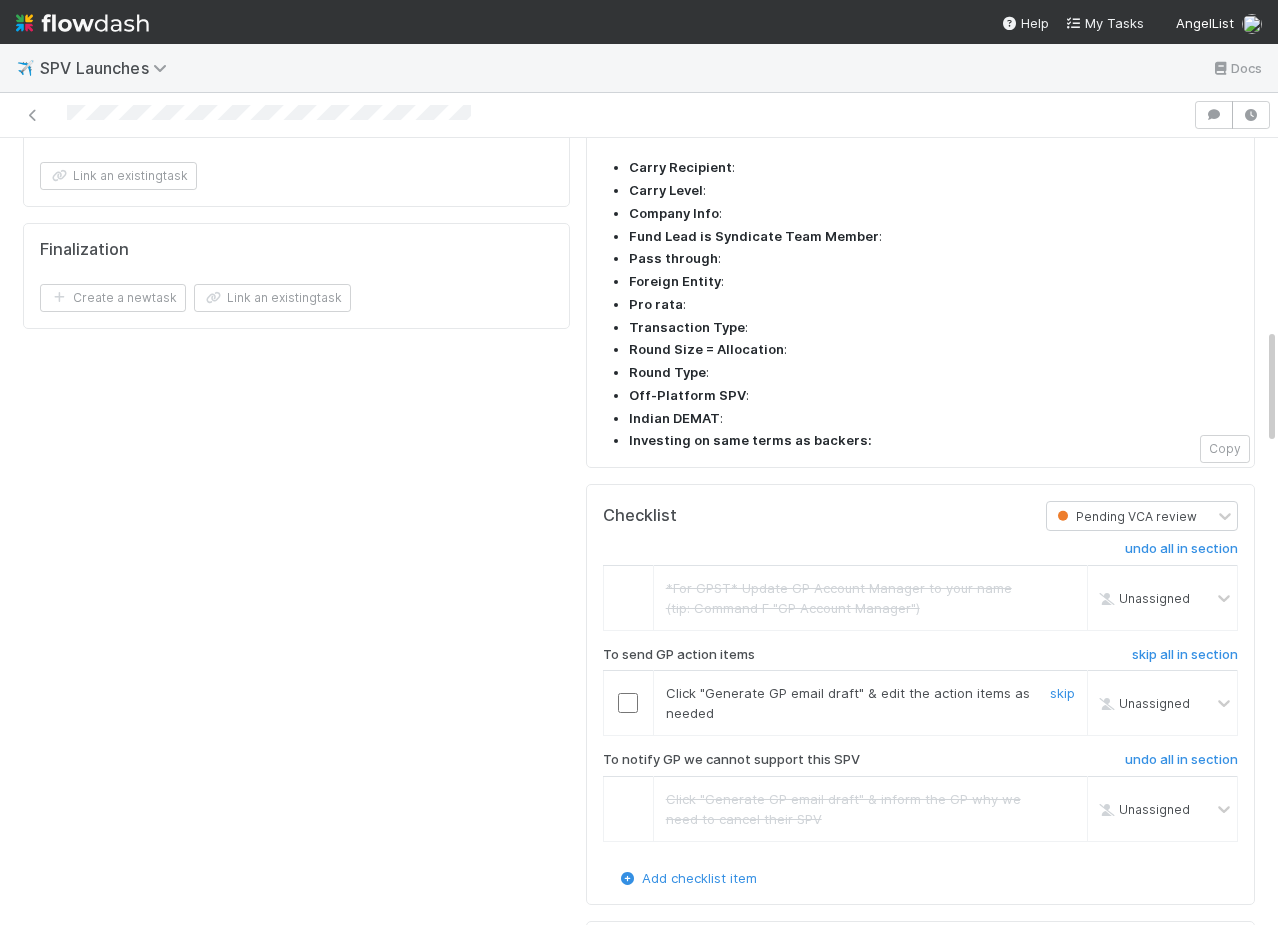 click at bounding box center [628, 703] 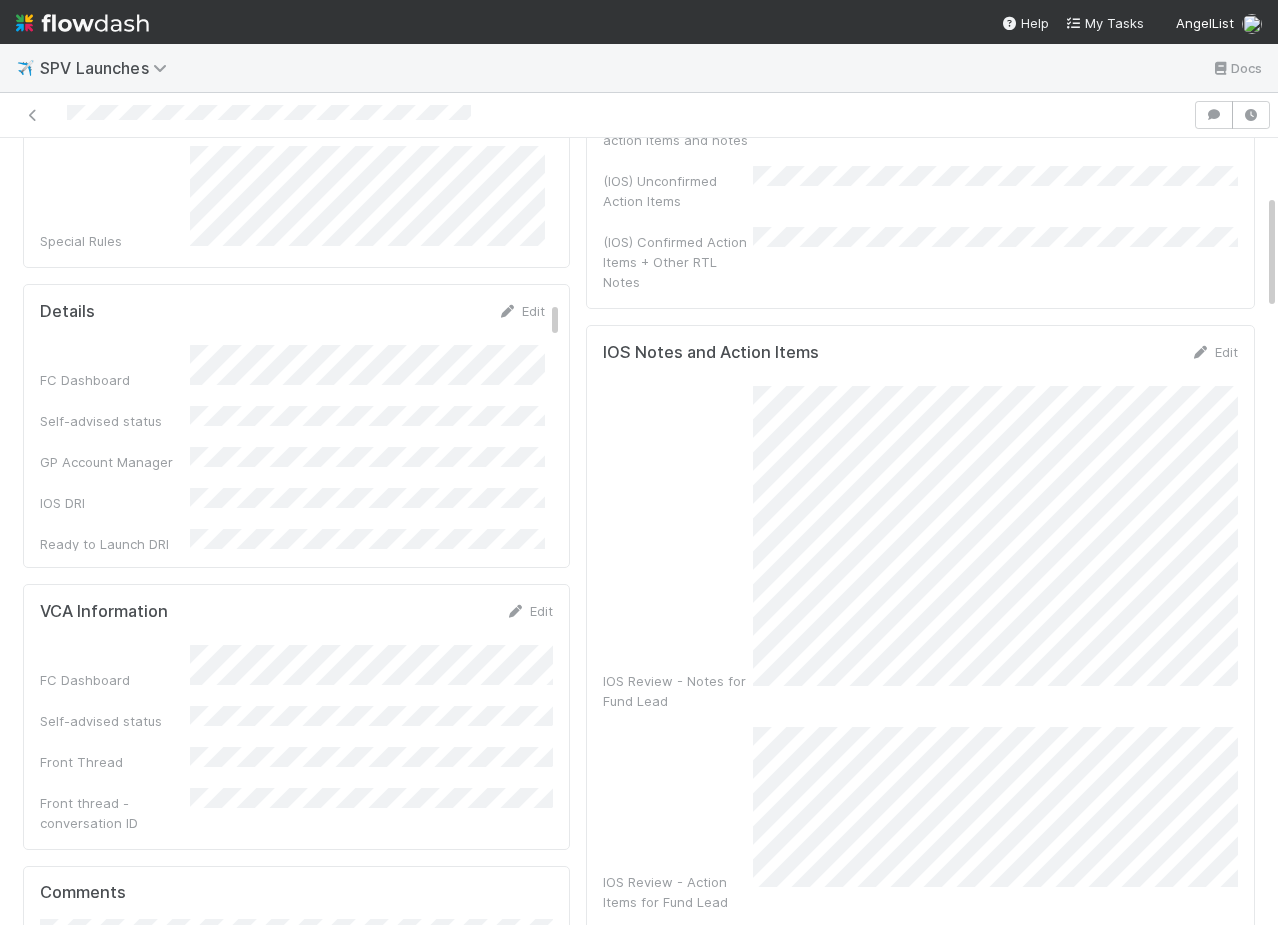 scroll, scrollTop: 0, scrollLeft: 0, axis: both 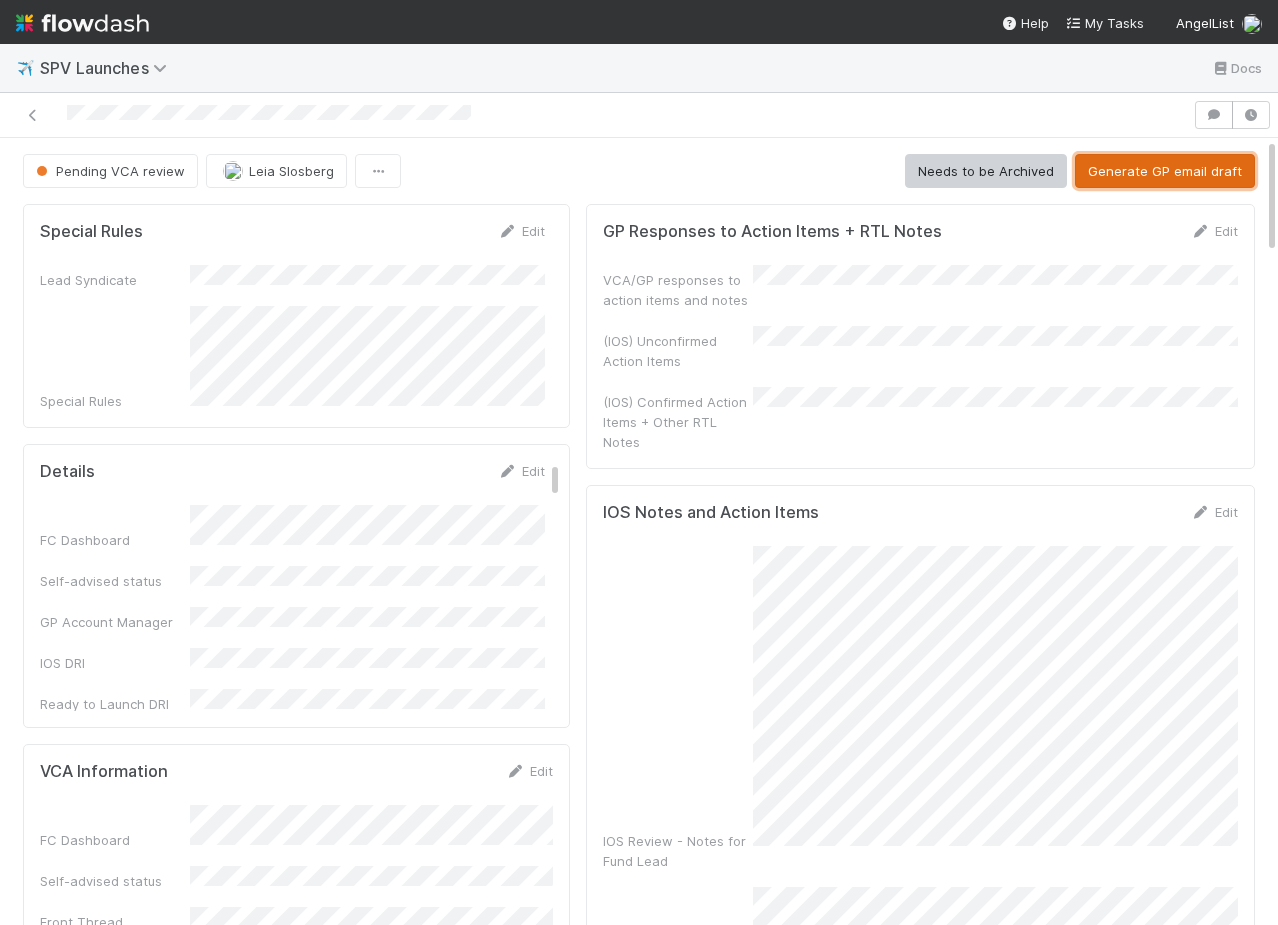 click on "Generate GP email draft" at bounding box center [1165, 171] 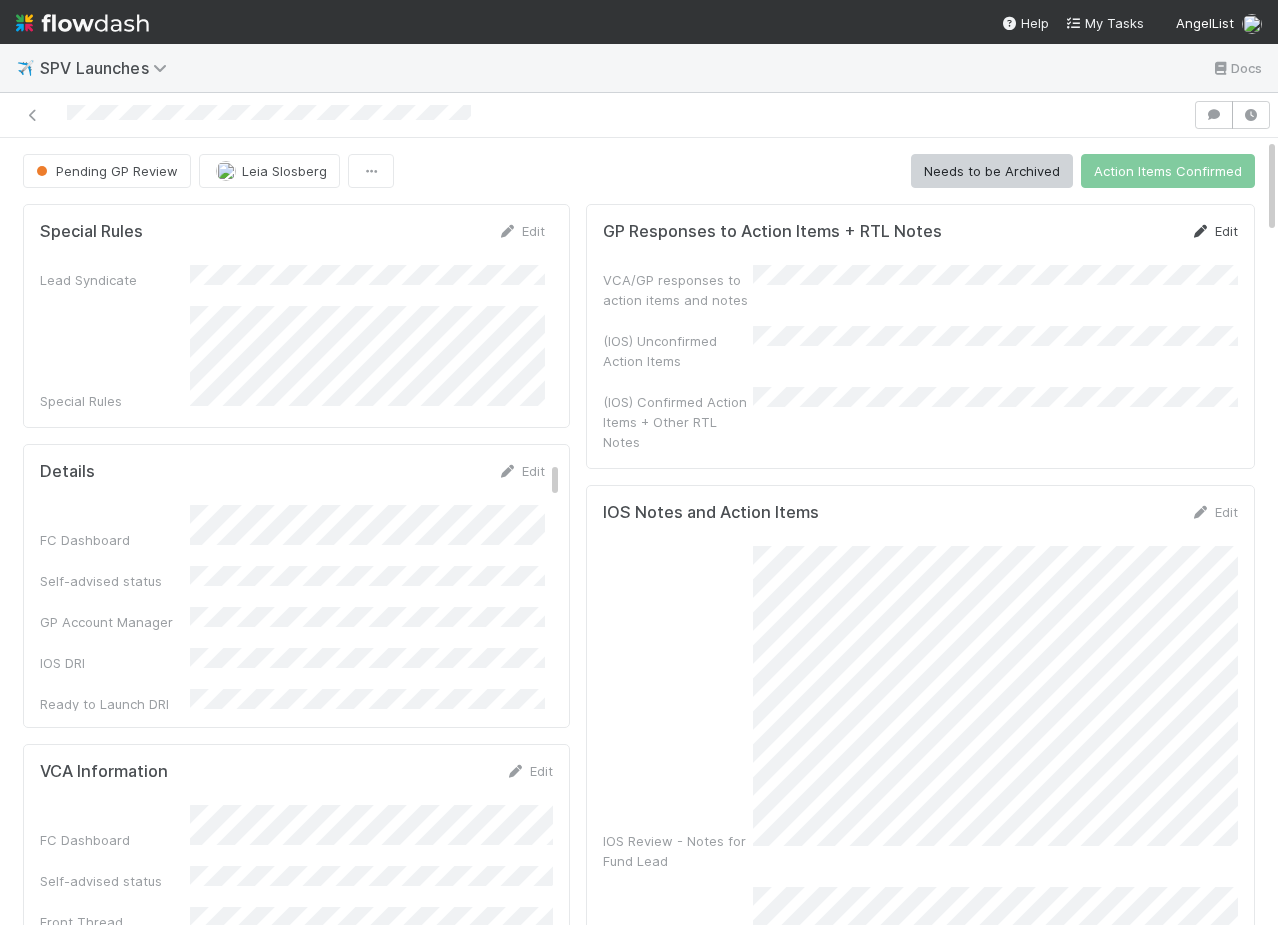 click at bounding box center (1201, 231) 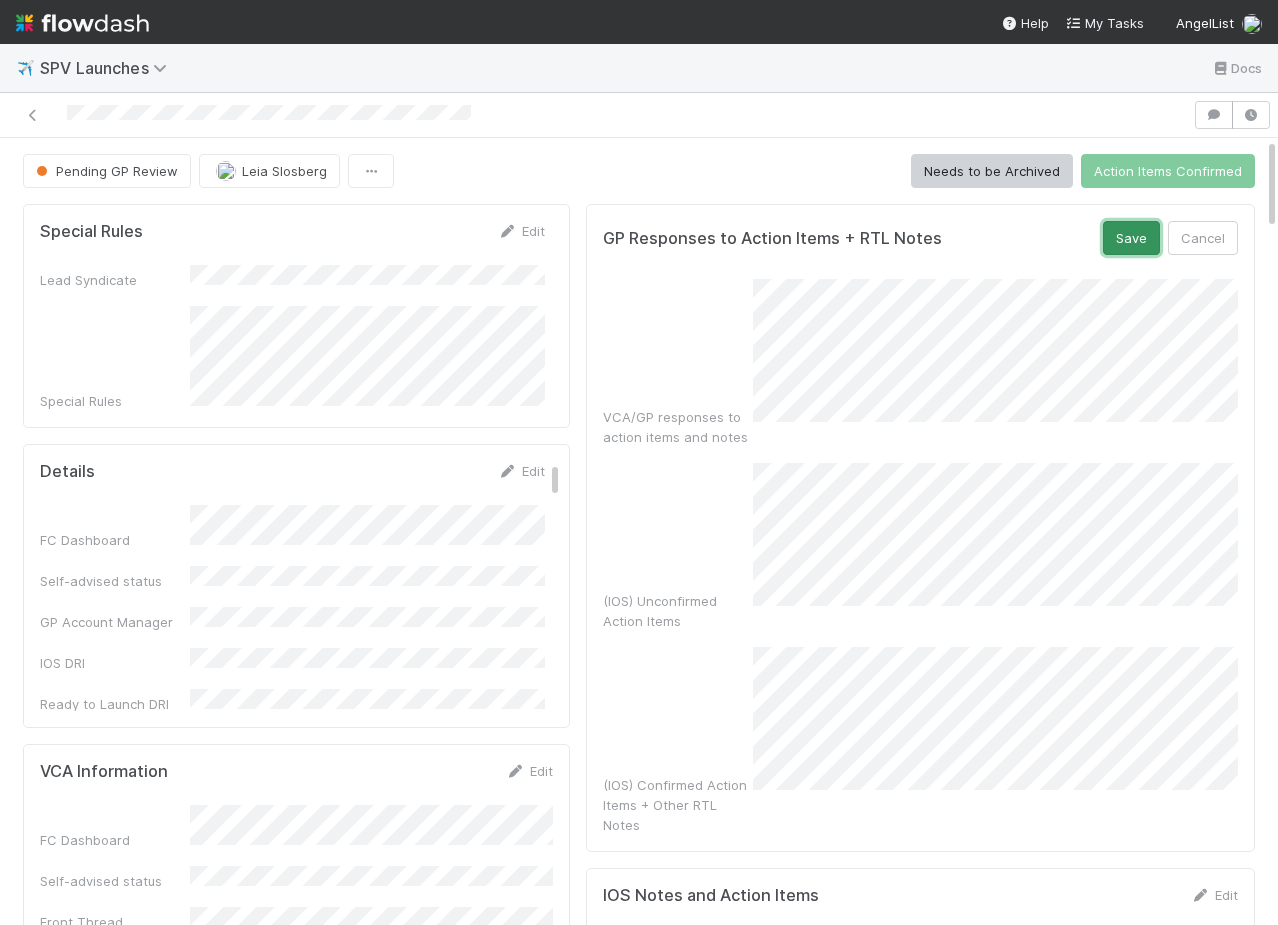 click on "Save" at bounding box center [1131, 238] 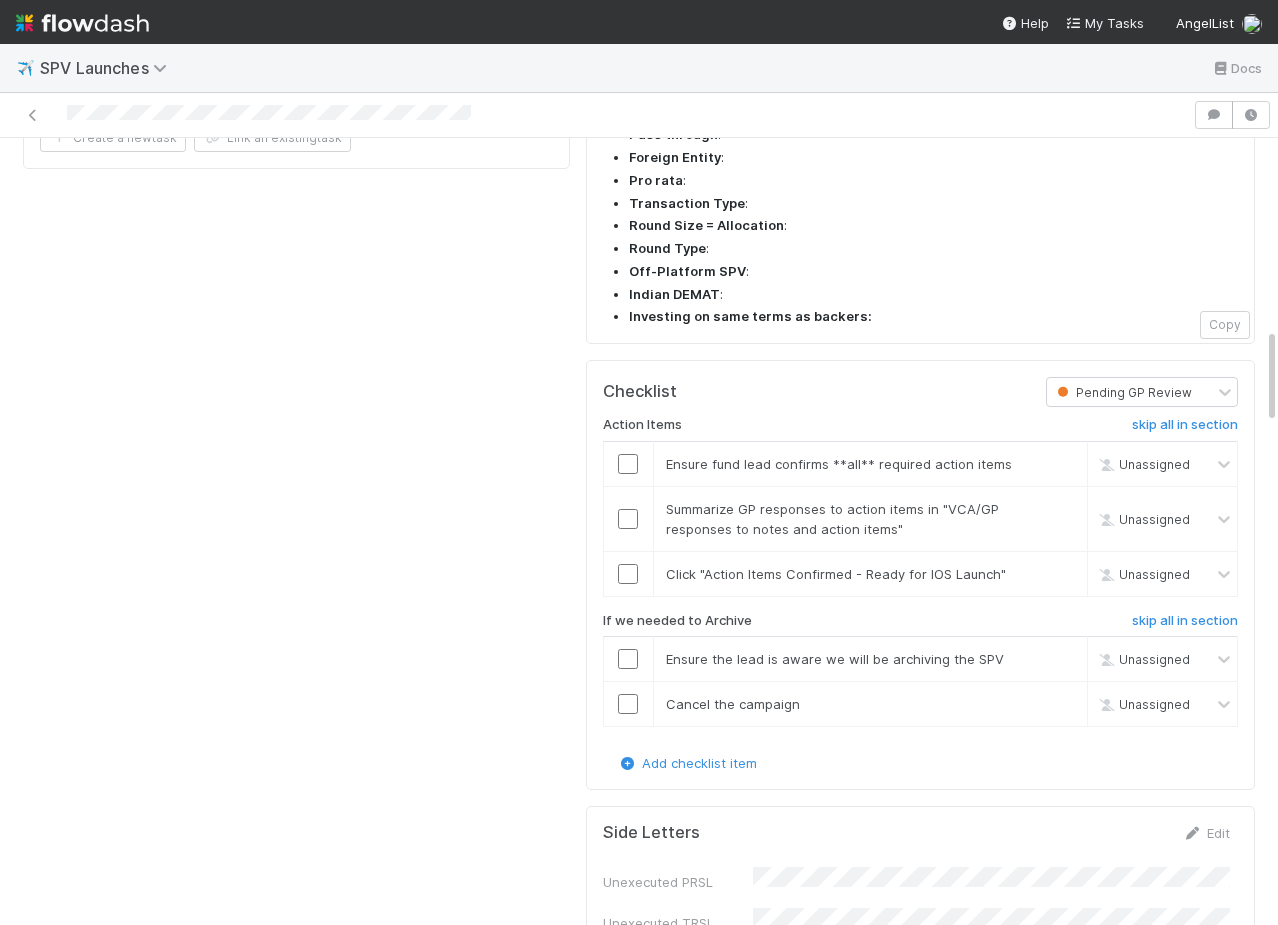 scroll, scrollTop: 1314, scrollLeft: 0, axis: vertical 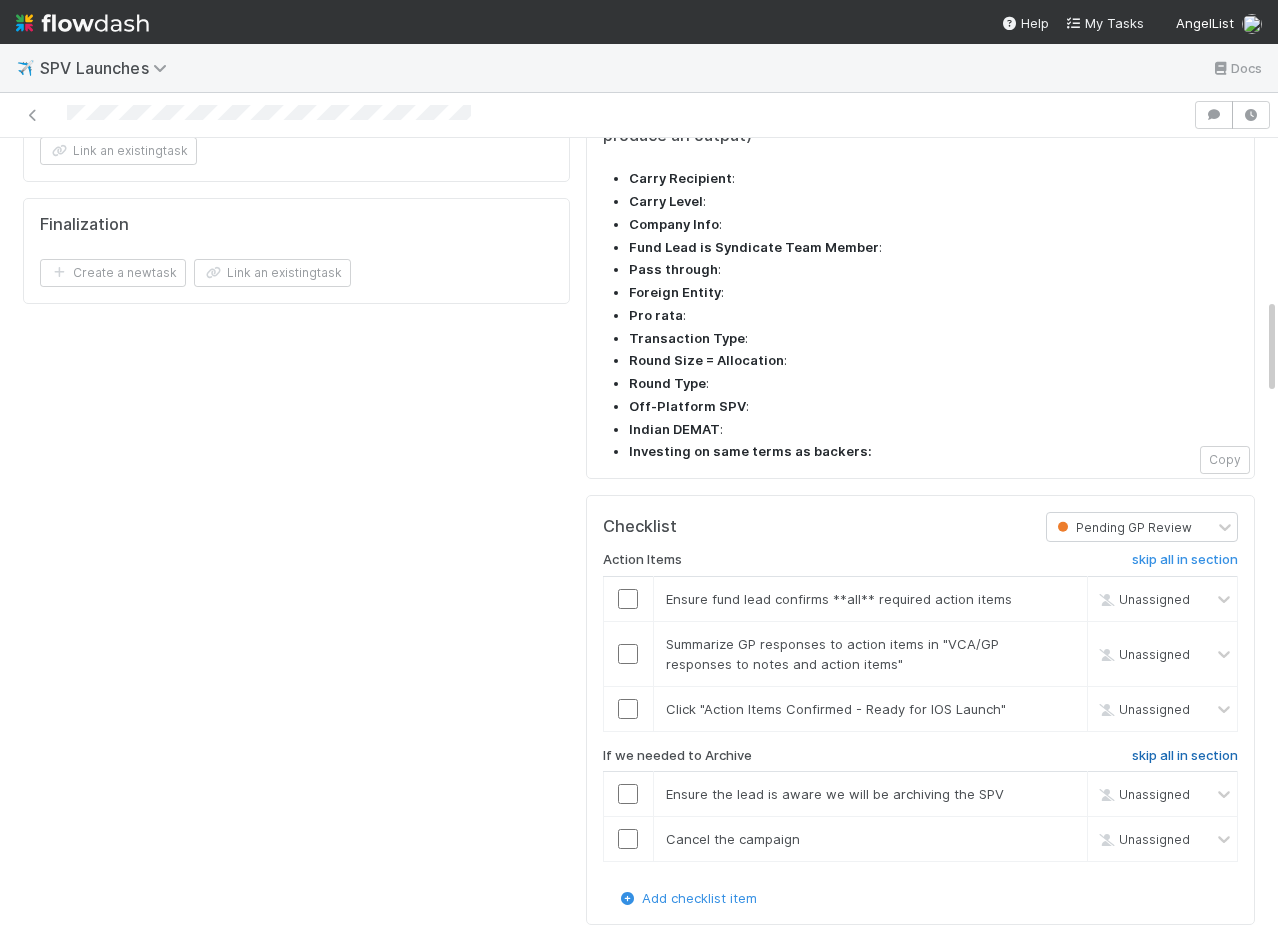 click on "skip all in section" at bounding box center [1185, 756] 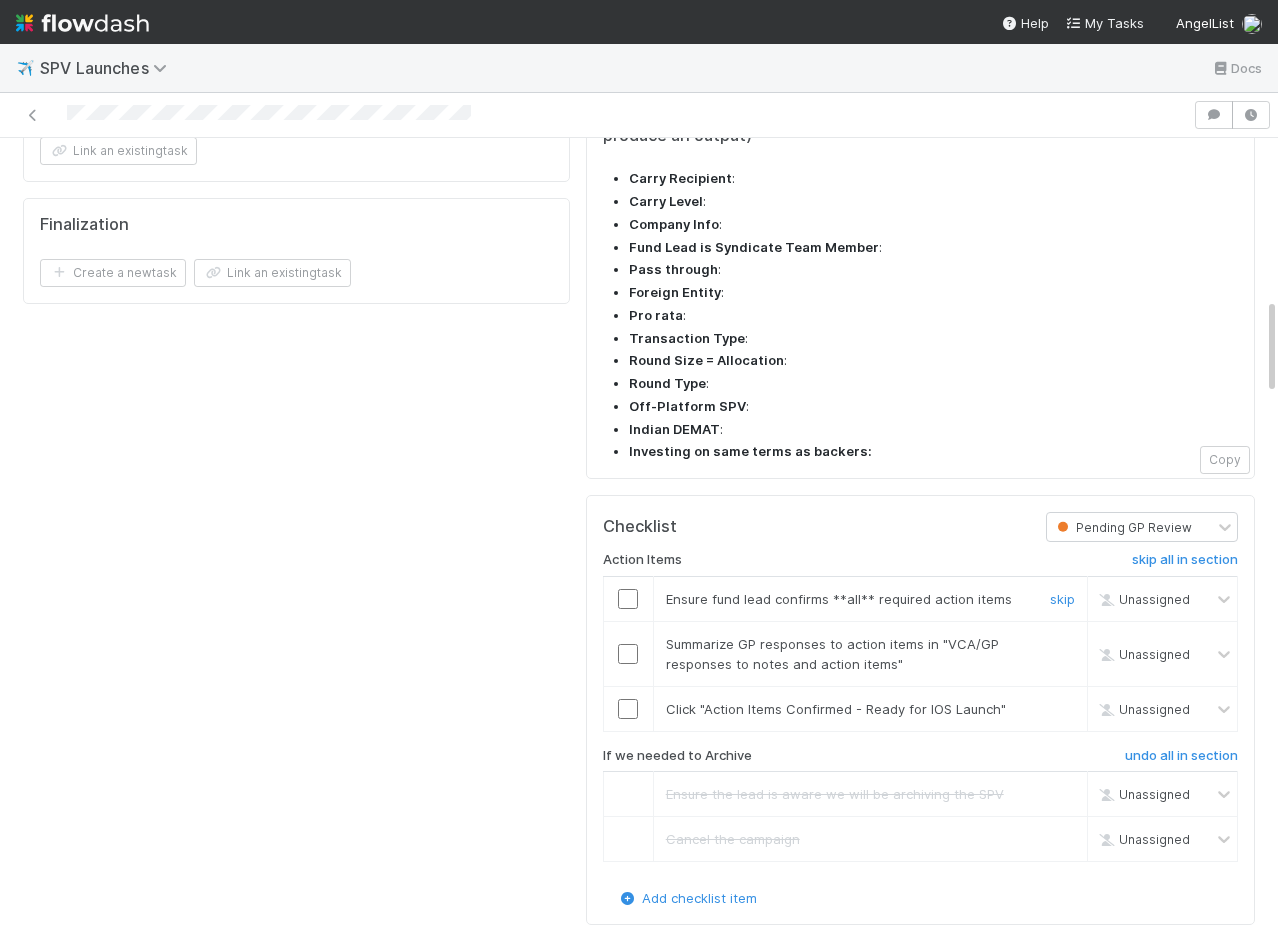 click at bounding box center [628, 599] 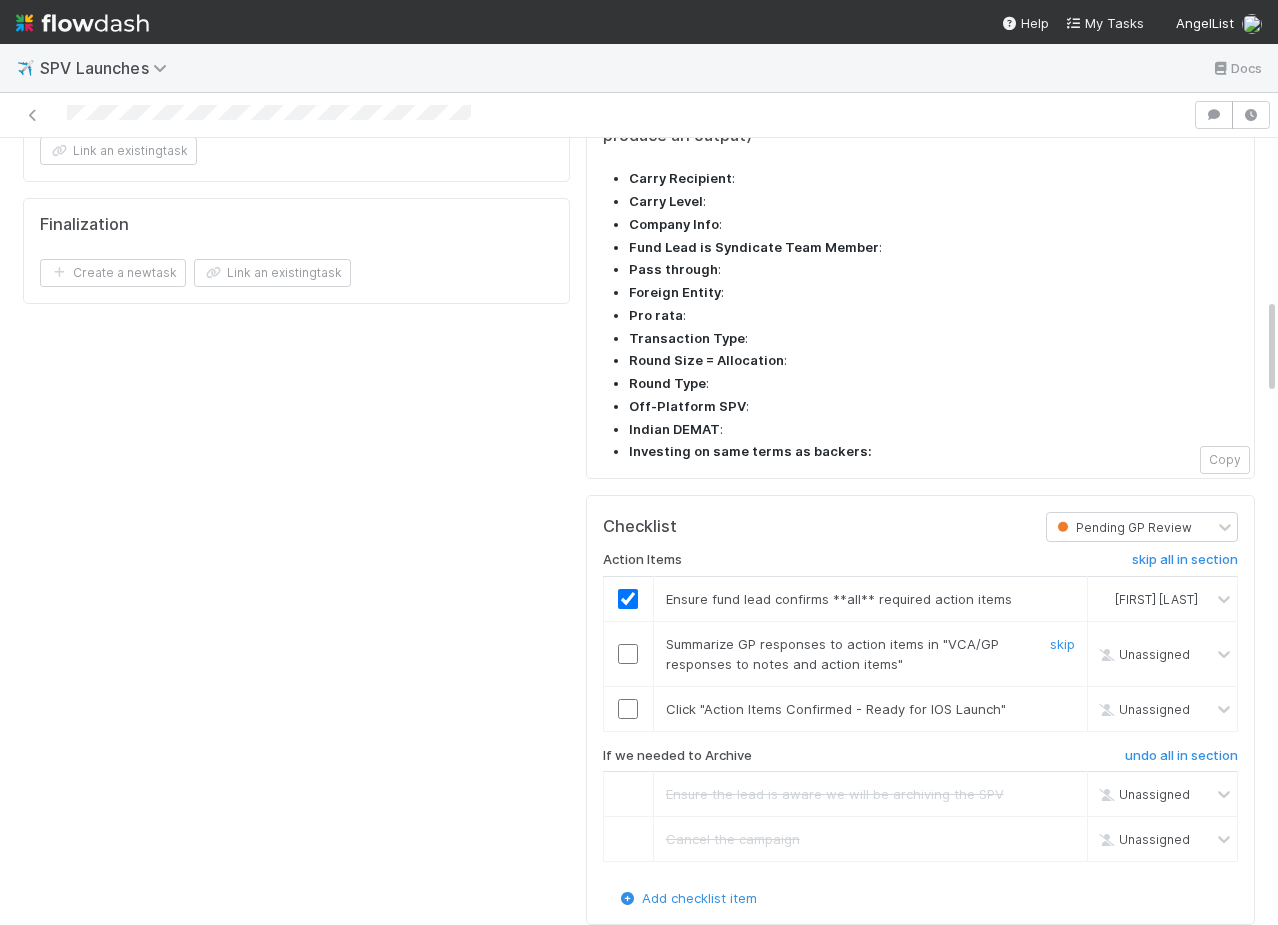 click at bounding box center (628, 654) 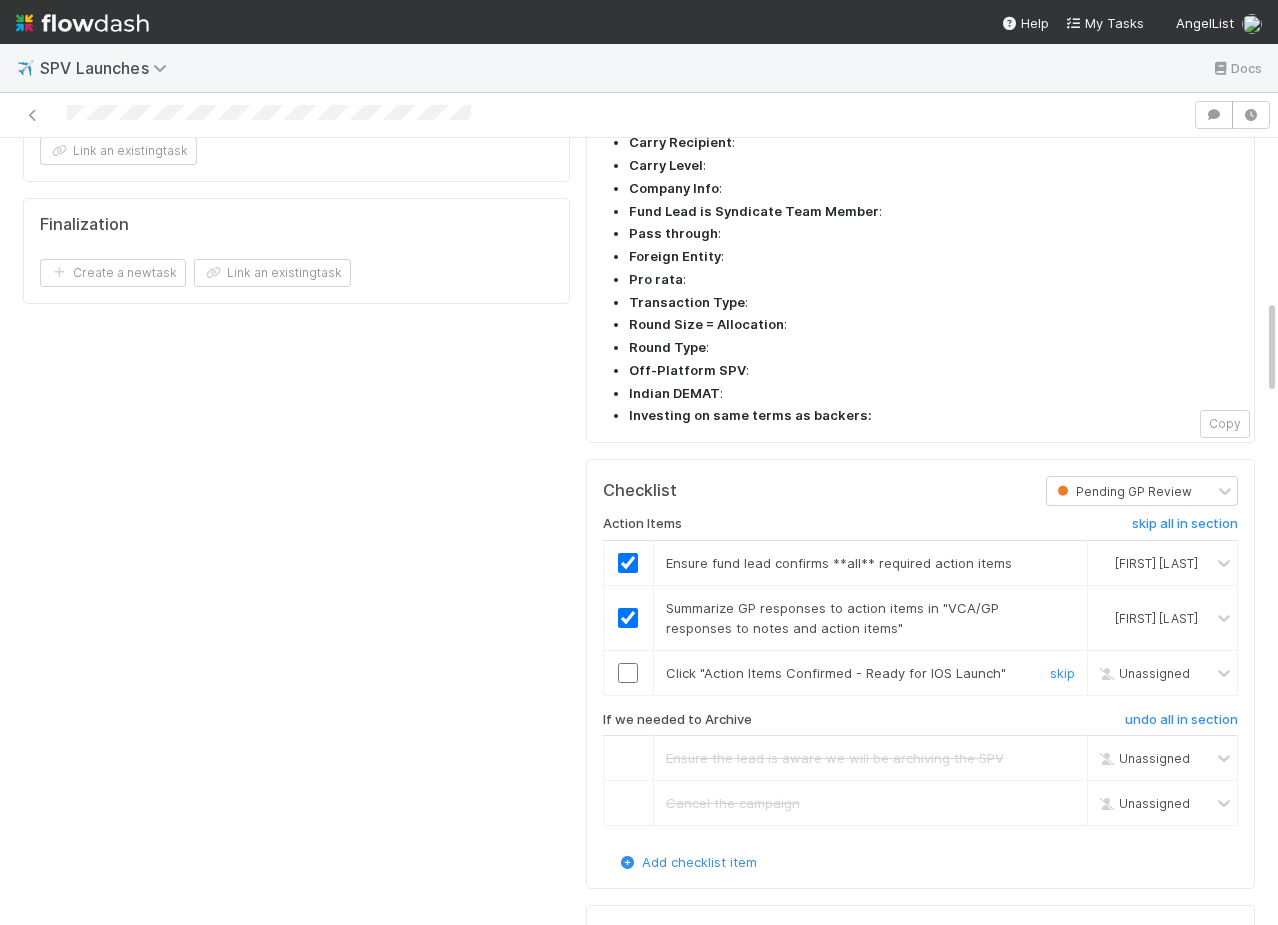 click at bounding box center (628, 673) 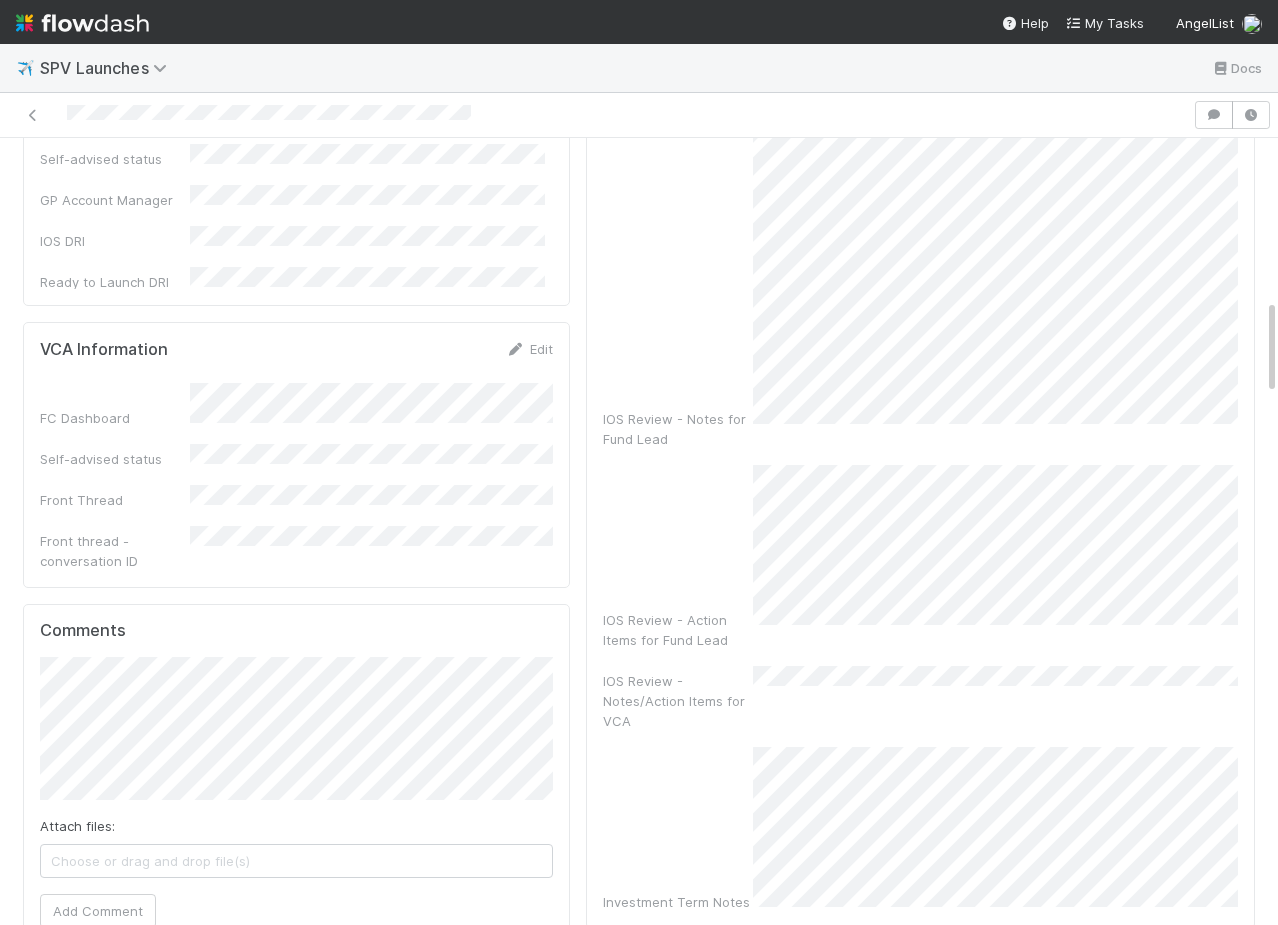 scroll, scrollTop: 0, scrollLeft: 0, axis: both 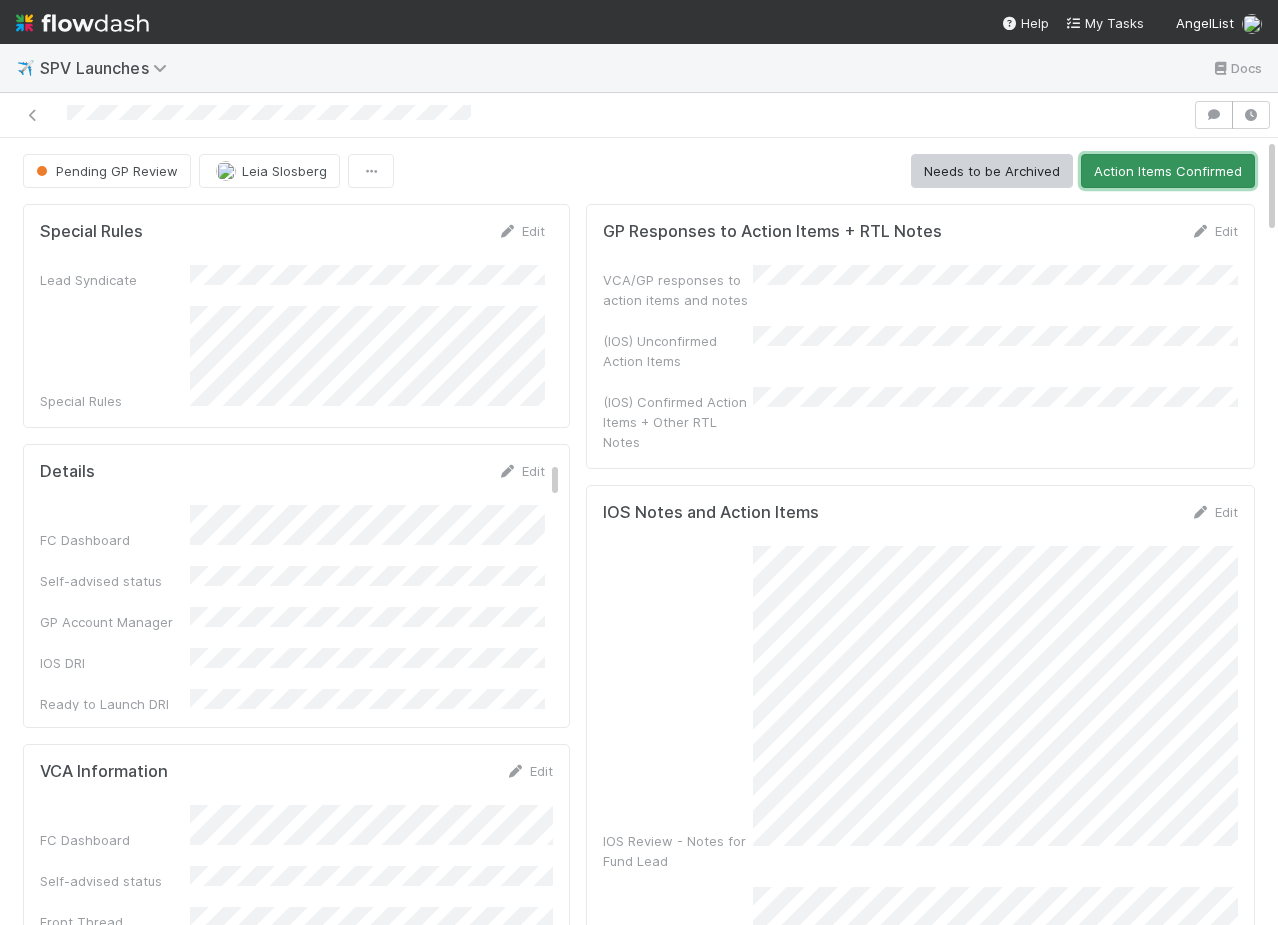 click on "Action Items Confirmed" at bounding box center [1168, 171] 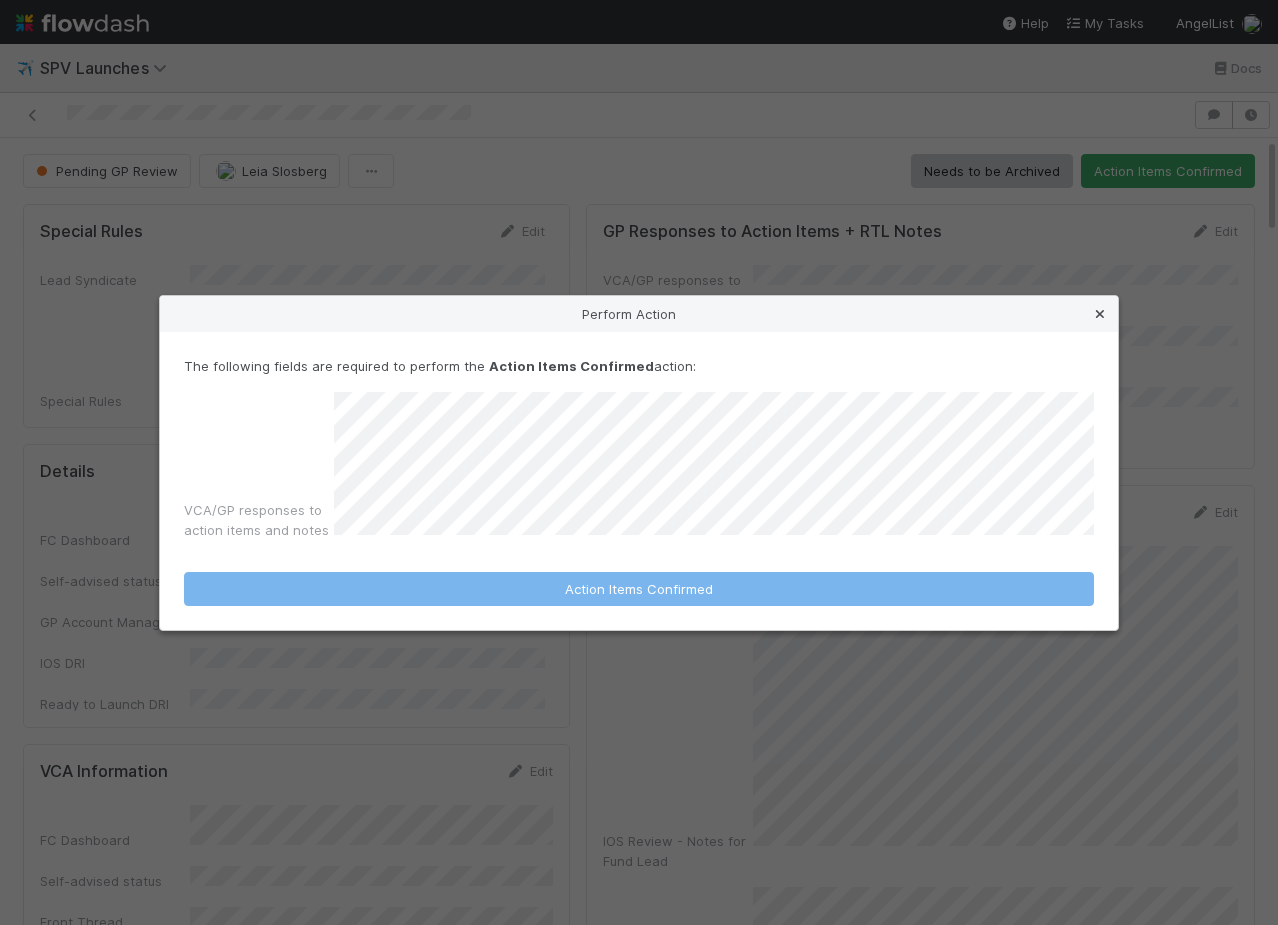 click at bounding box center (1100, 314) 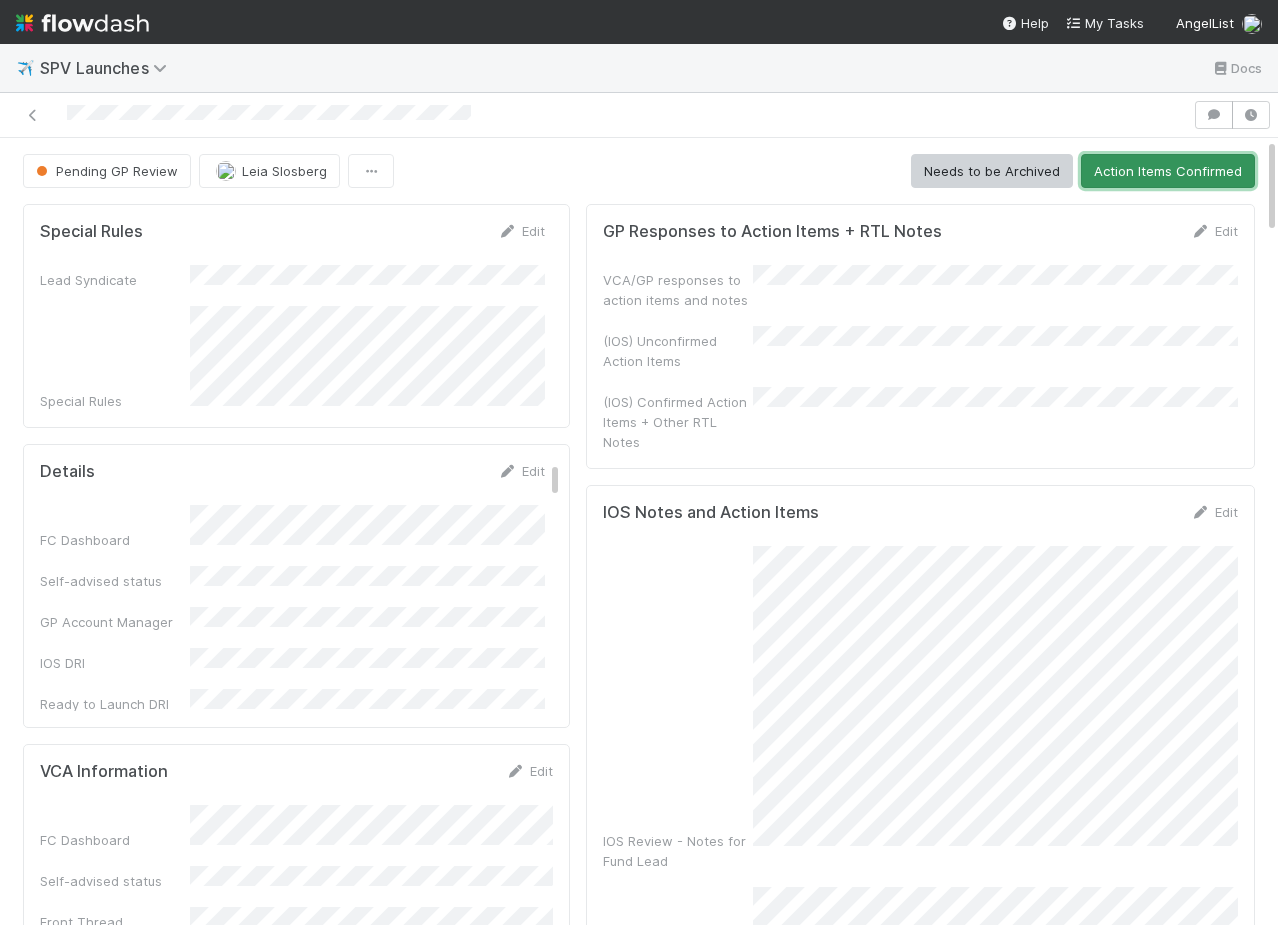 click on "Action Items Confirmed" at bounding box center [1168, 171] 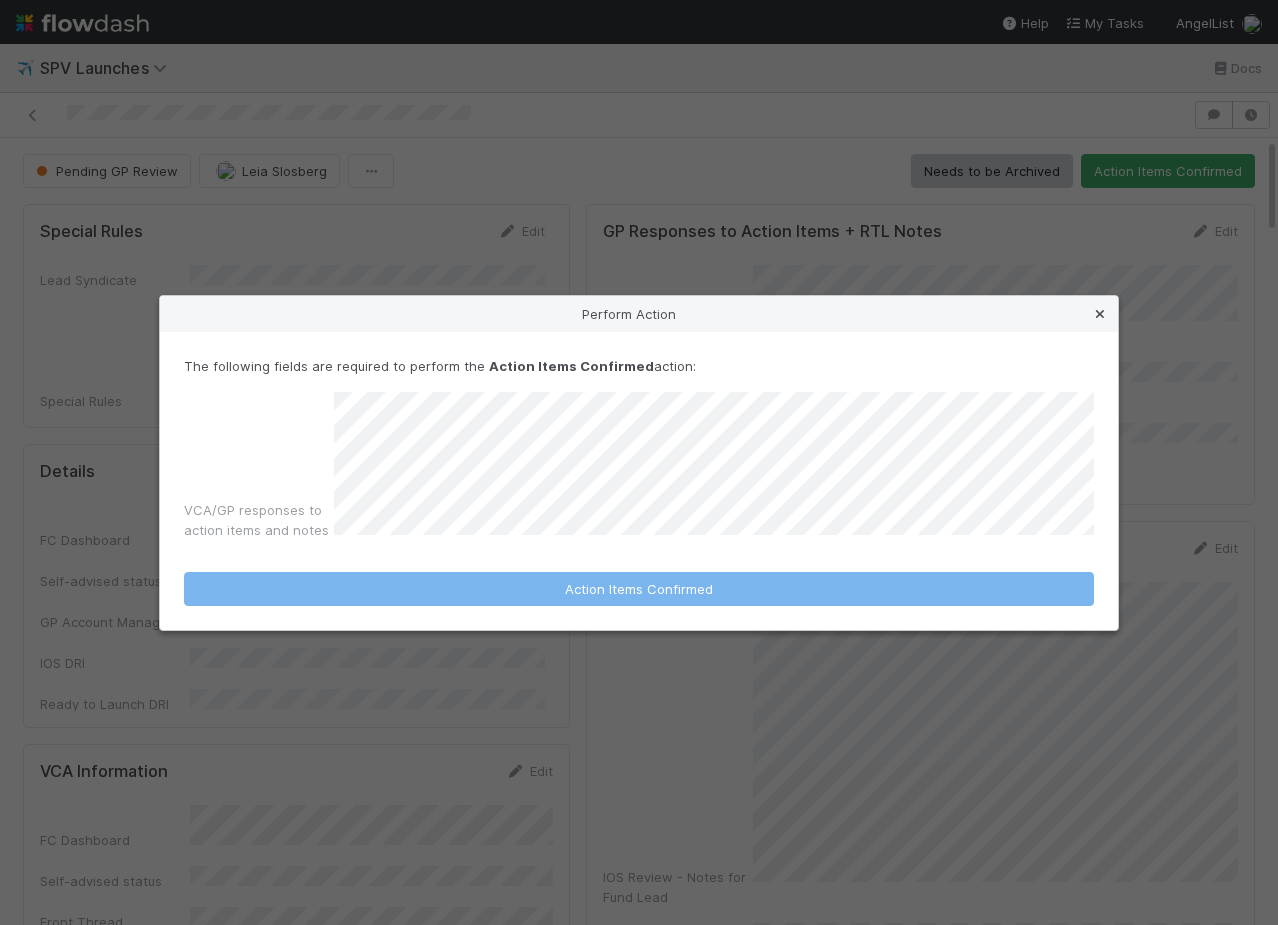 click at bounding box center [1100, 314] 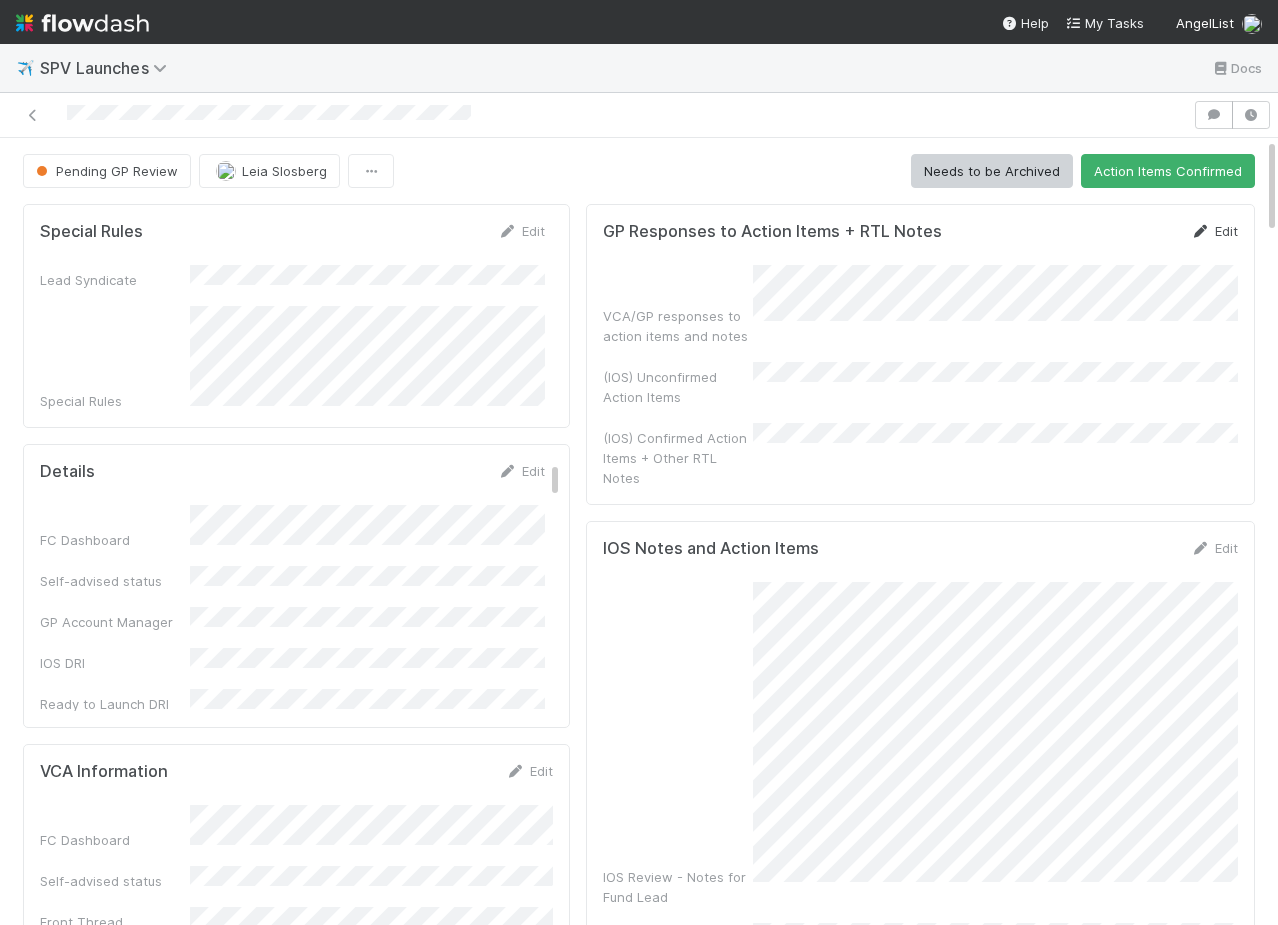 click on "Edit" at bounding box center [1214, 231] 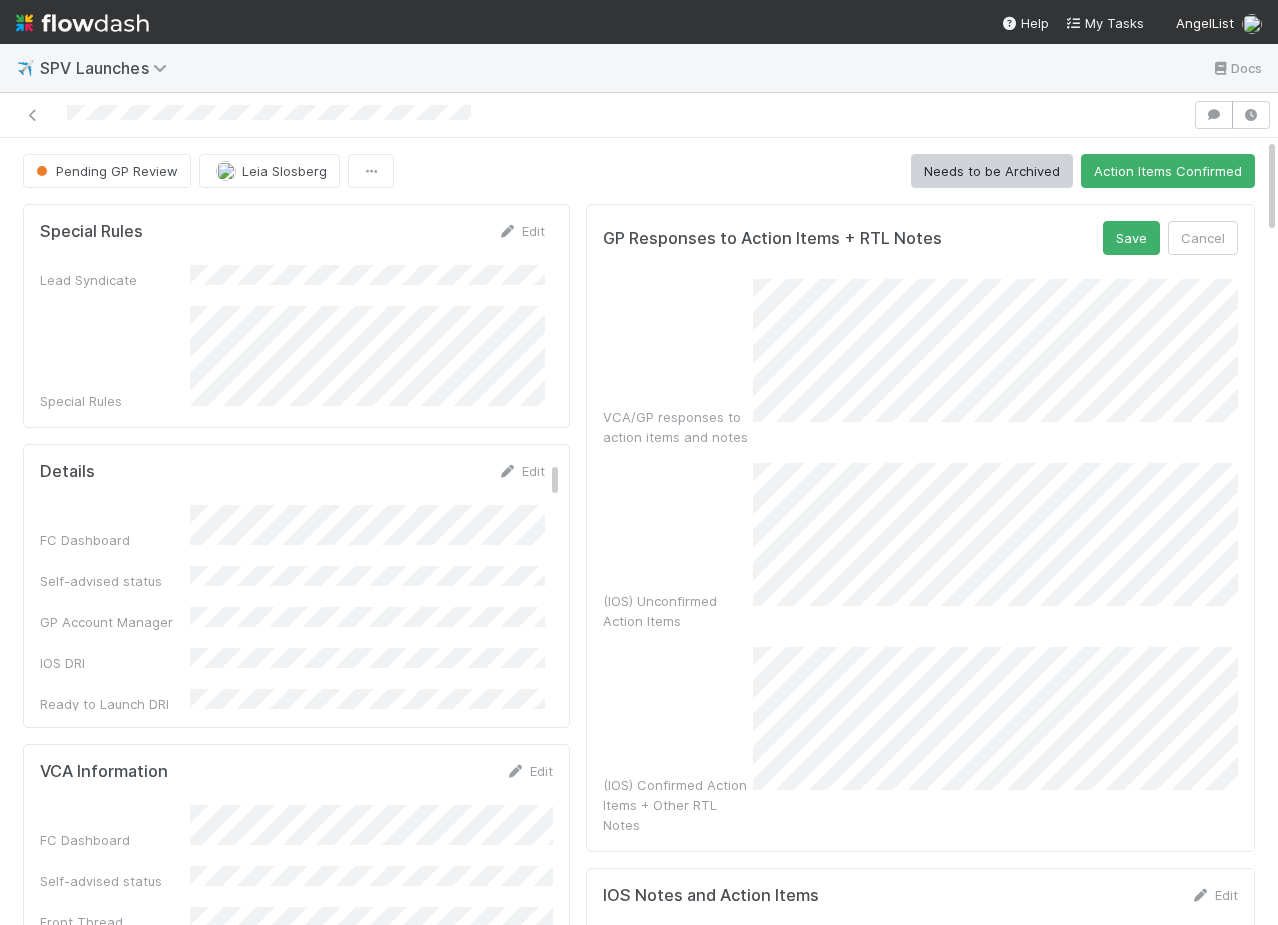 click on "GP Responses to Action Items + RTL Notes Save Cancel VCA/GP responses to action items and notes   (IOS) Unconfirmed Action Items  (IOS) Confirmed Action Items + Other RTL Notes" at bounding box center (920, 528) 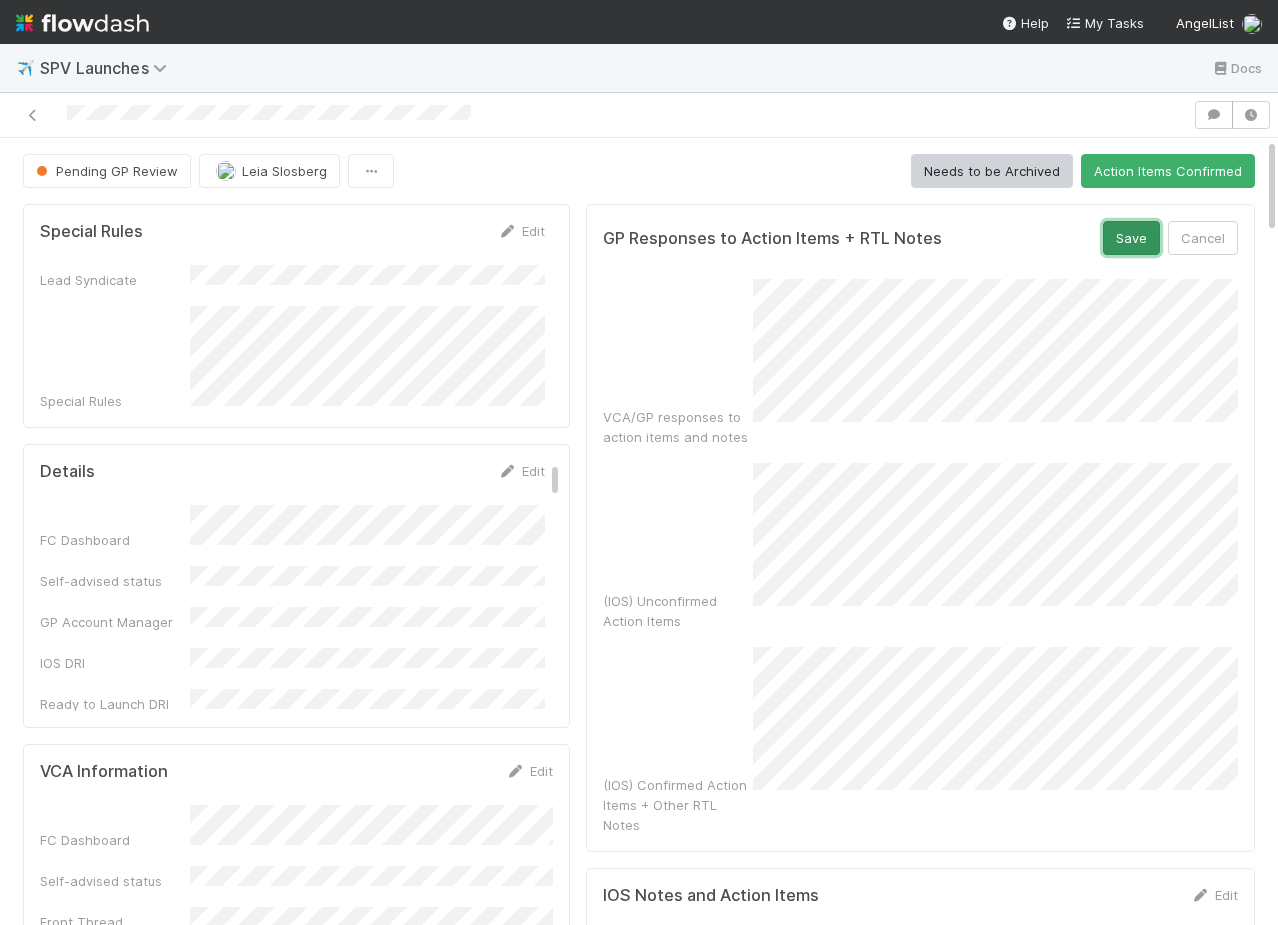 click on "Save" at bounding box center [1131, 238] 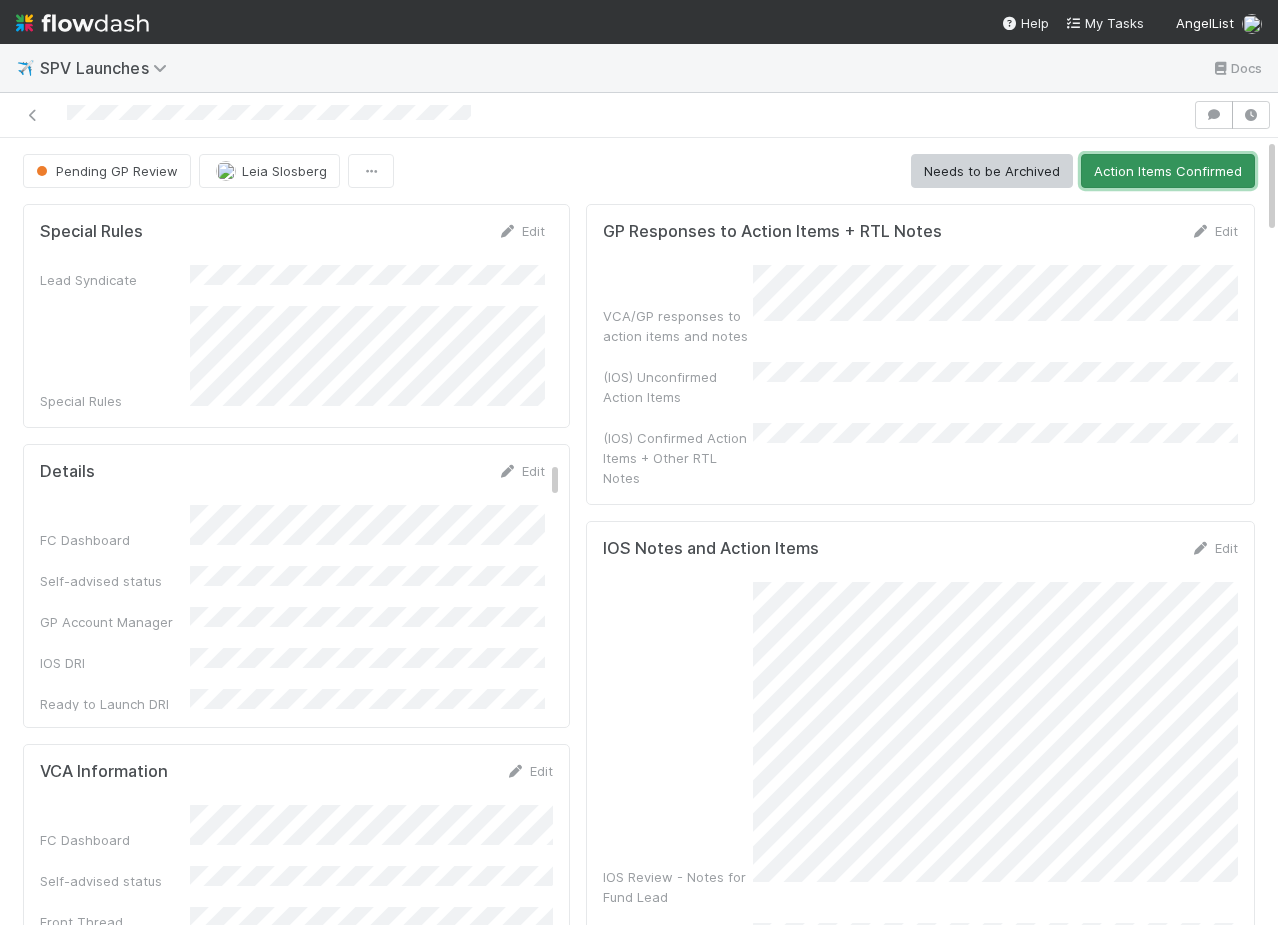 click on "Action Items Confirmed" at bounding box center [1168, 171] 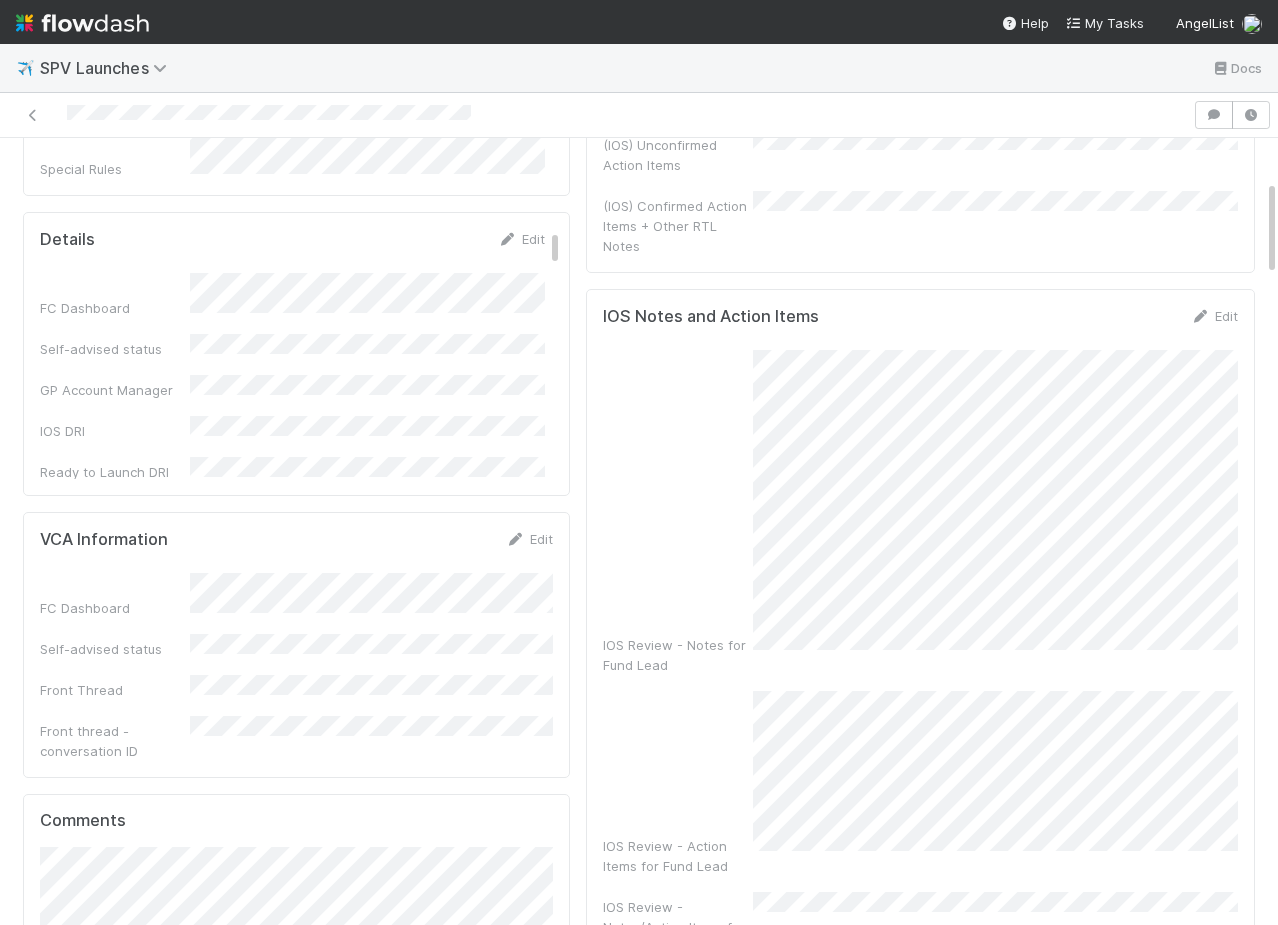 scroll, scrollTop: 367, scrollLeft: 0, axis: vertical 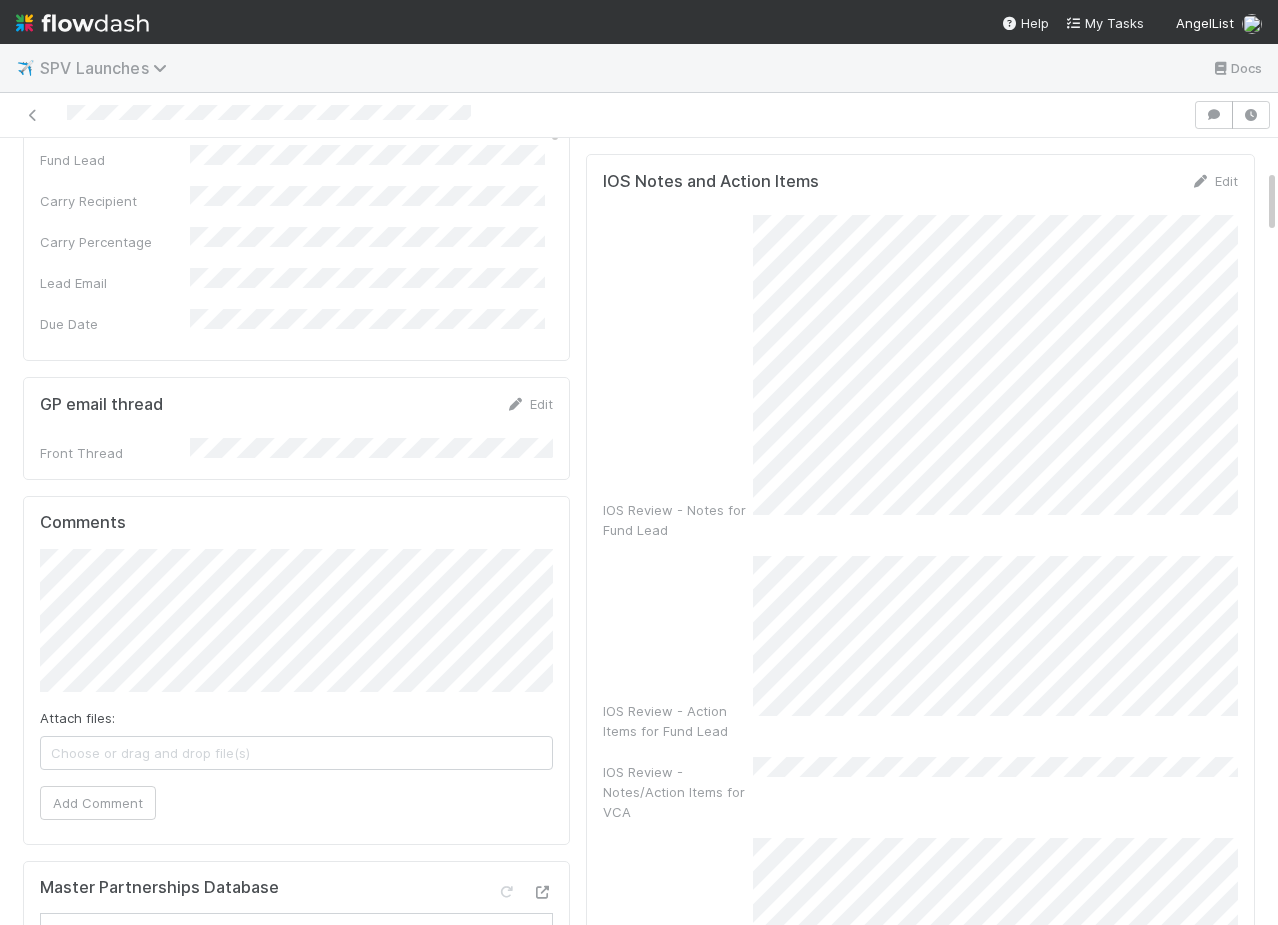 click on "SPV Launches" at bounding box center [108, 68] 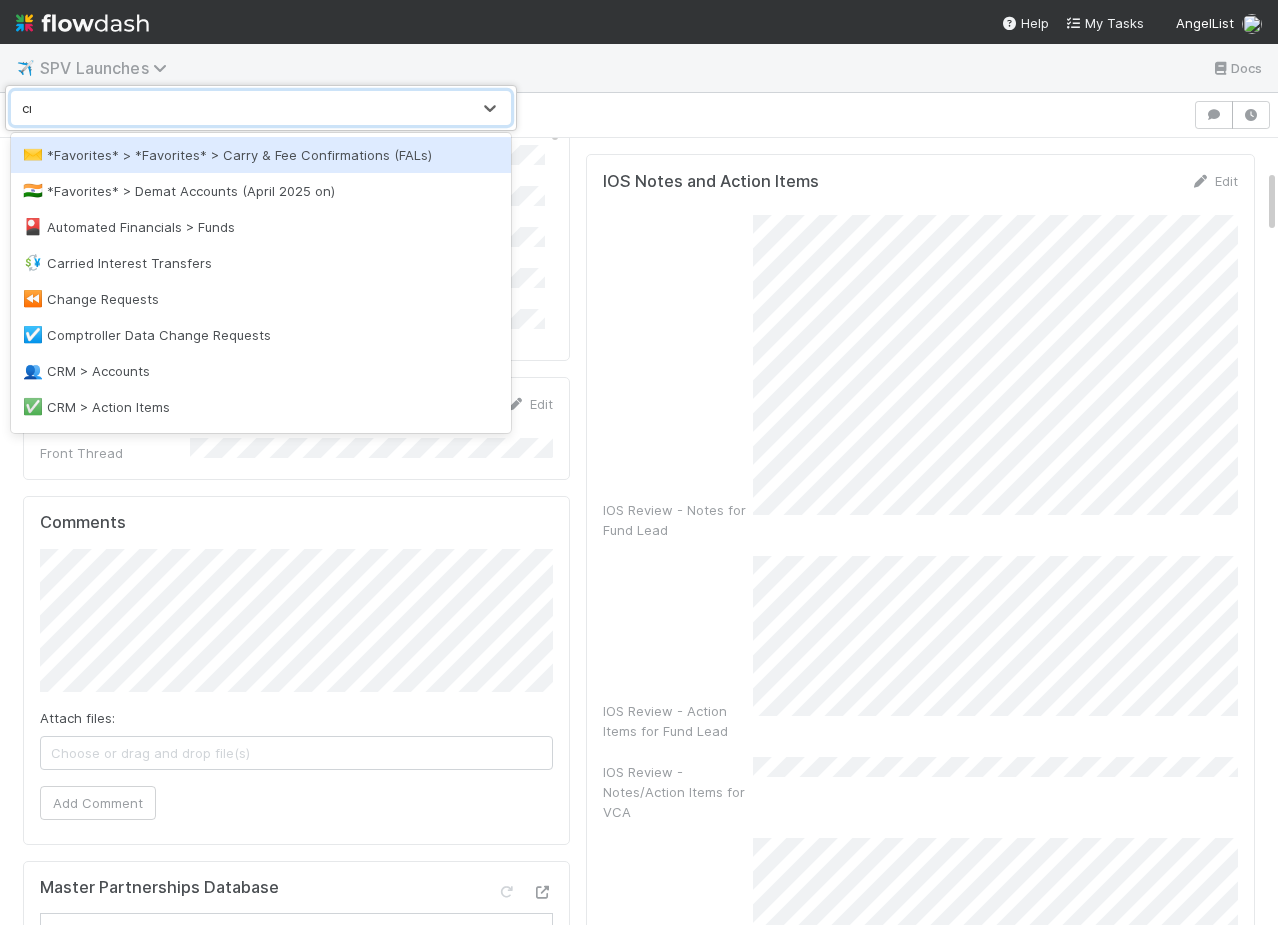 type on "crm" 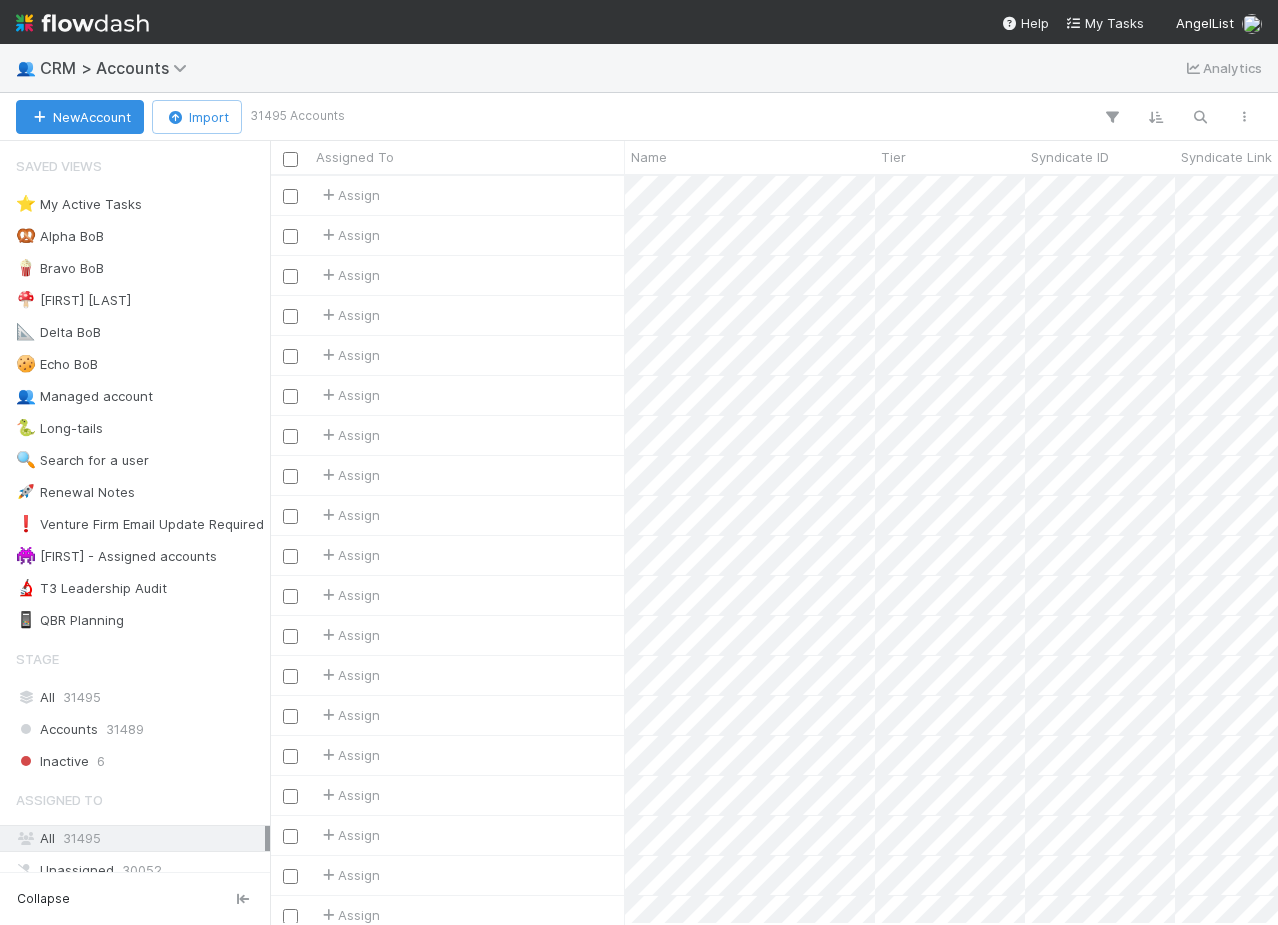 scroll, scrollTop: 0, scrollLeft: 1, axis: horizontal 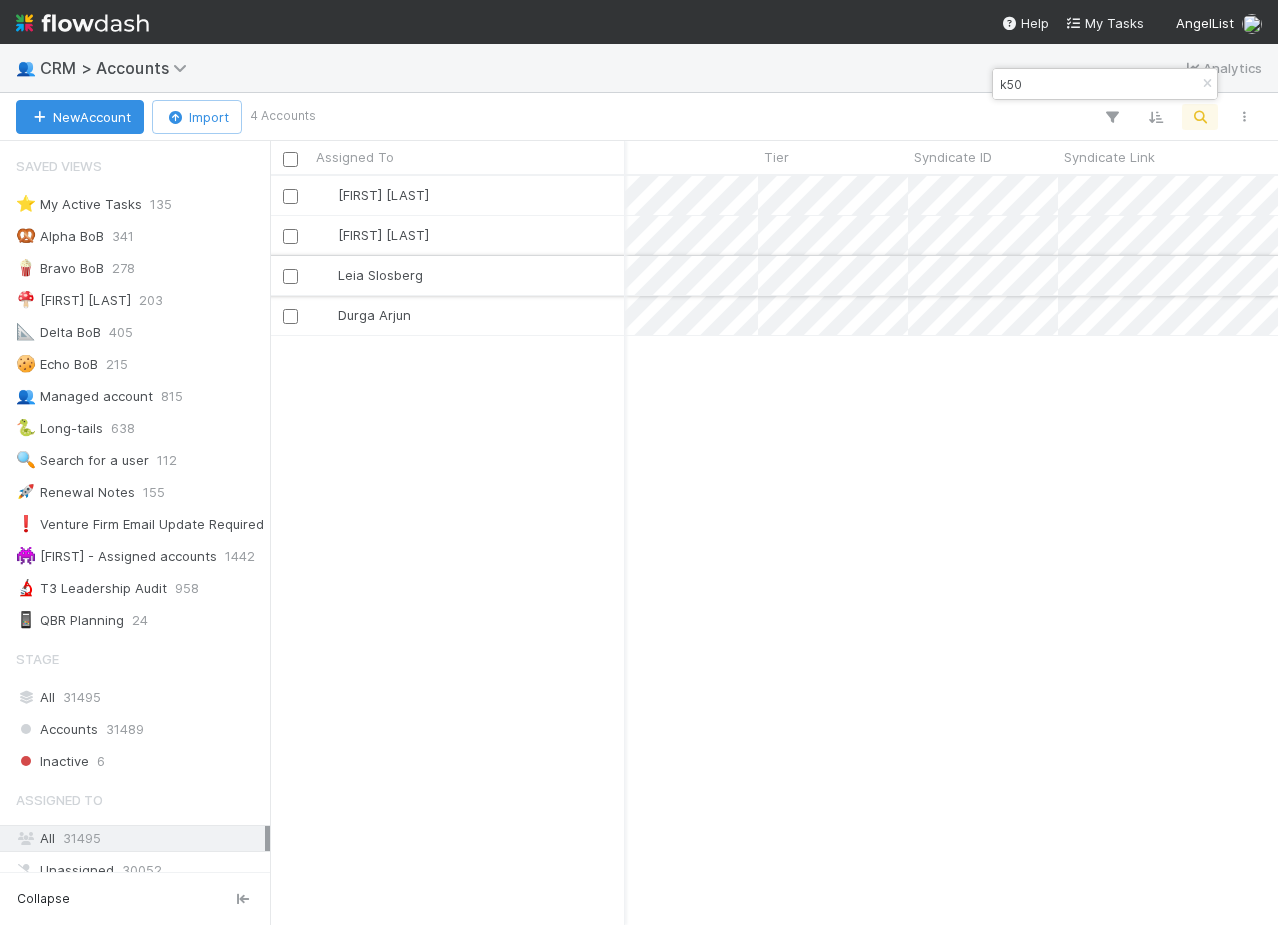 type on "k50" 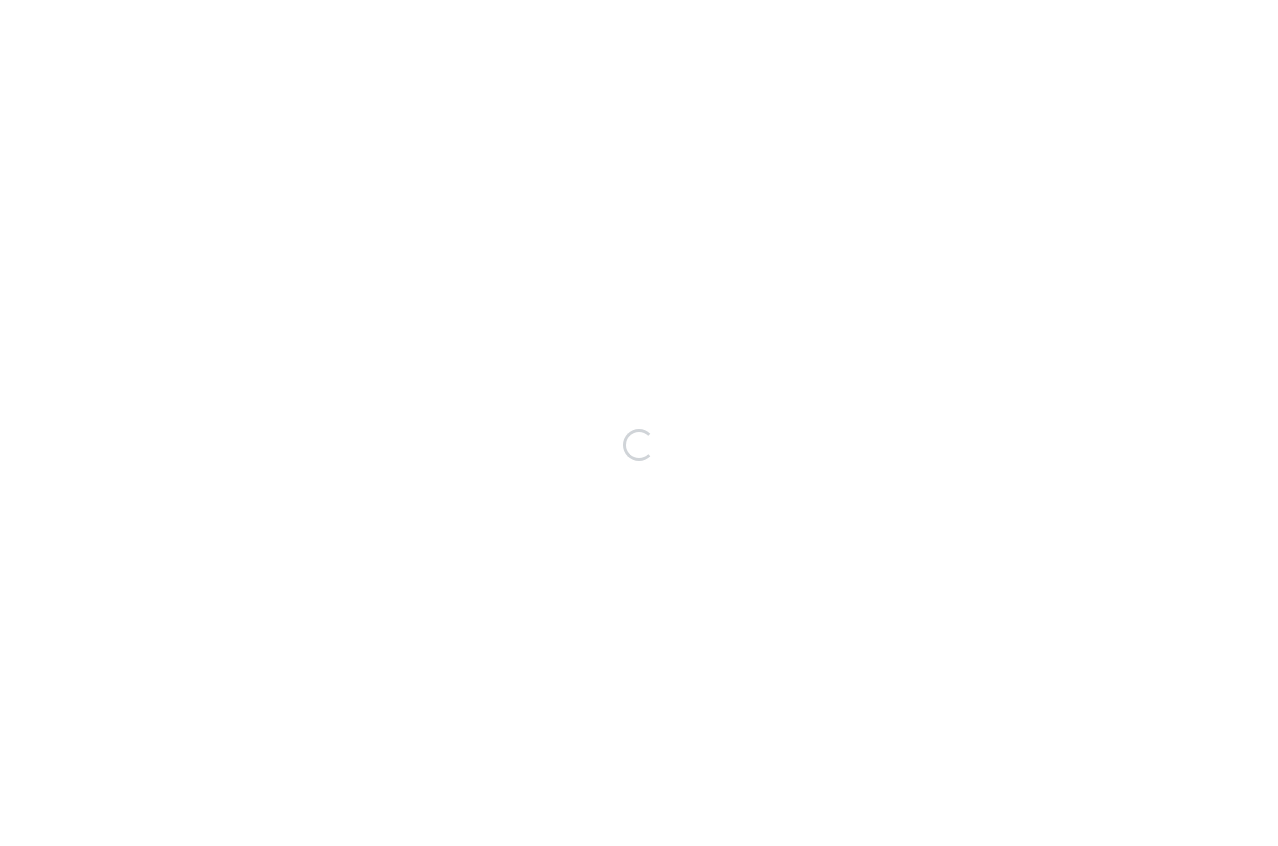 scroll, scrollTop: 0, scrollLeft: 0, axis: both 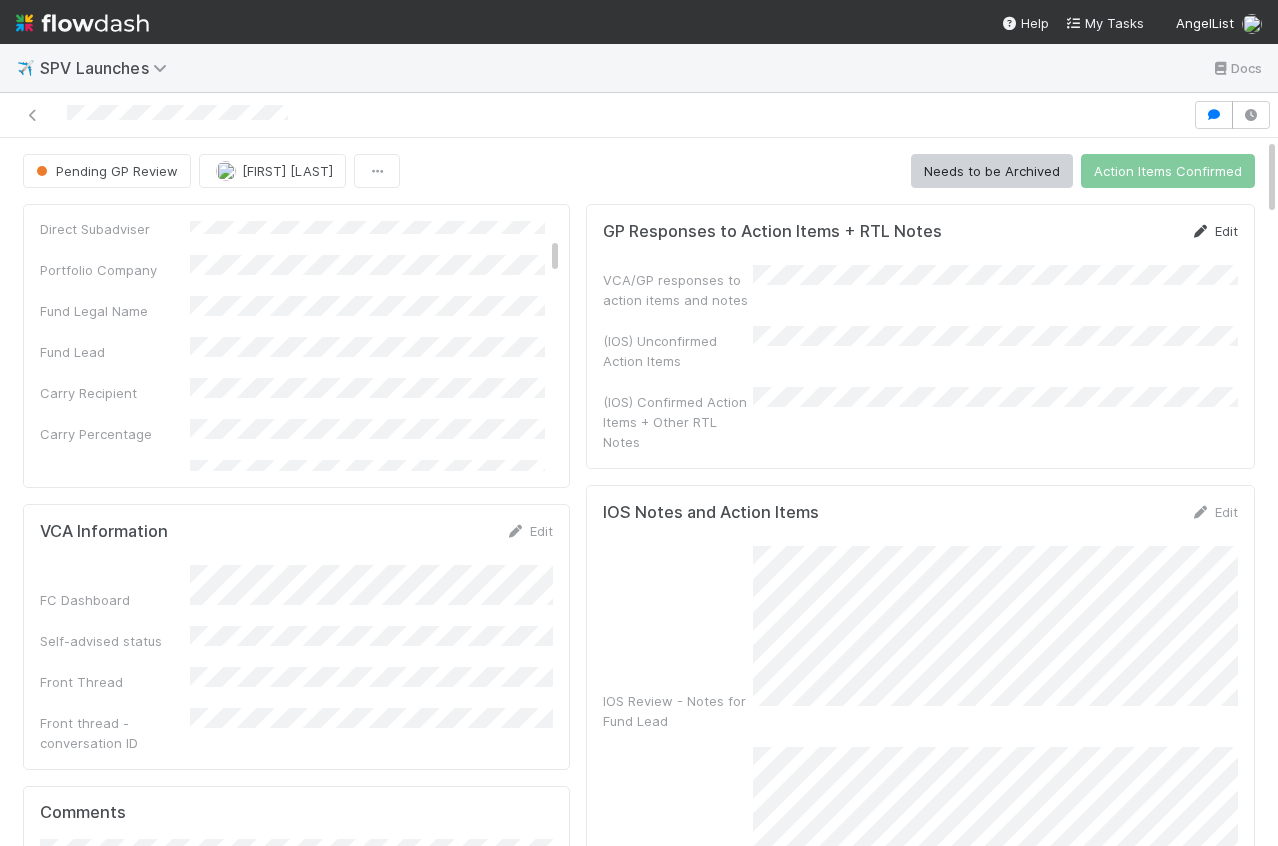 click on "Edit" at bounding box center [1214, 231] 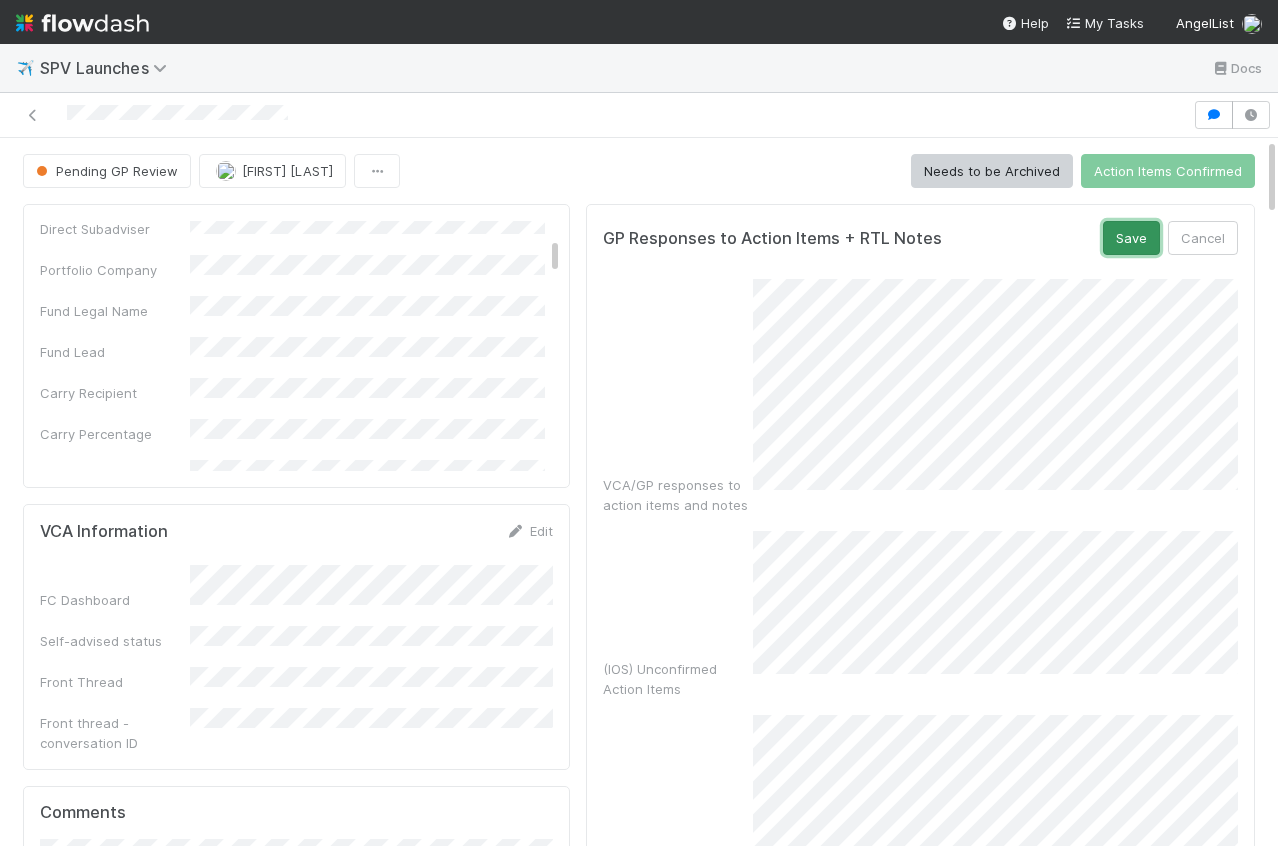 click on "Save" at bounding box center [1131, 238] 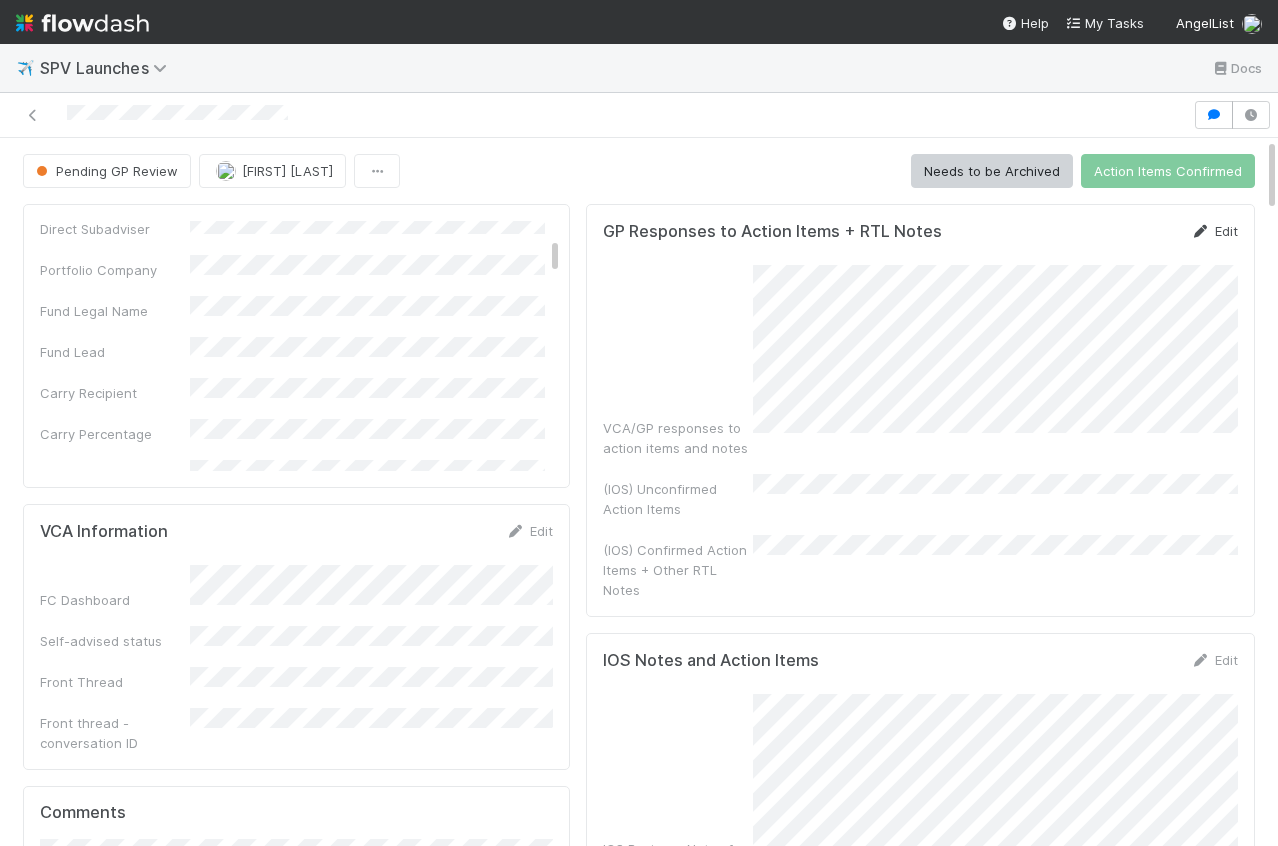 click on "Edit" at bounding box center [1214, 231] 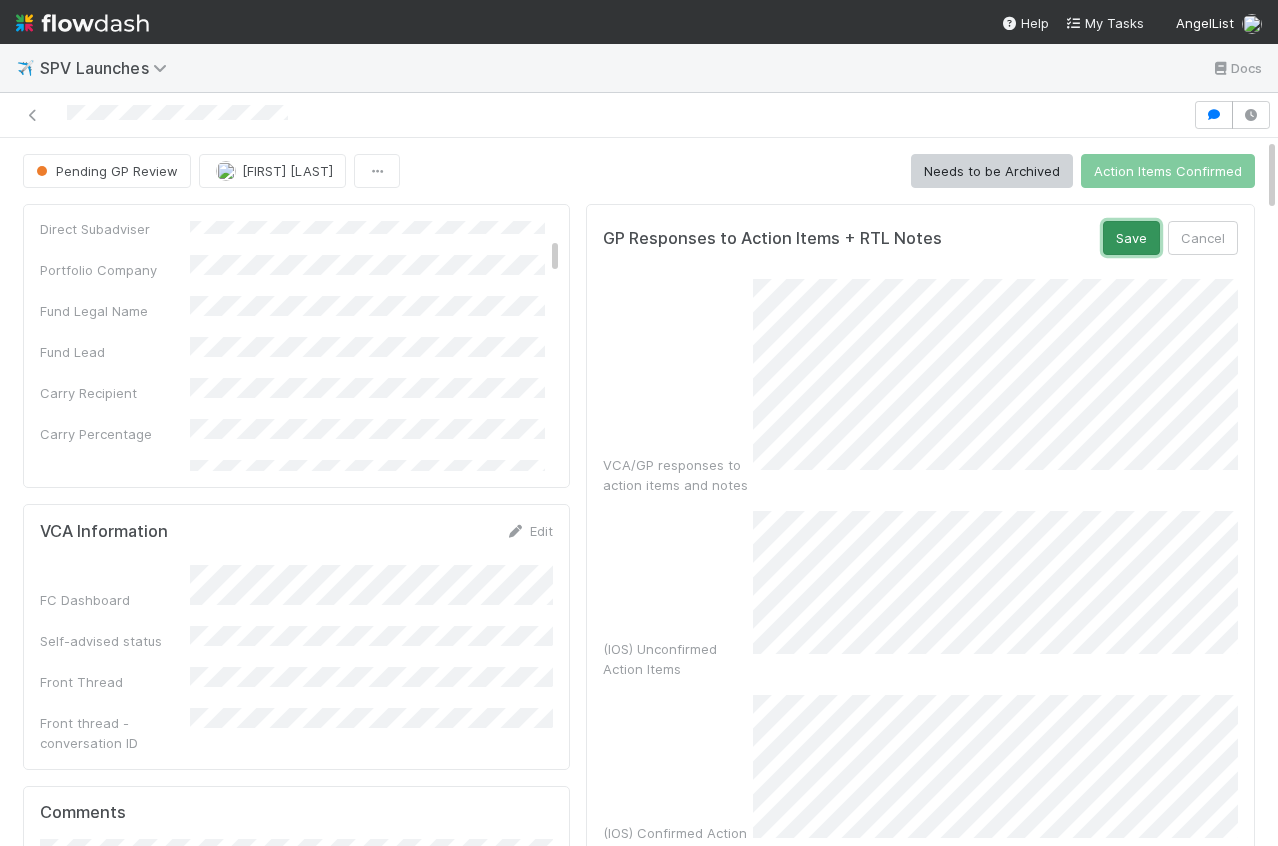 click on "Save" at bounding box center (1131, 238) 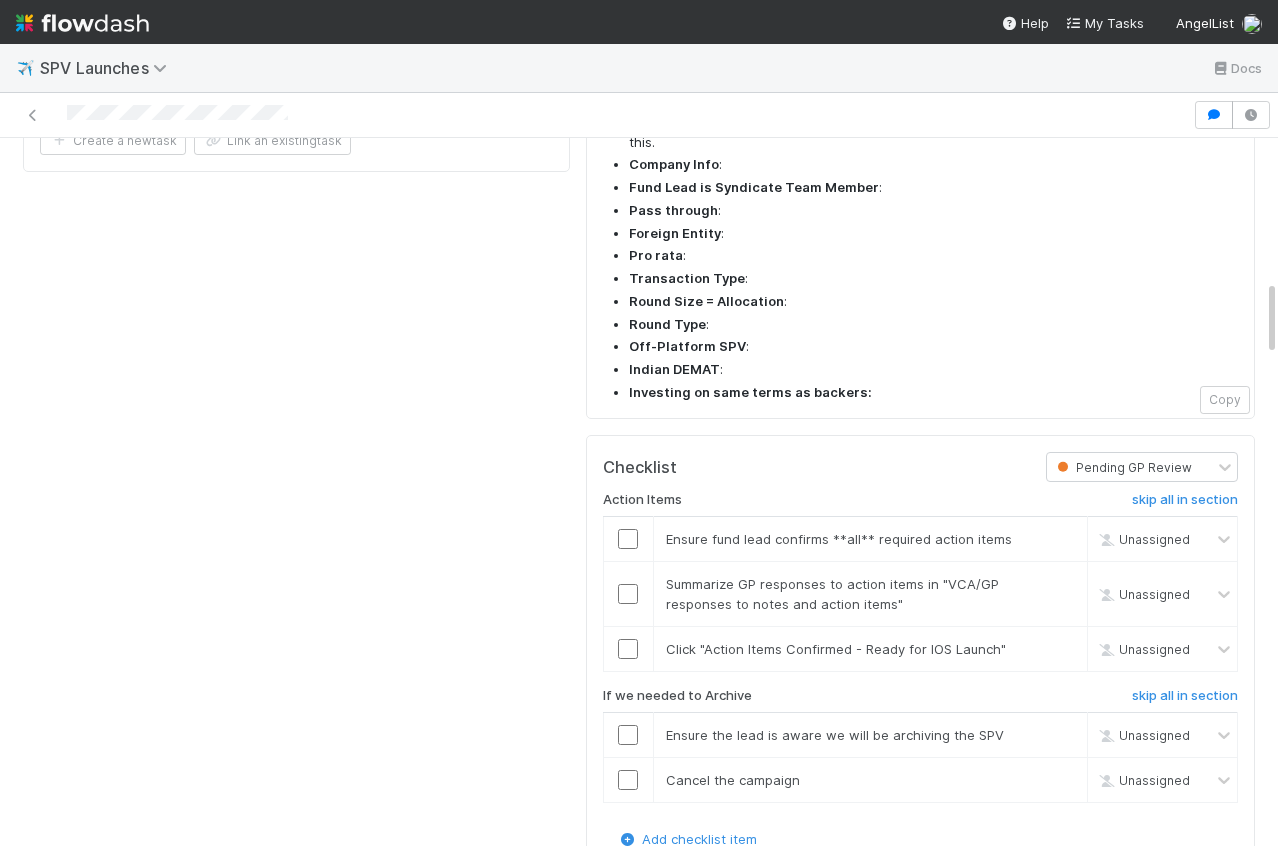 scroll, scrollTop: 1219, scrollLeft: 0, axis: vertical 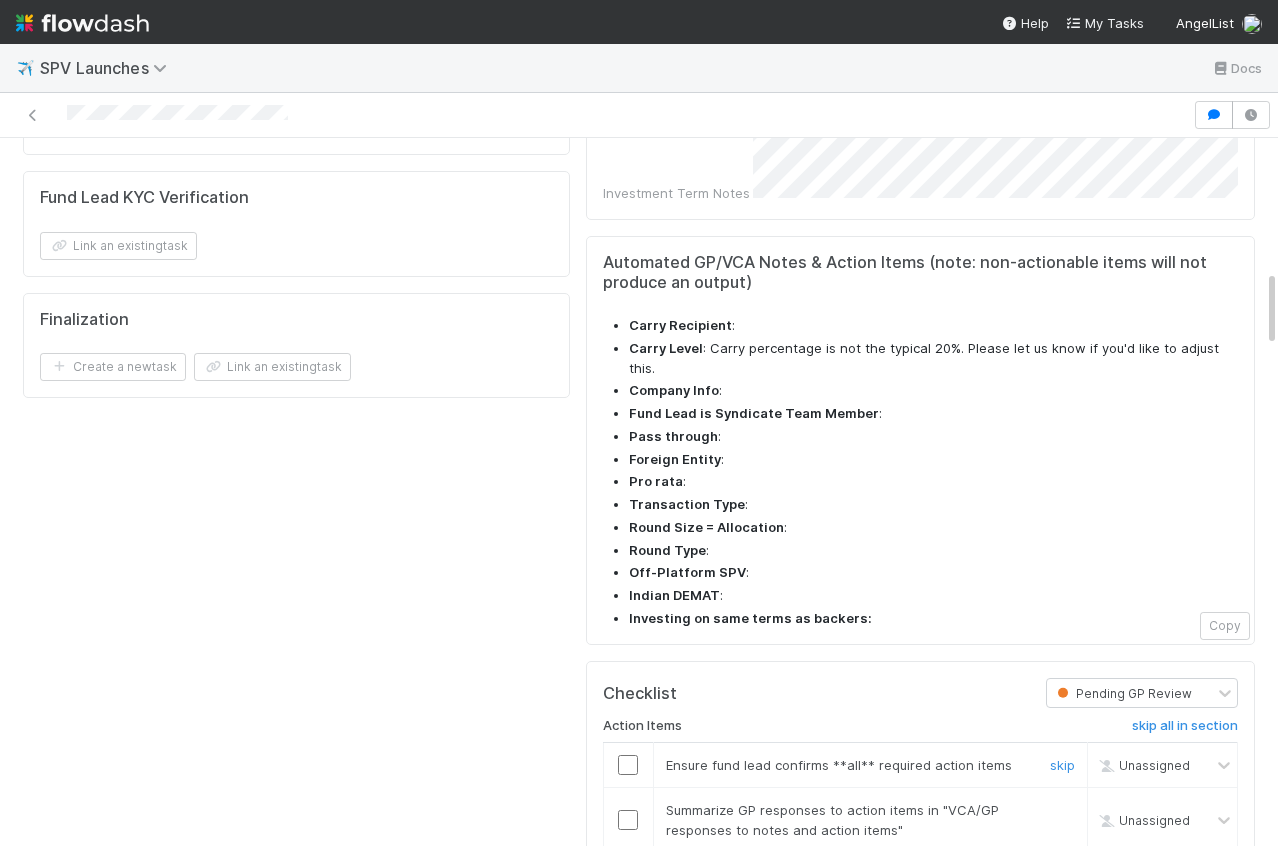 click at bounding box center (628, 765) 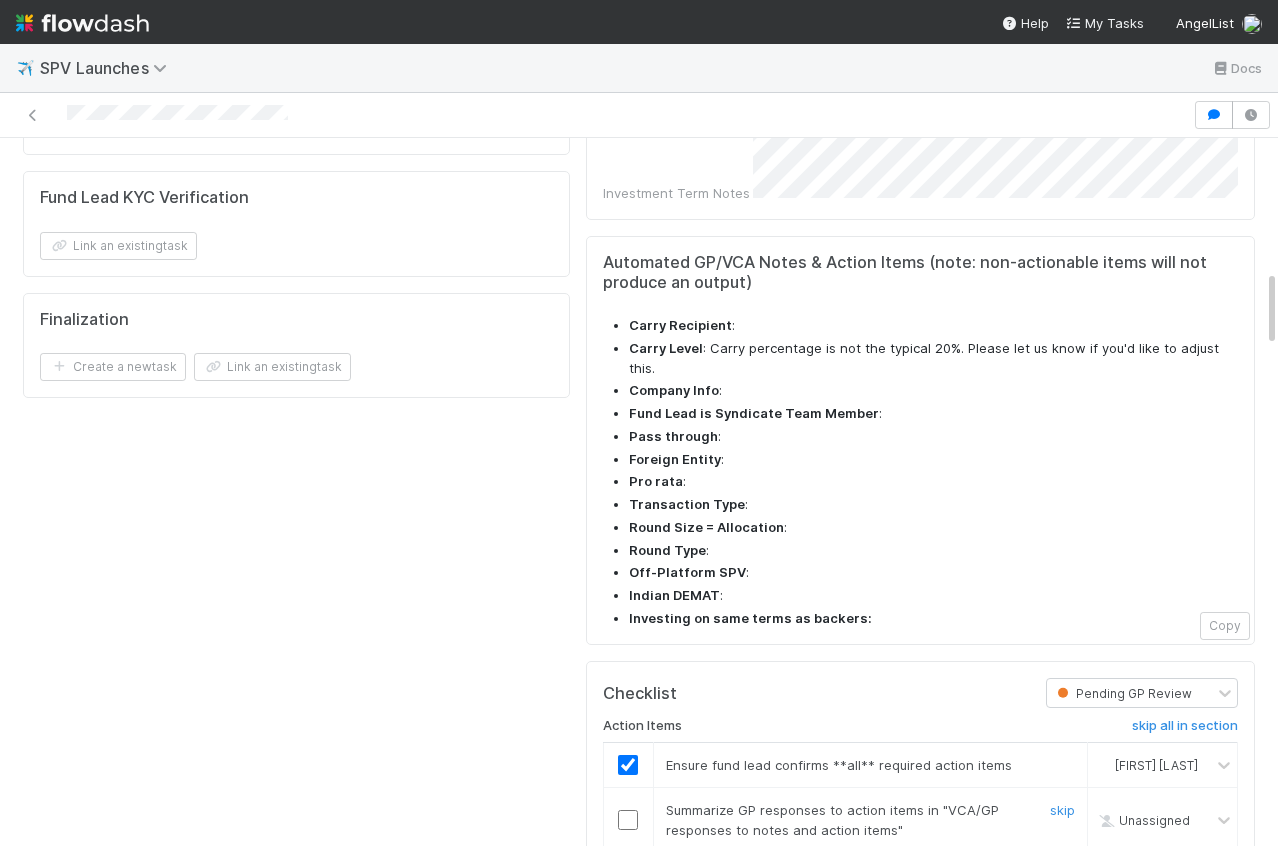 click at bounding box center (628, 820) 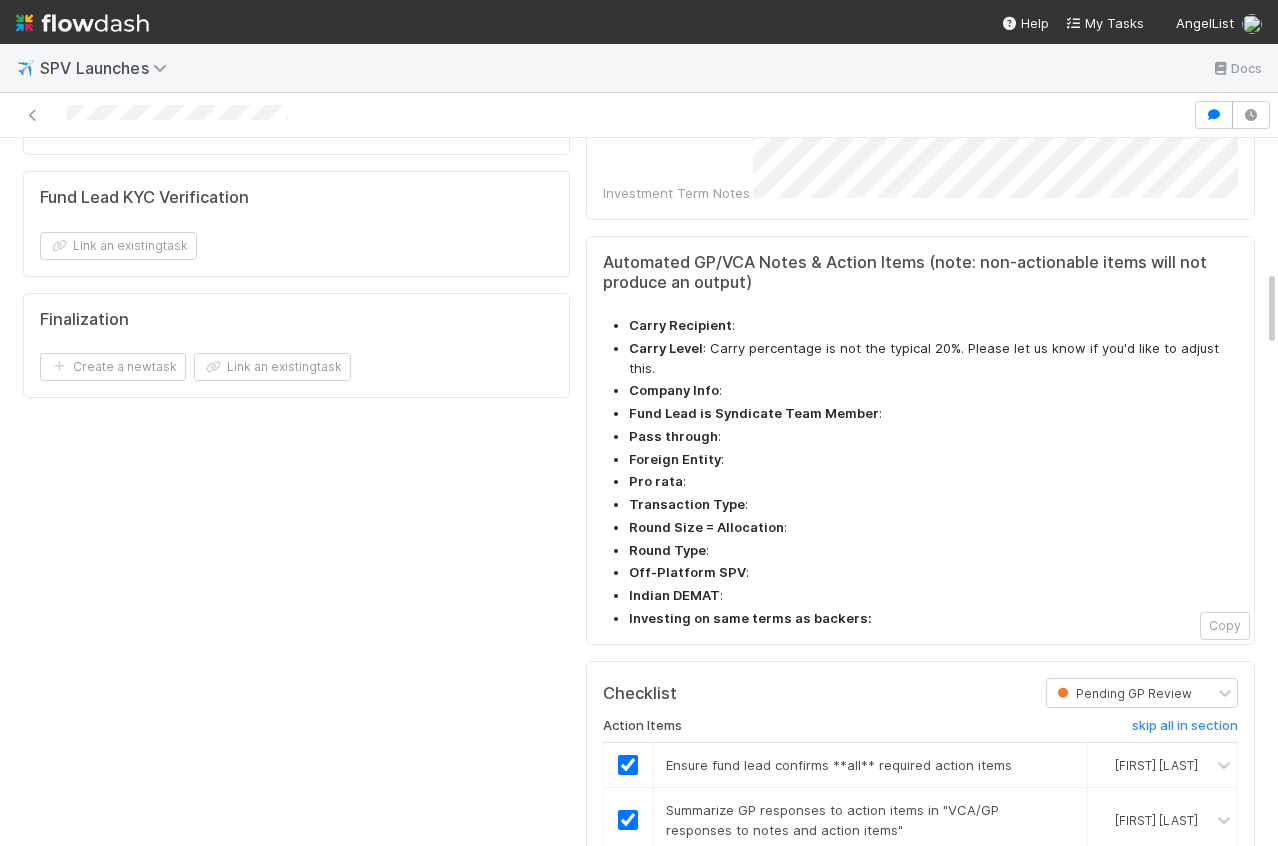 click at bounding box center (628, 875) 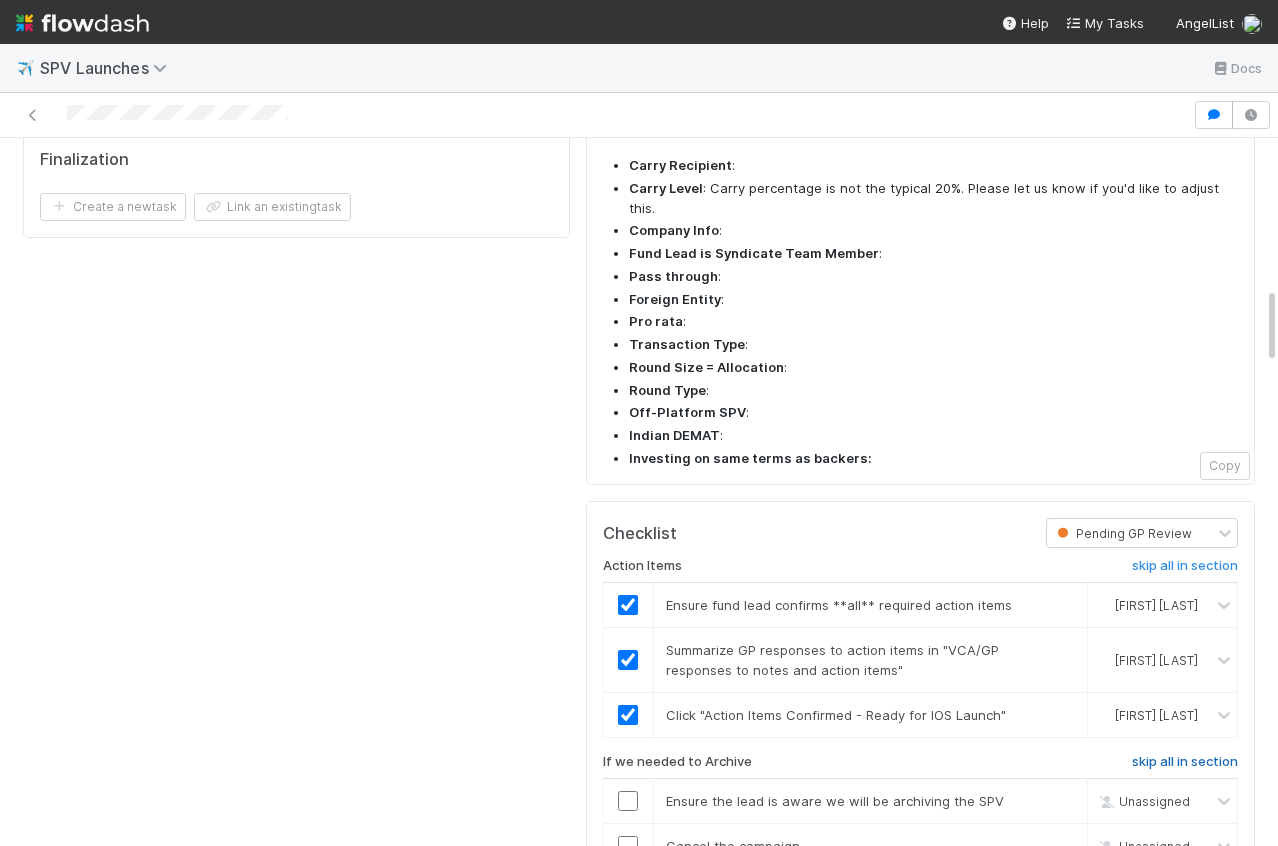 click on "skip all in section" at bounding box center (1185, 762) 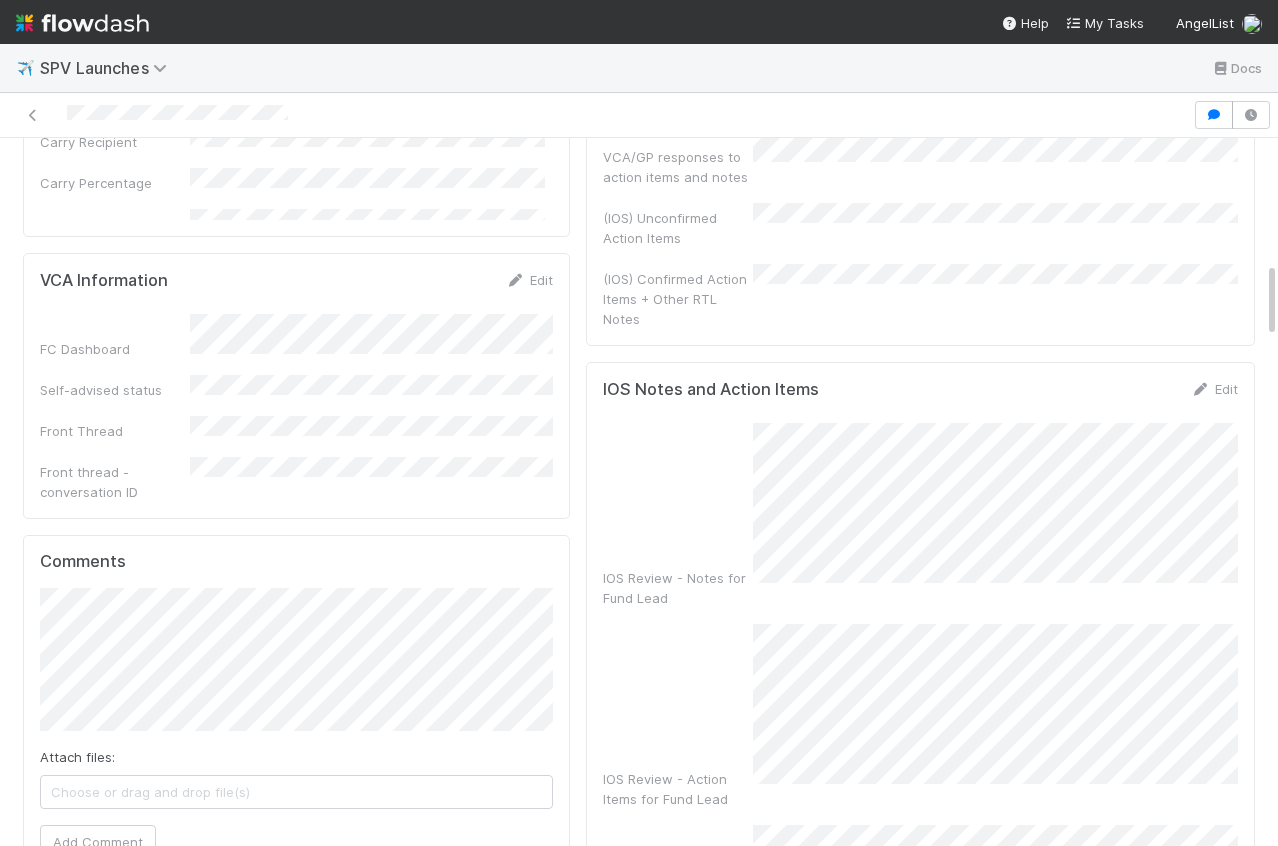 scroll, scrollTop: 0, scrollLeft: 0, axis: both 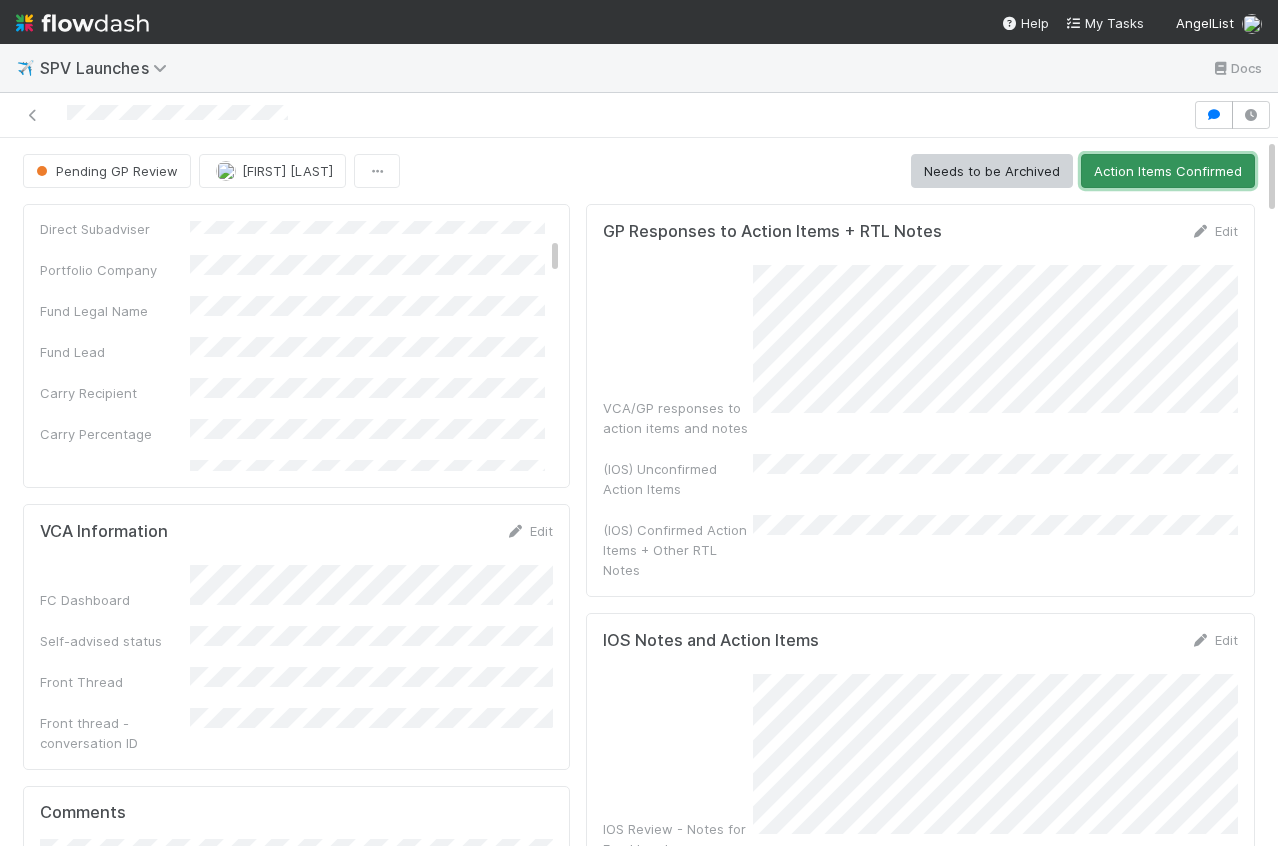 click on "Action Items Confirmed" at bounding box center (1168, 171) 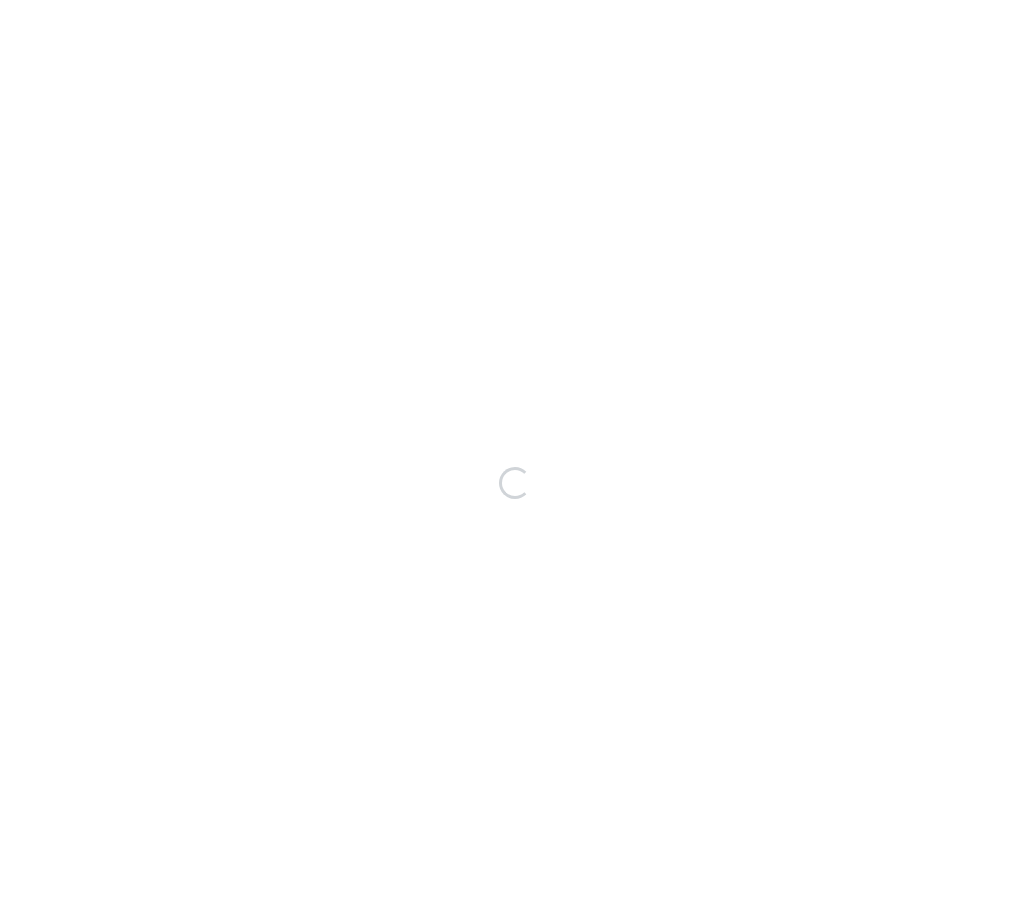 scroll, scrollTop: 0, scrollLeft: 0, axis: both 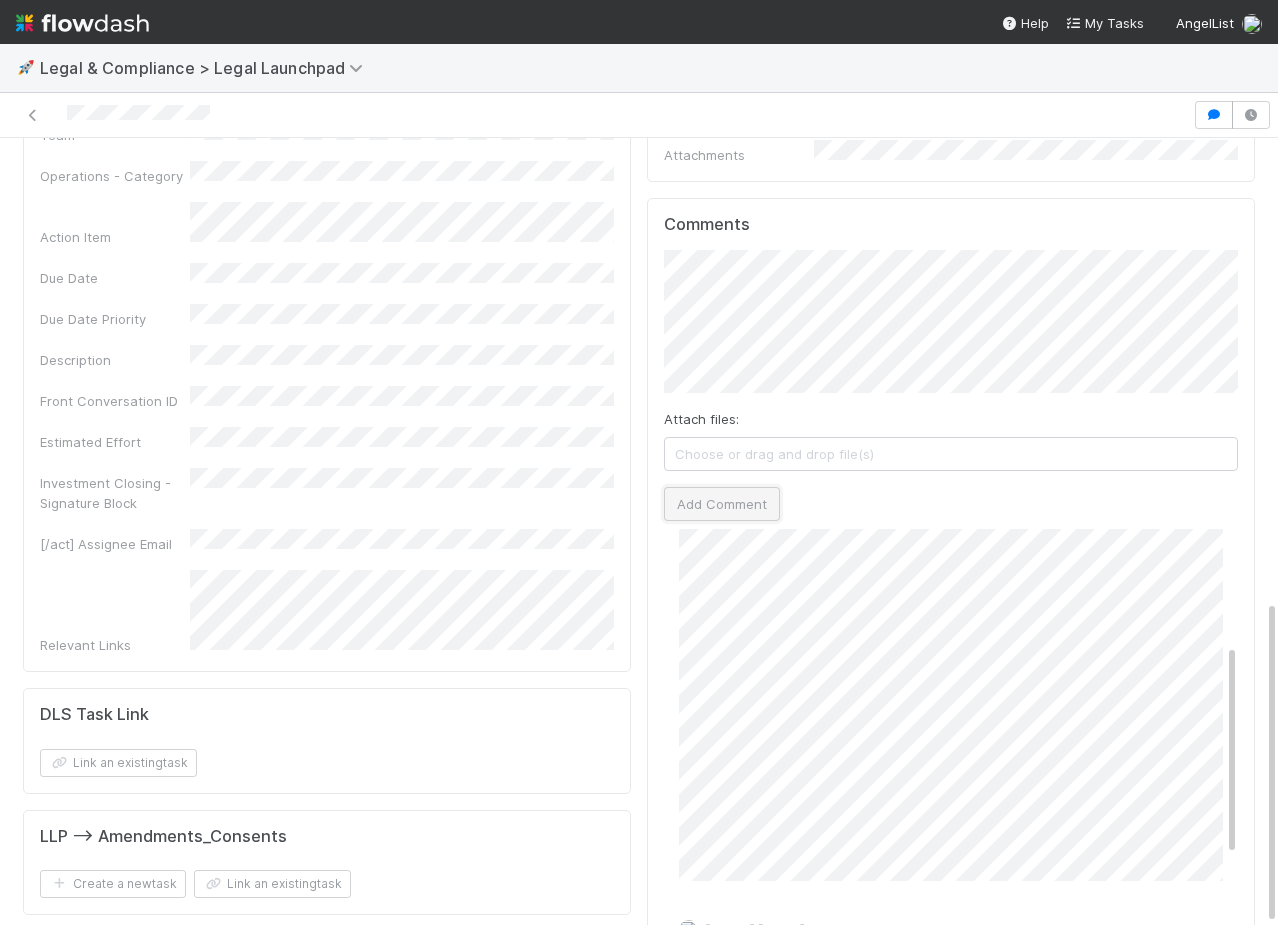 click on "Add Comment" at bounding box center (722, 504) 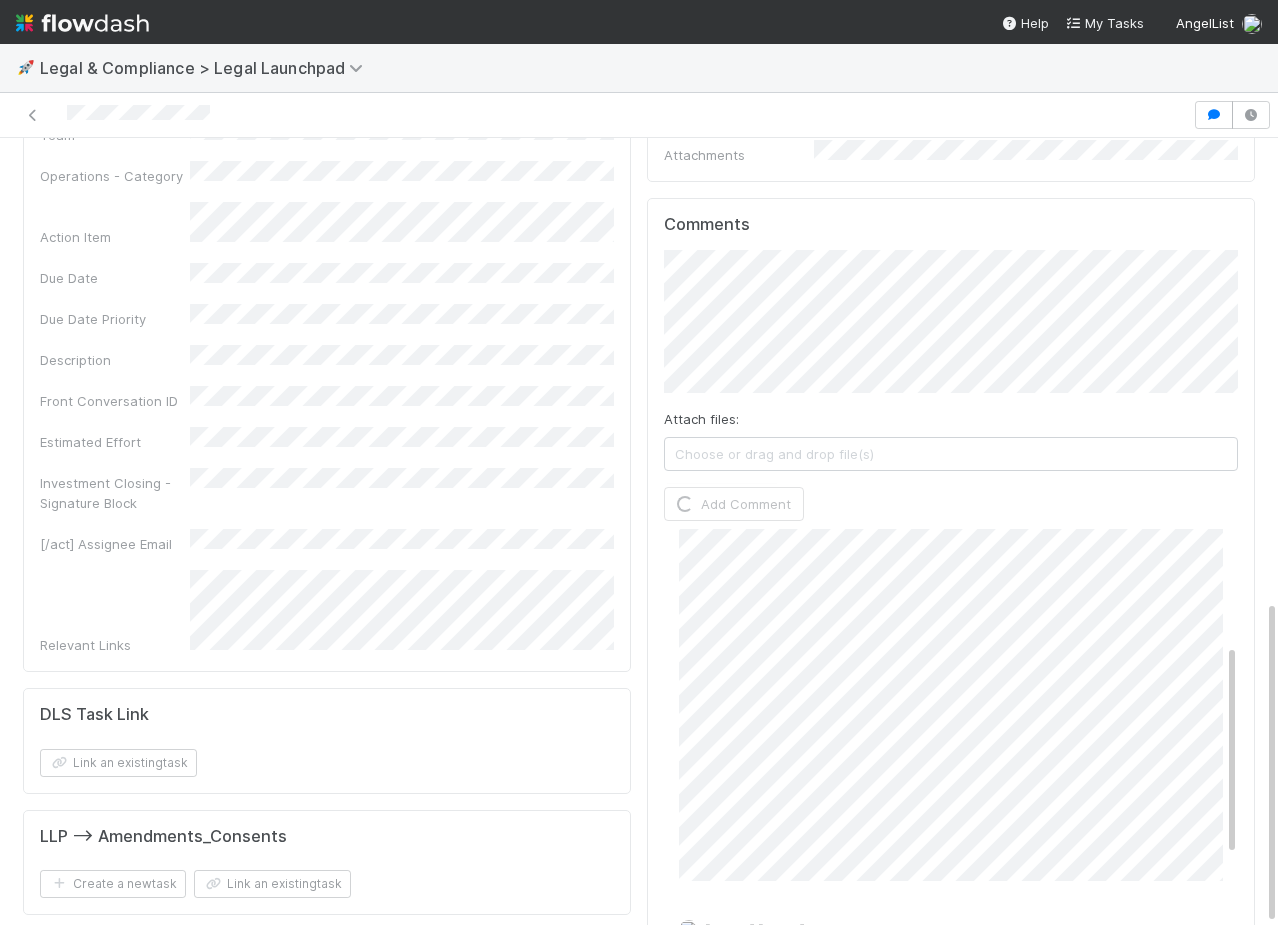 scroll, scrollTop: 399, scrollLeft: 0, axis: vertical 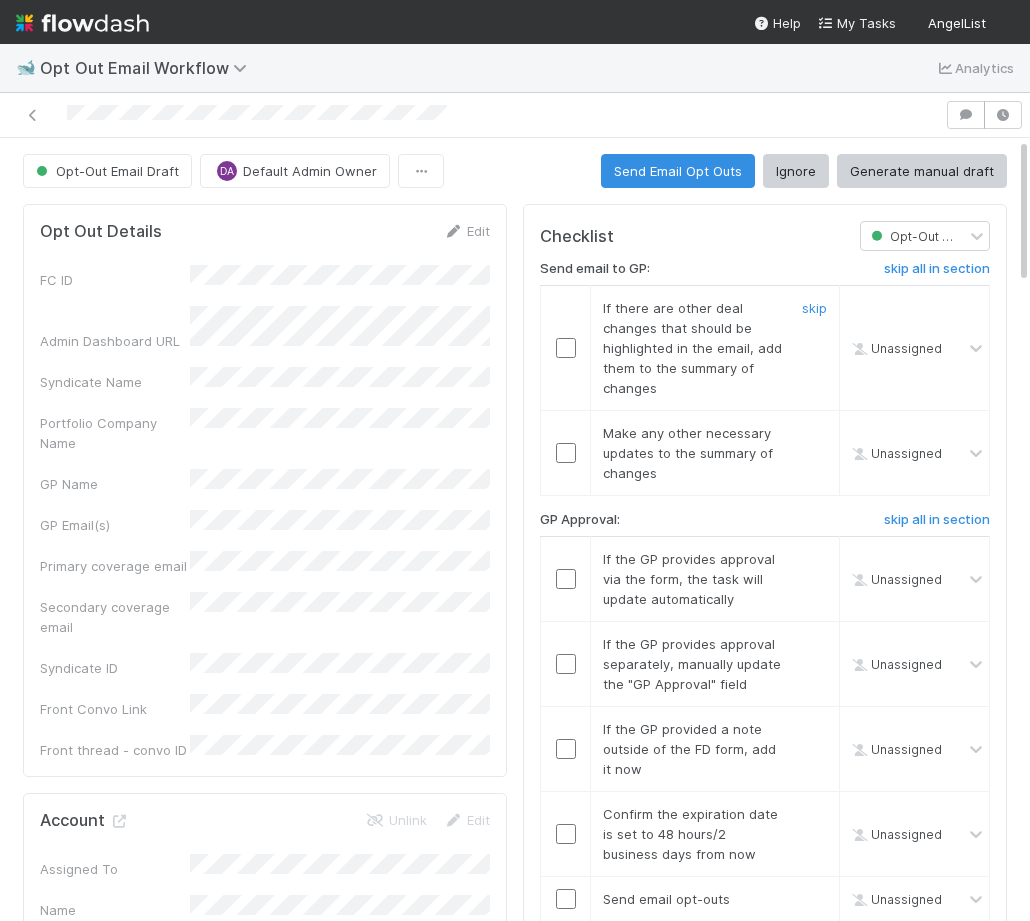 click at bounding box center (566, 348) 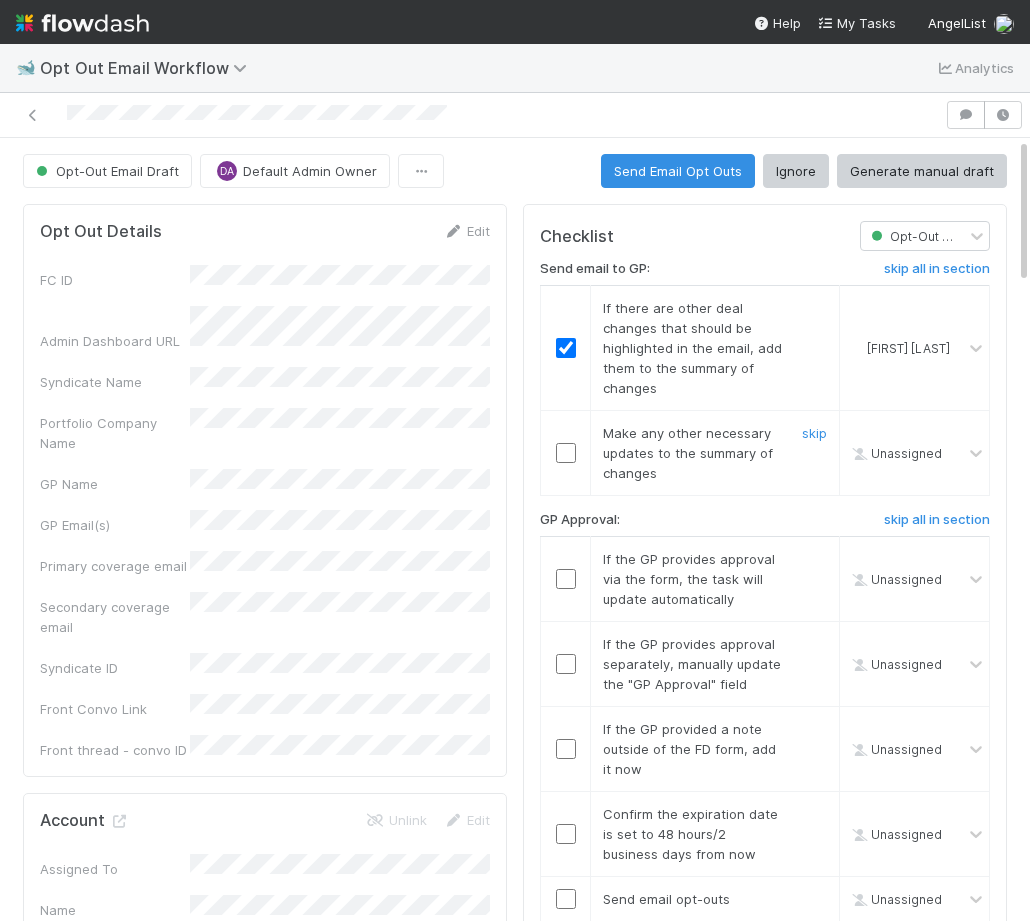 click at bounding box center [566, 453] 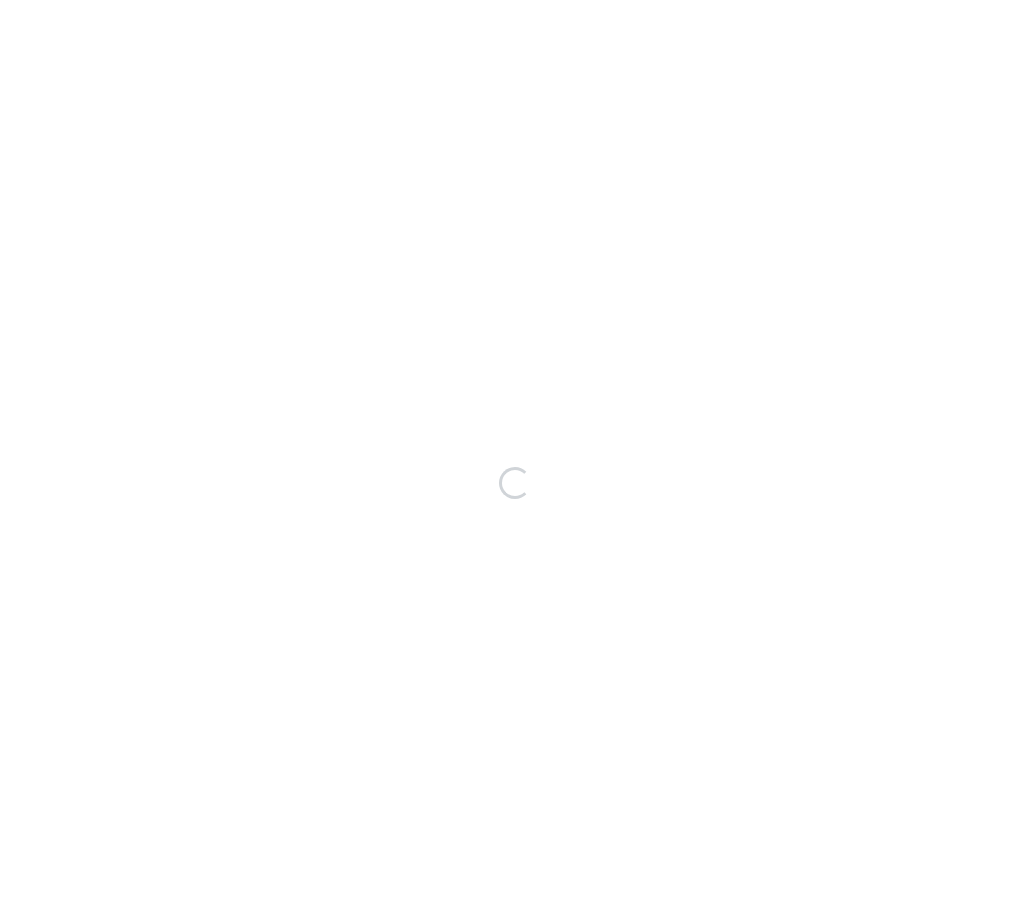 scroll, scrollTop: 0, scrollLeft: 0, axis: both 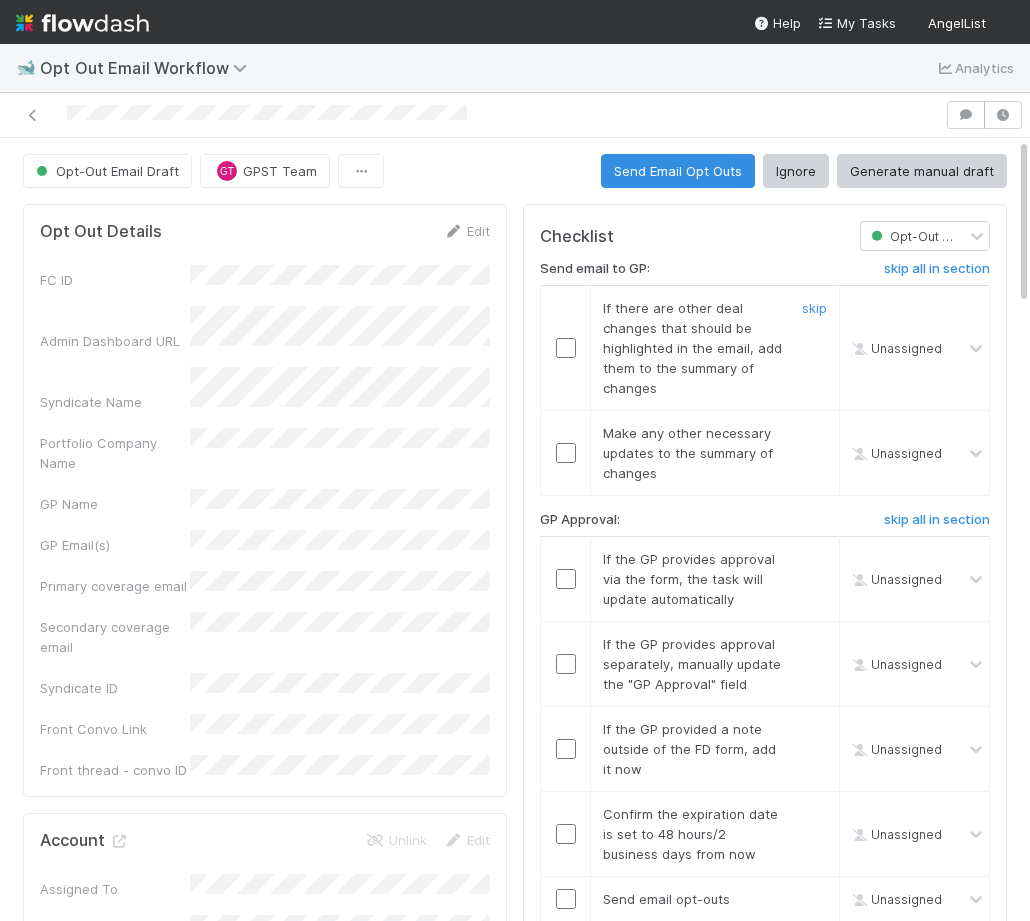 click at bounding box center (566, 348) 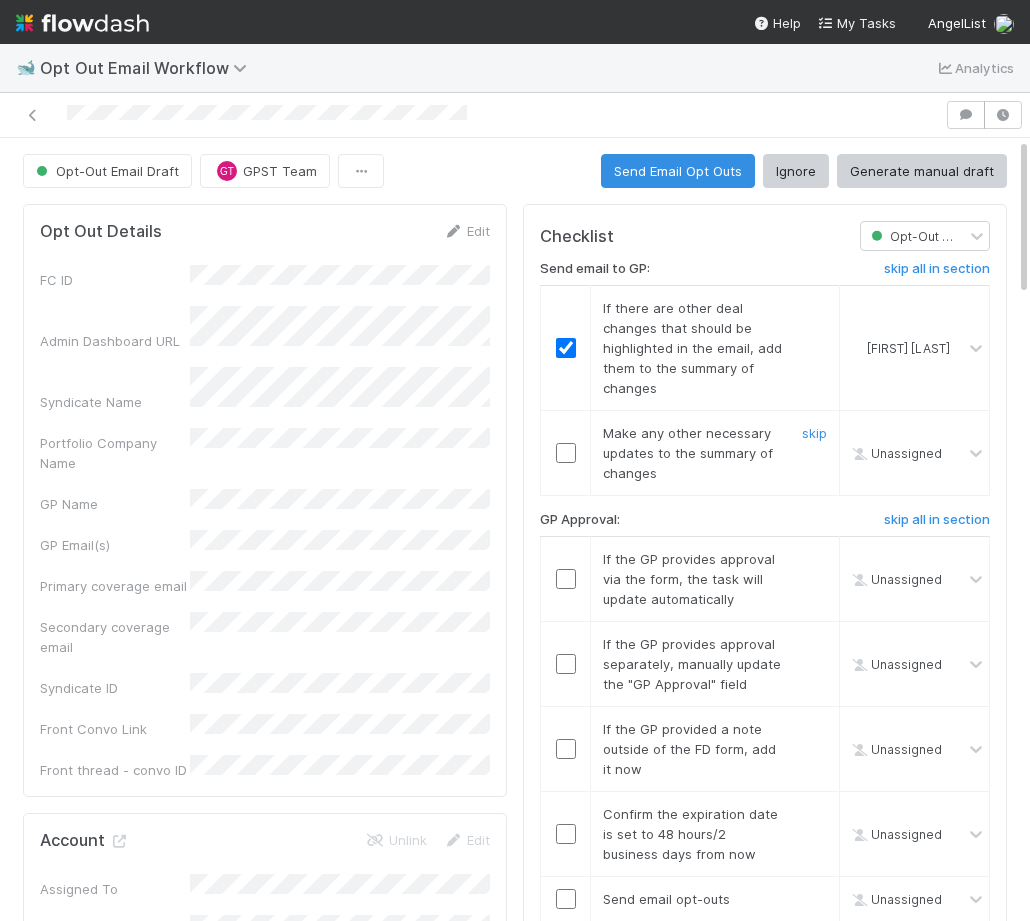 click at bounding box center (566, 453) 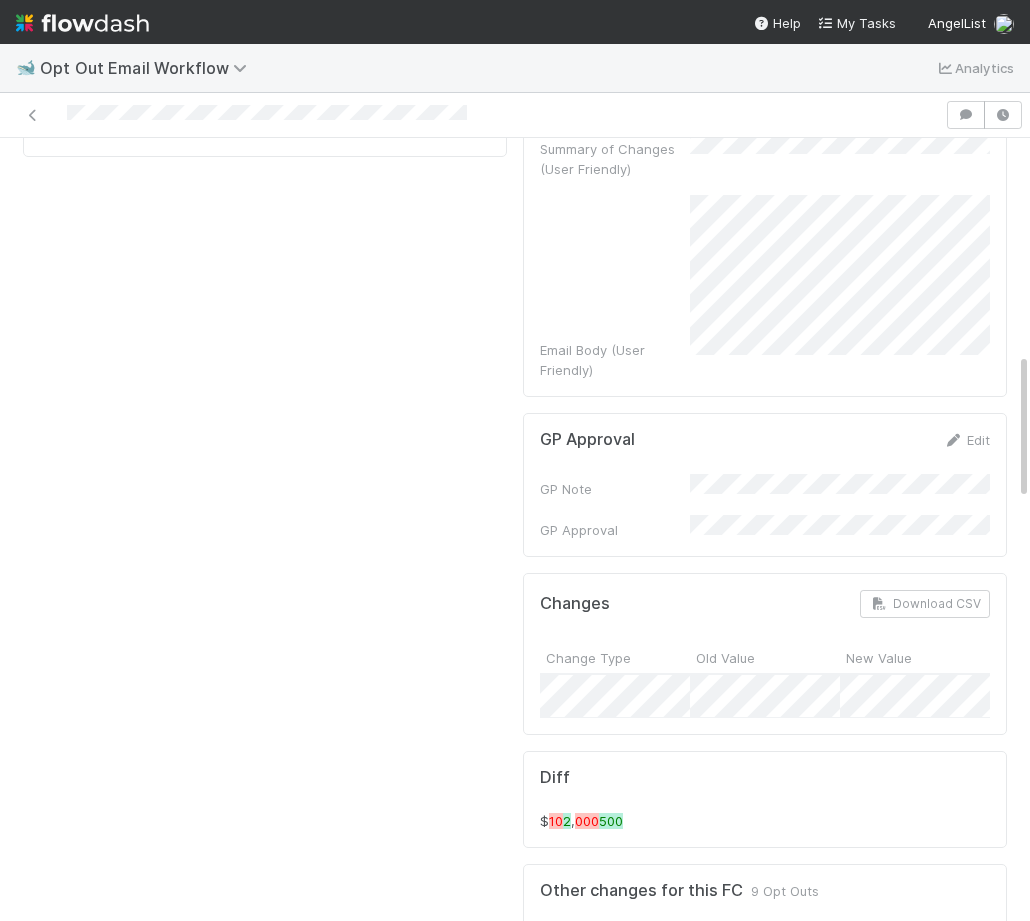 scroll, scrollTop: 1185, scrollLeft: 0, axis: vertical 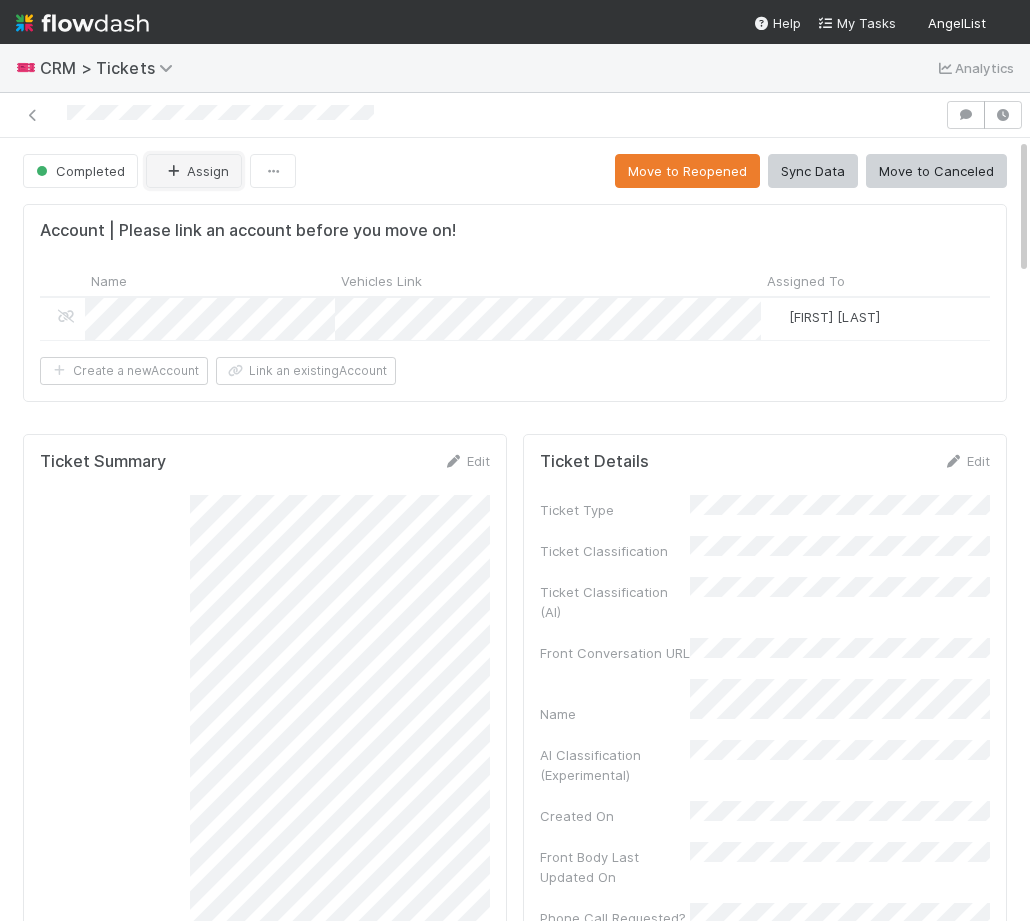 click on "Assign" at bounding box center (194, 171) 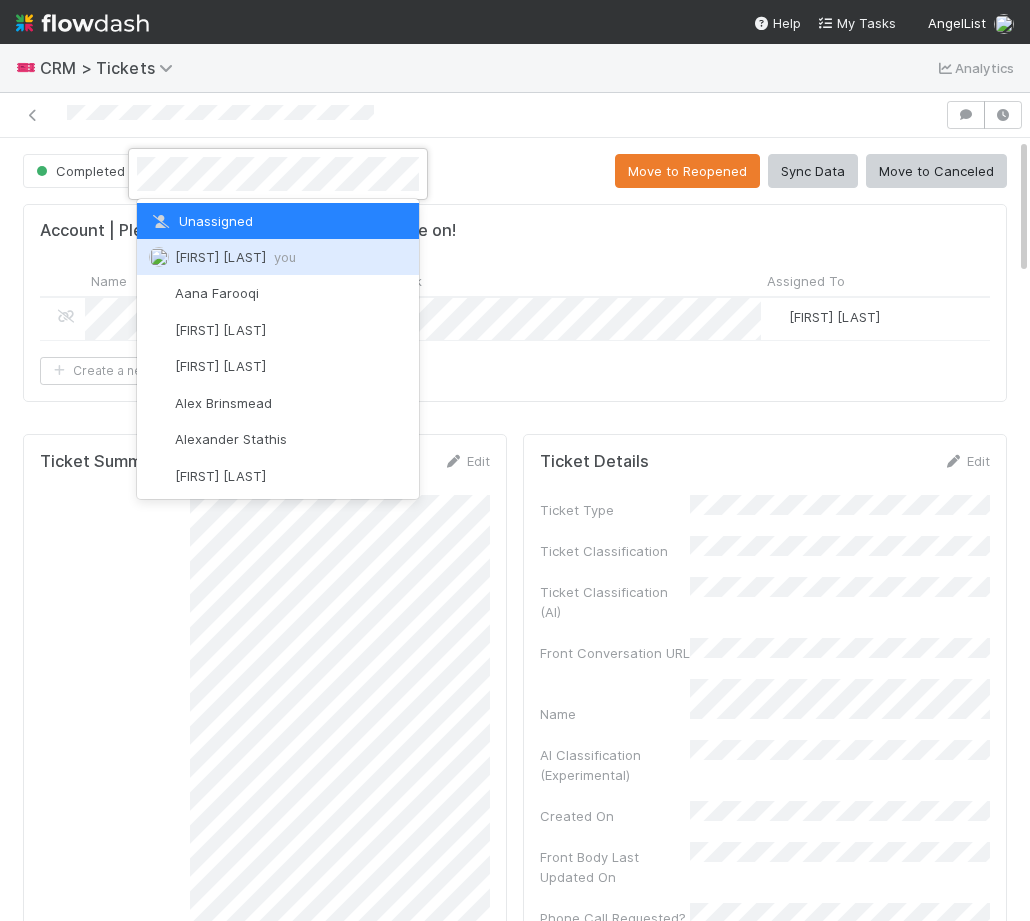 click on "Amy Saks you" at bounding box center [278, 257] 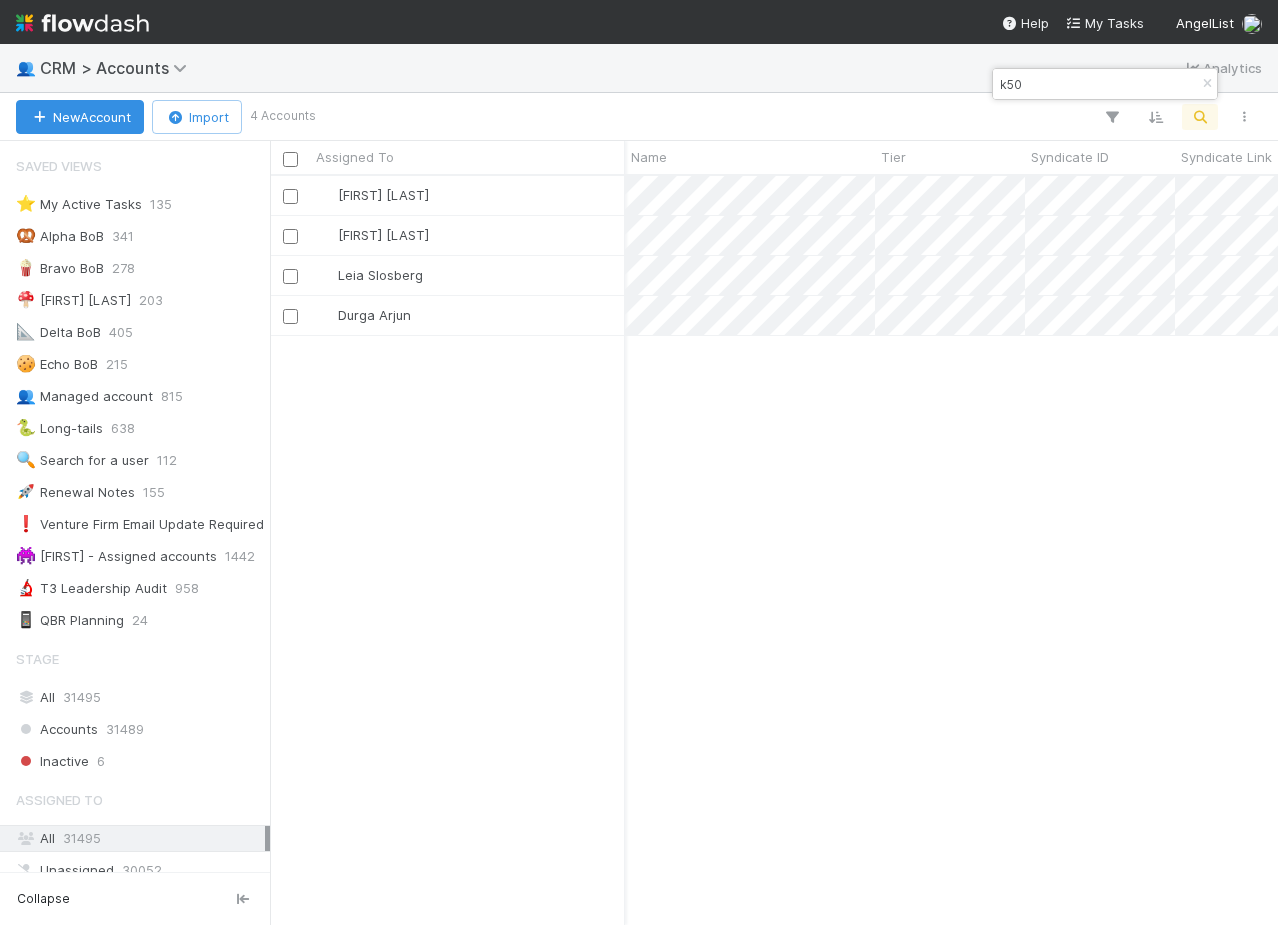scroll, scrollTop: 0, scrollLeft: 0, axis: both 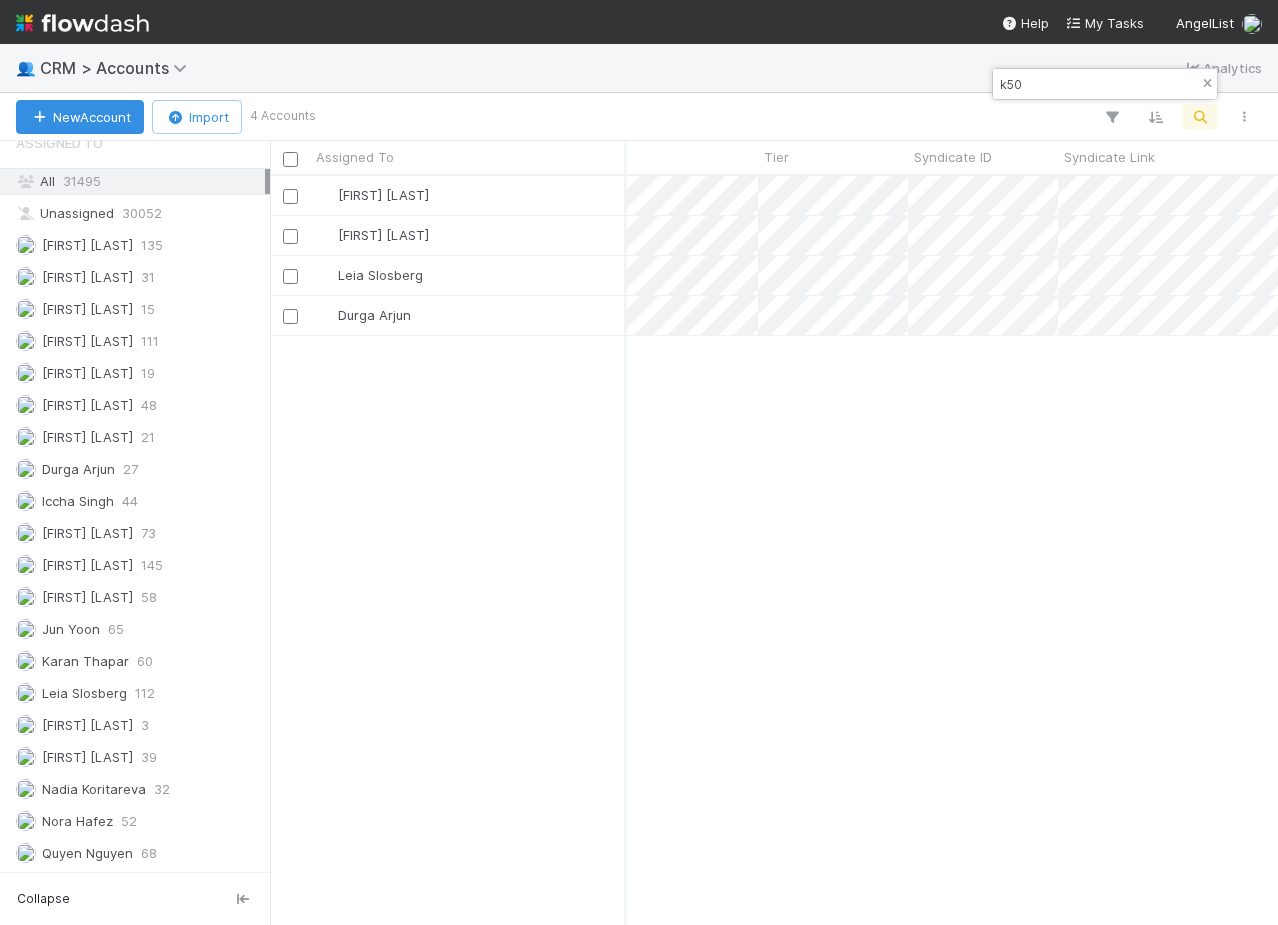 click at bounding box center [1207, 84] 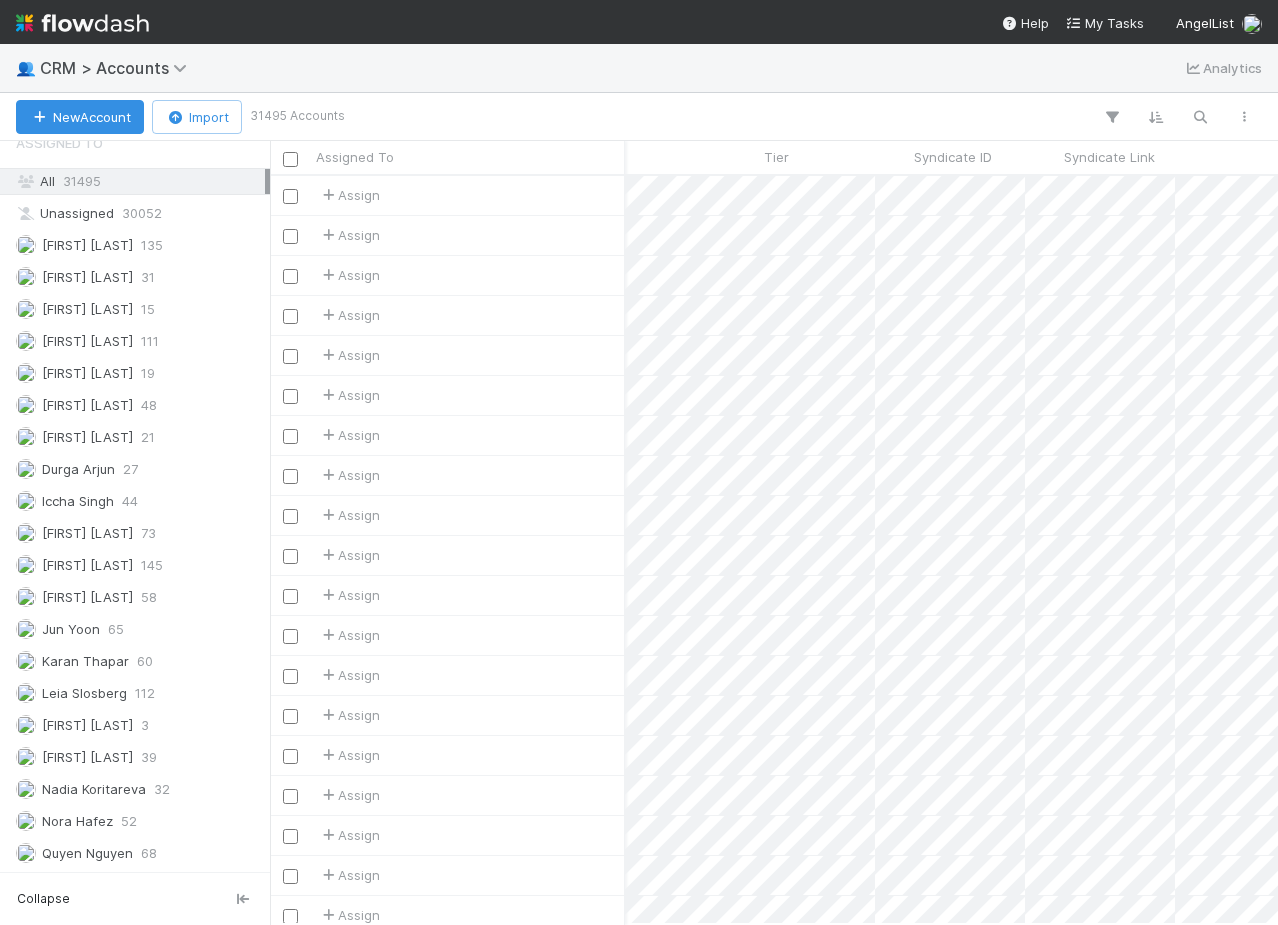 scroll, scrollTop: 0, scrollLeft: 117, axis: horizontal 